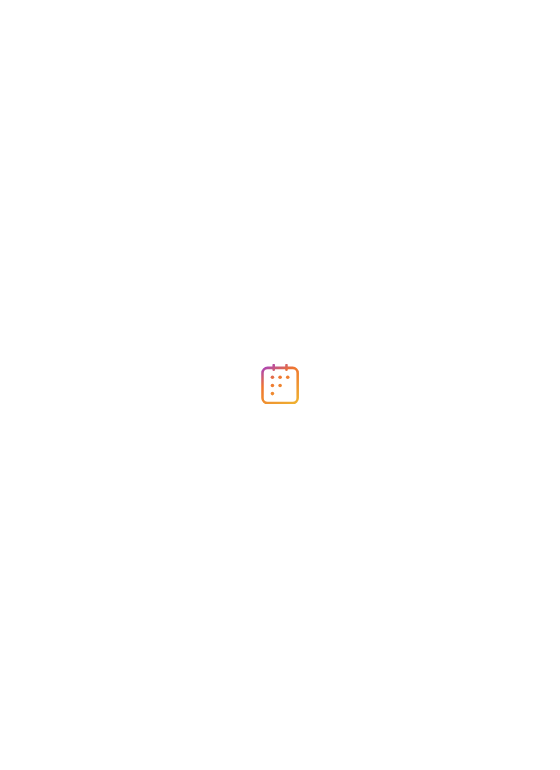 scroll, scrollTop: 0, scrollLeft: 0, axis: both 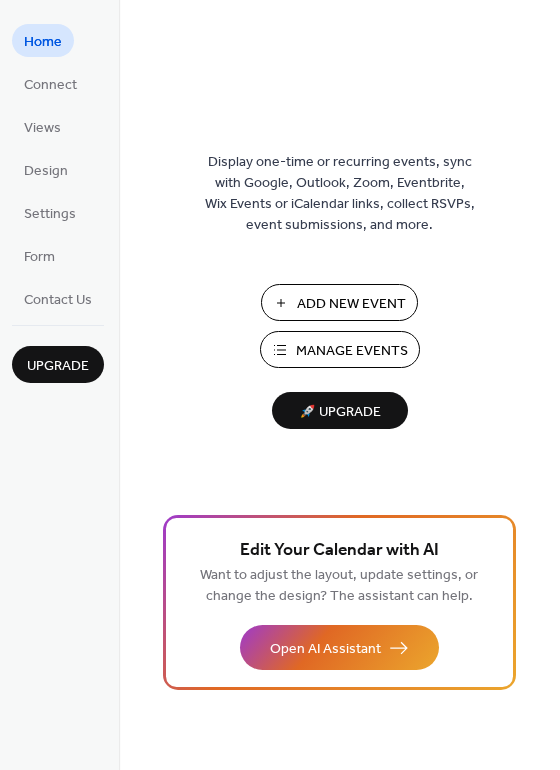 click on "Manage Events" at bounding box center (352, 351) 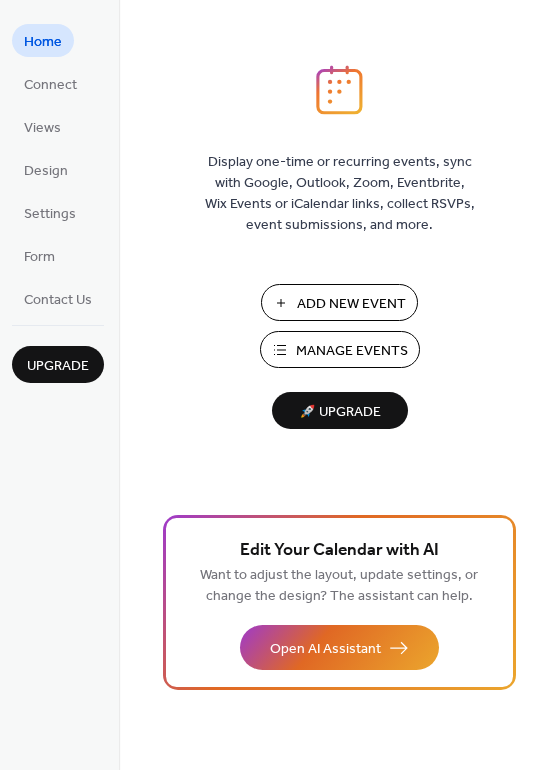 click on "Add New Event" at bounding box center (351, 304) 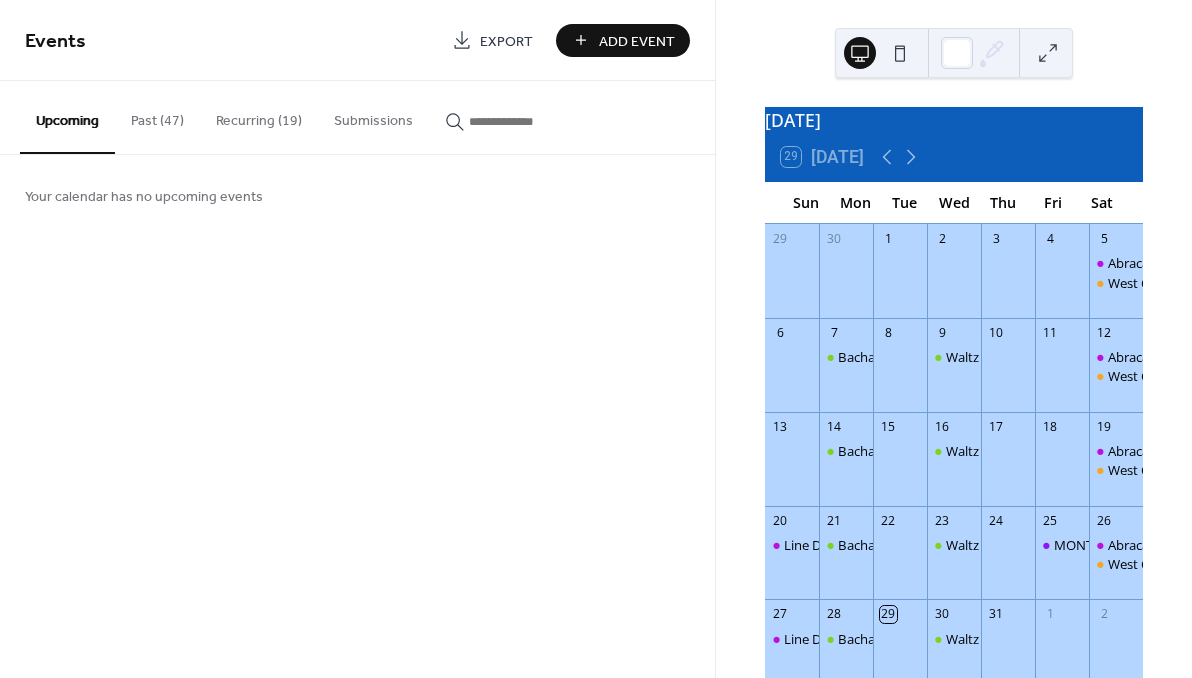 scroll, scrollTop: 0, scrollLeft: 0, axis: both 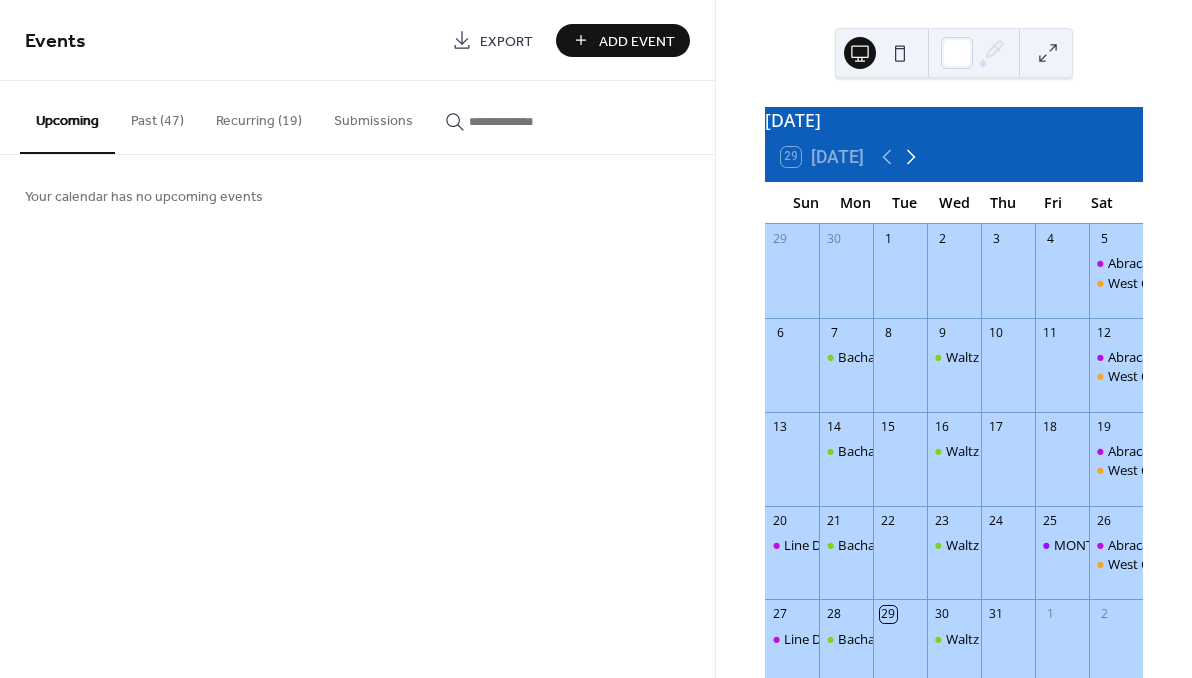 click 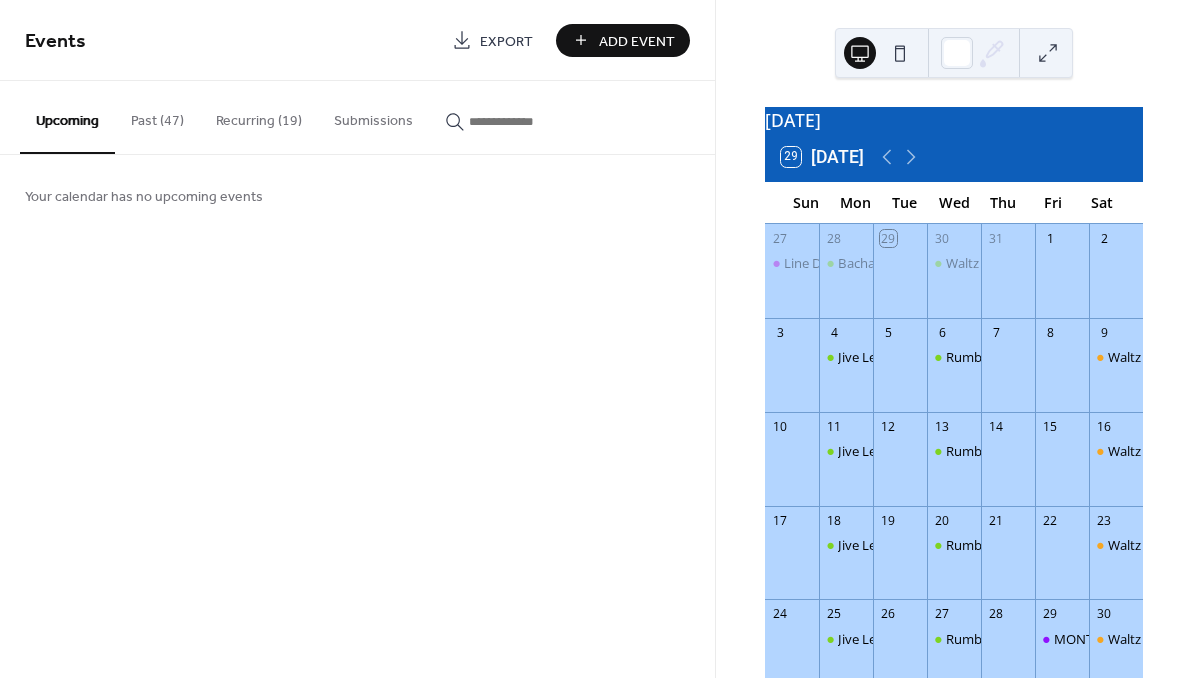 click on "Add Event" at bounding box center [637, 41] 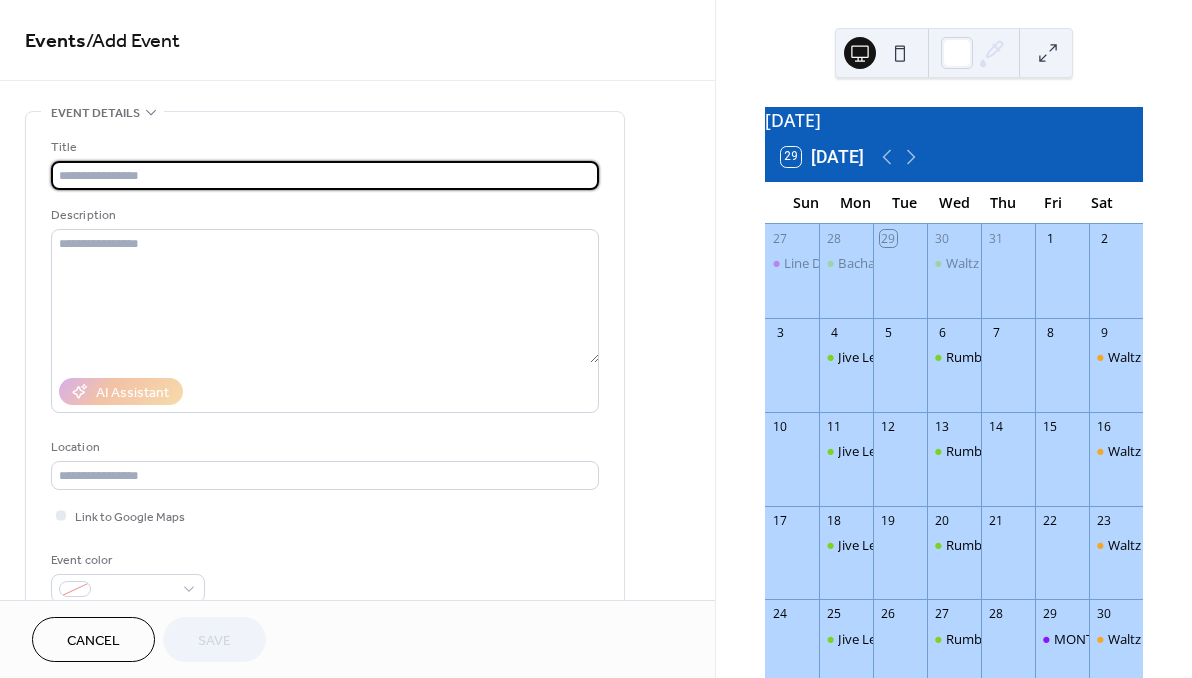 type on "*" 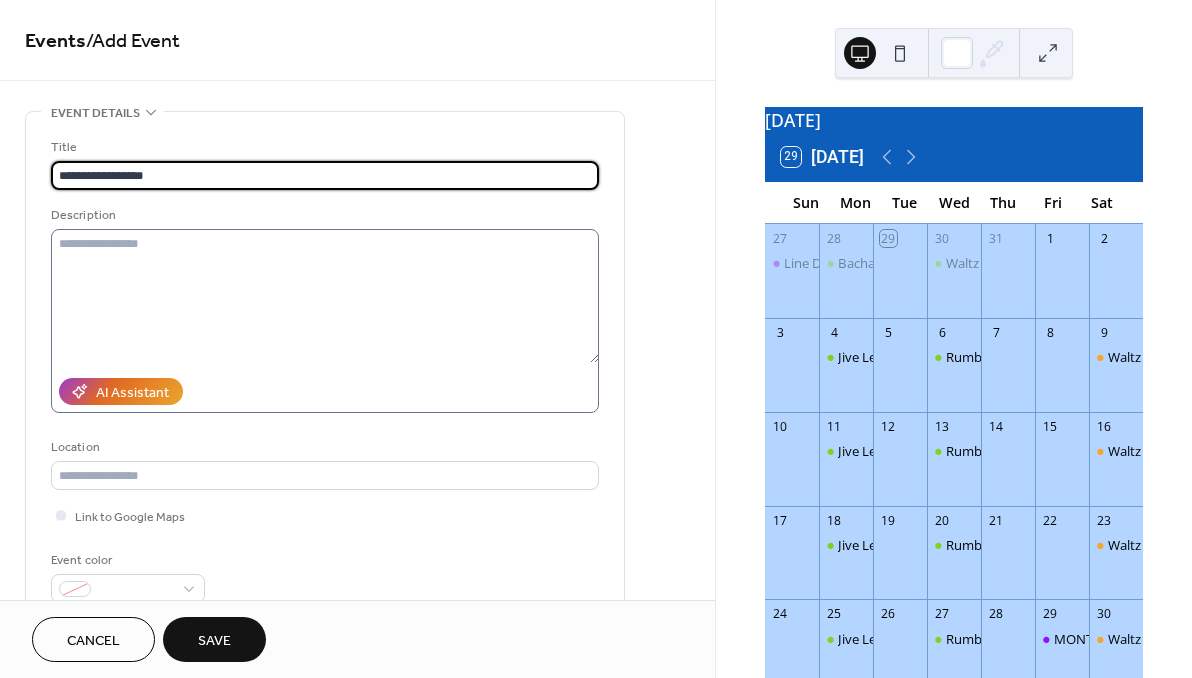 type on "**********" 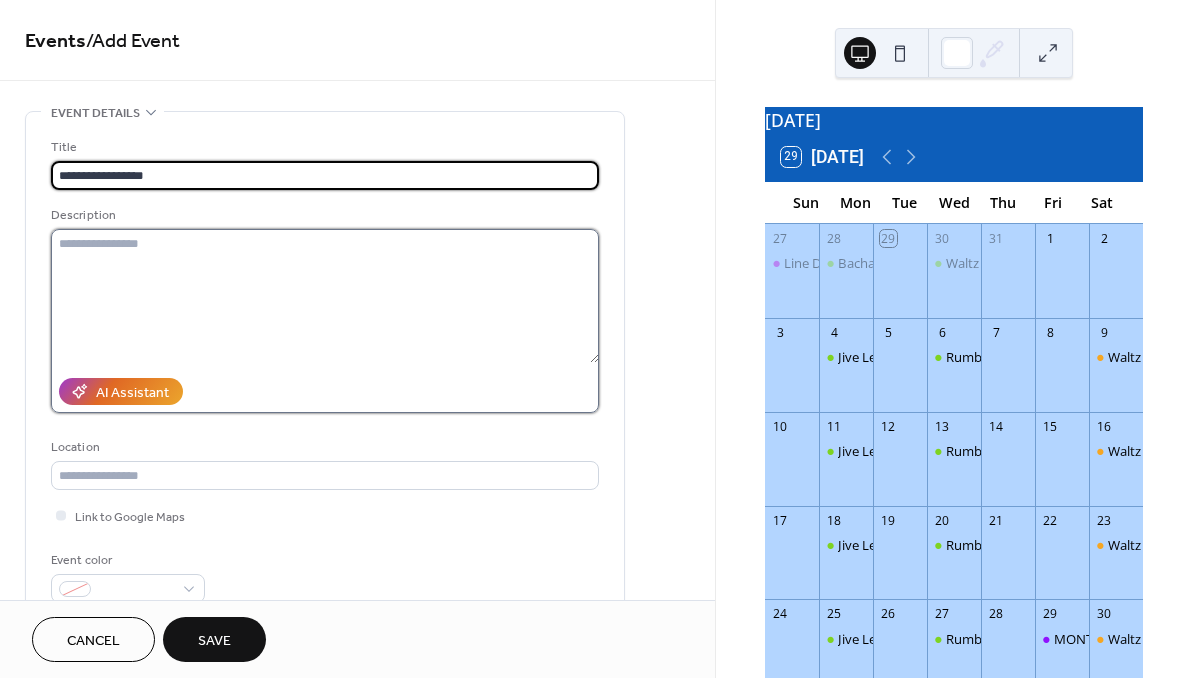click at bounding box center [325, 296] 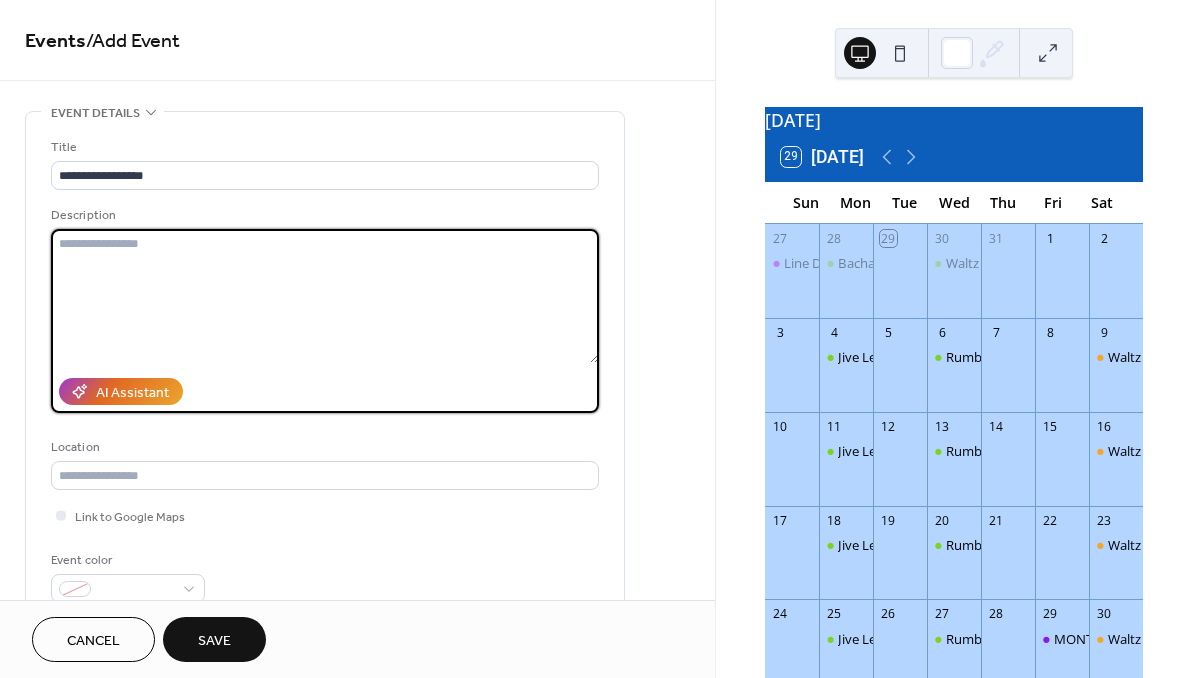 paste on "**********" 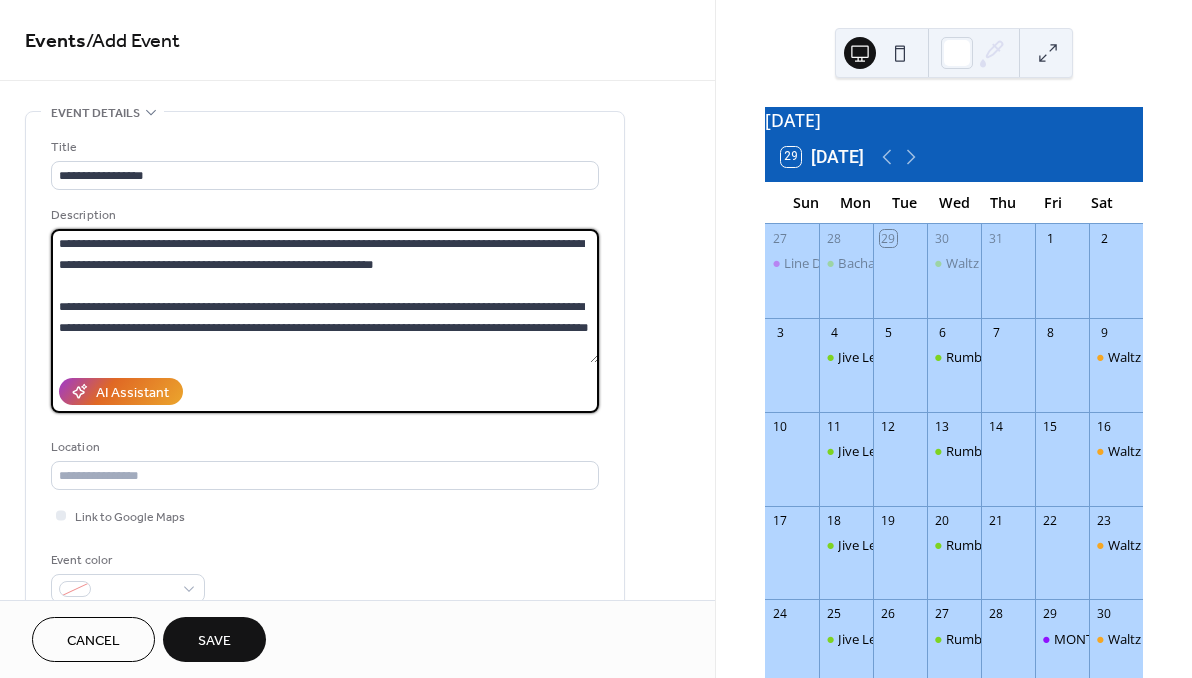 scroll, scrollTop: 777, scrollLeft: 0, axis: vertical 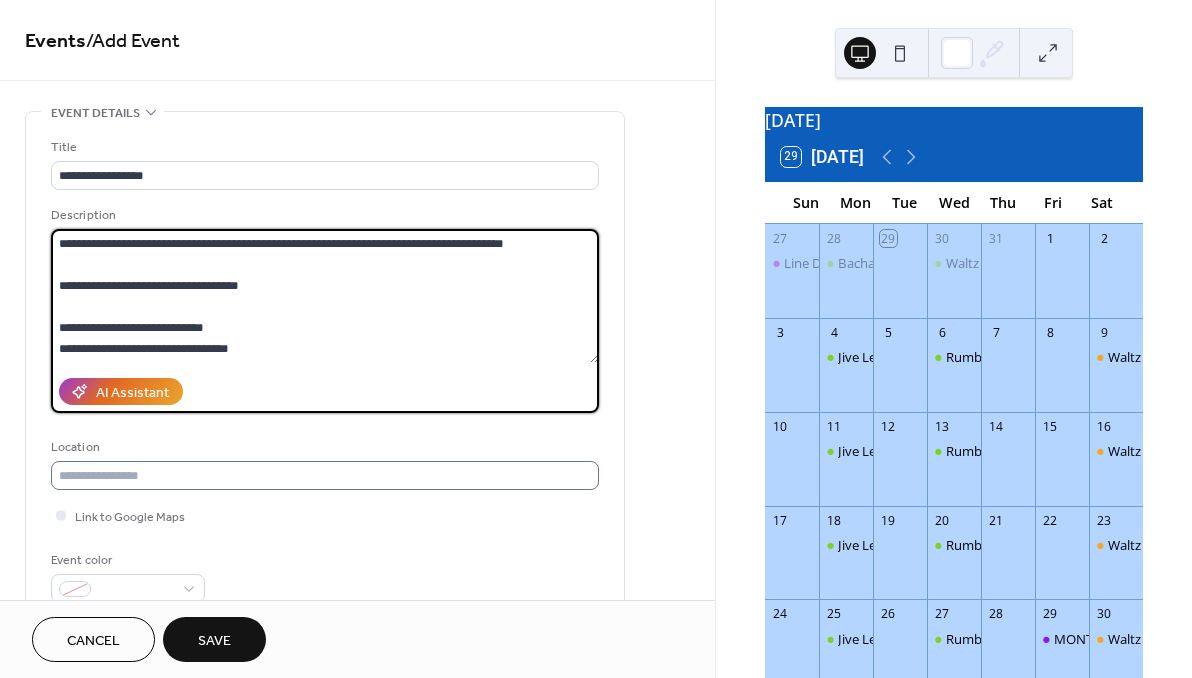 type on "**********" 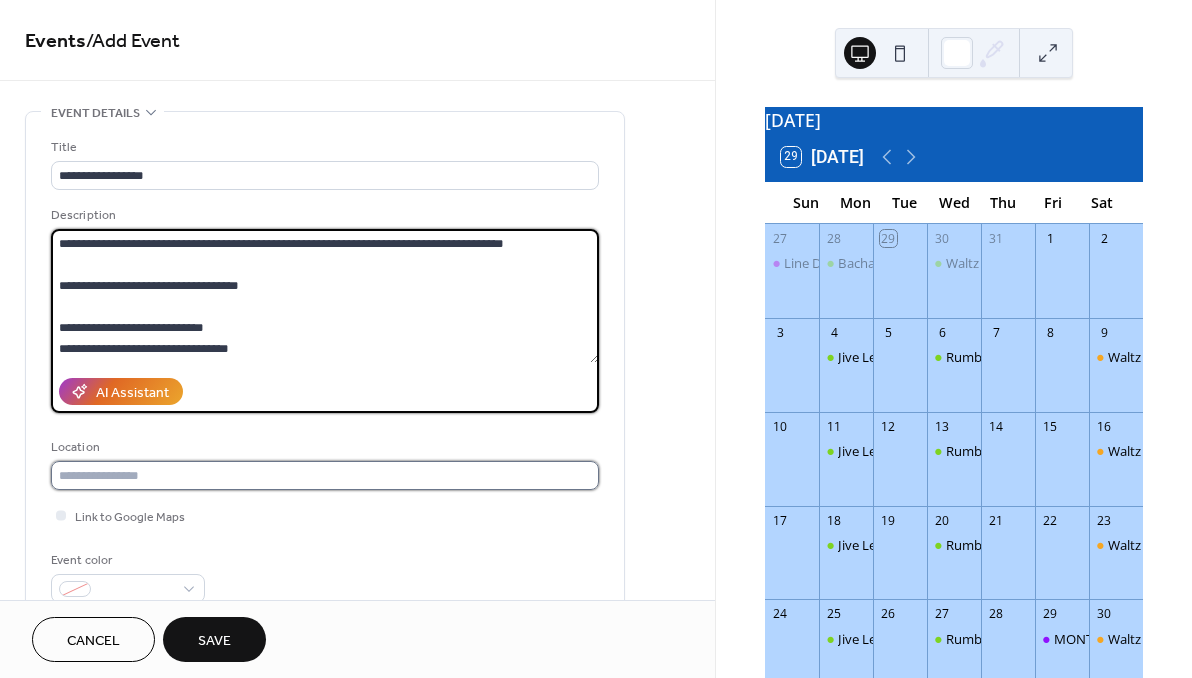 click at bounding box center (325, 475) 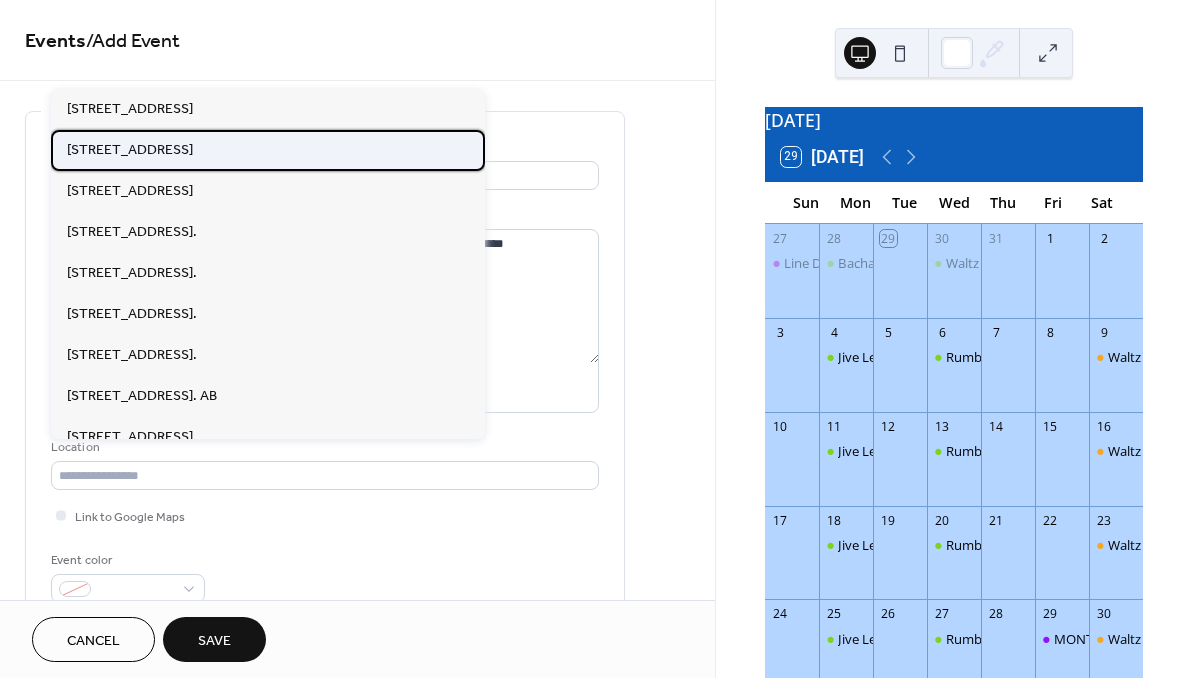 click on "[STREET_ADDRESS]" at bounding box center (130, 150) 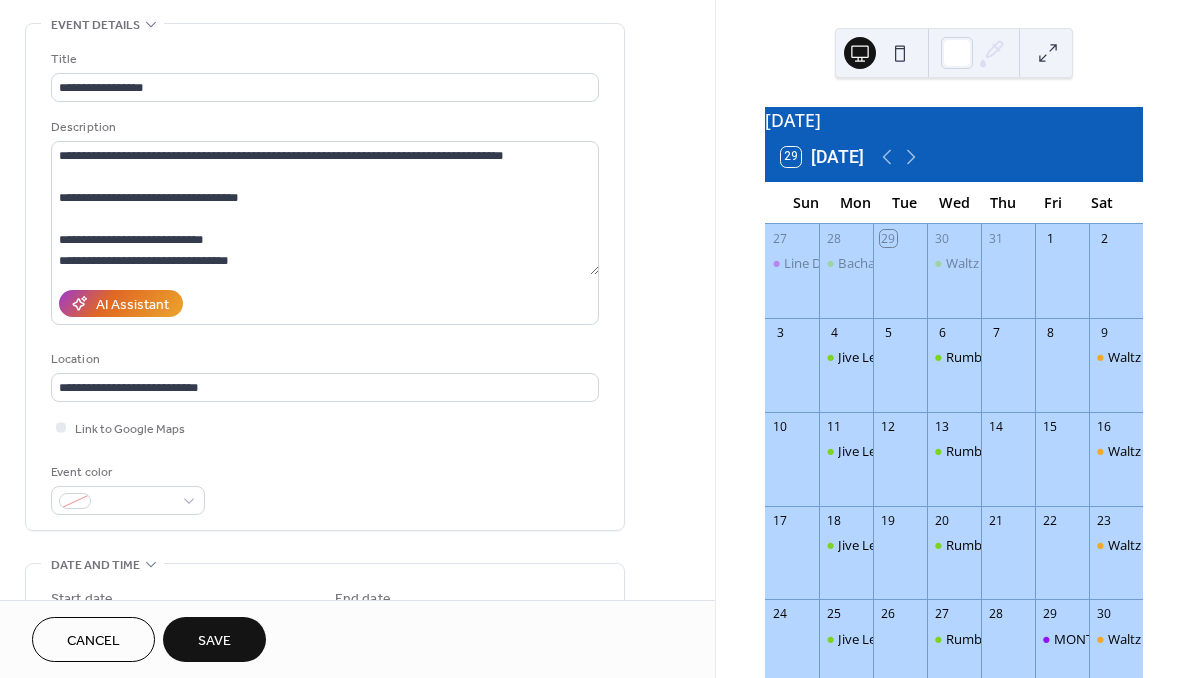 scroll, scrollTop: 145, scrollLeft: 0, axis: vertical 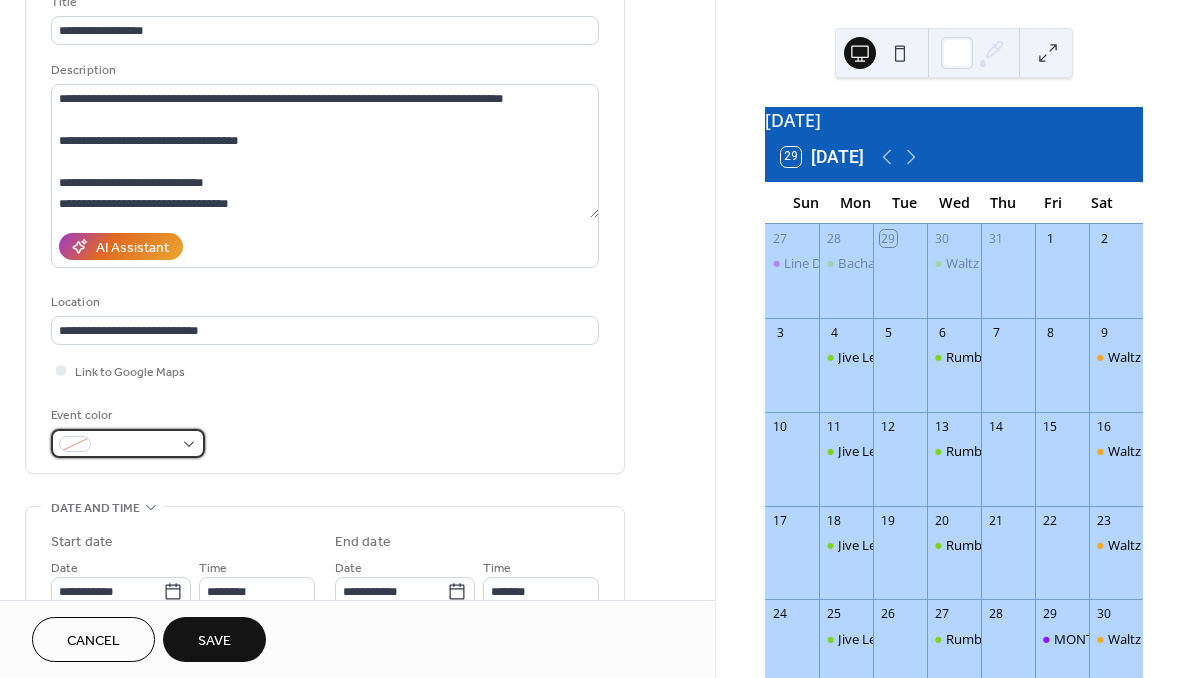 click at bounding box center [75, 444] 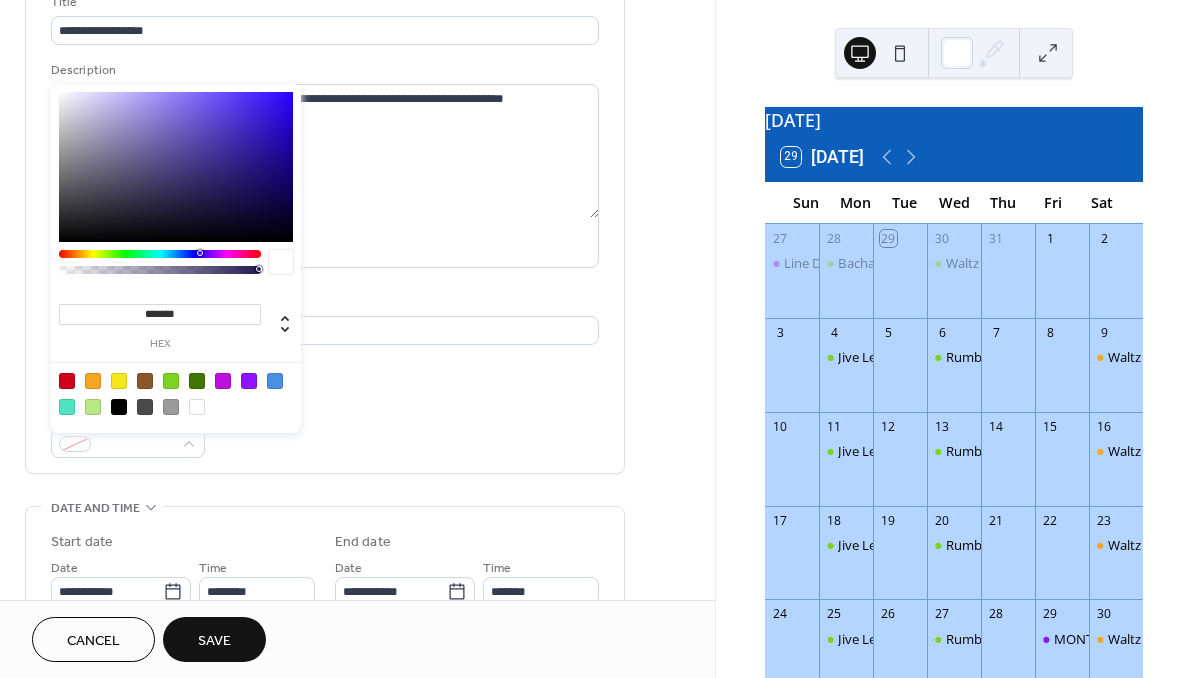 click at bounding box center (223, 381) 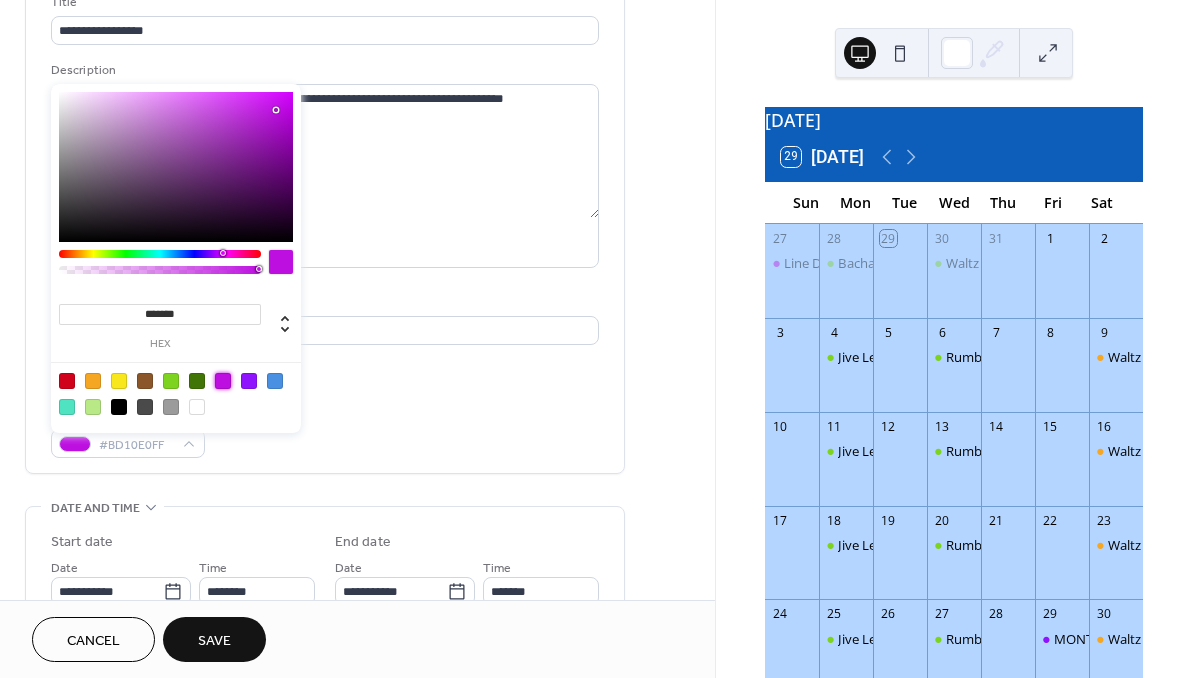 type on "*******" 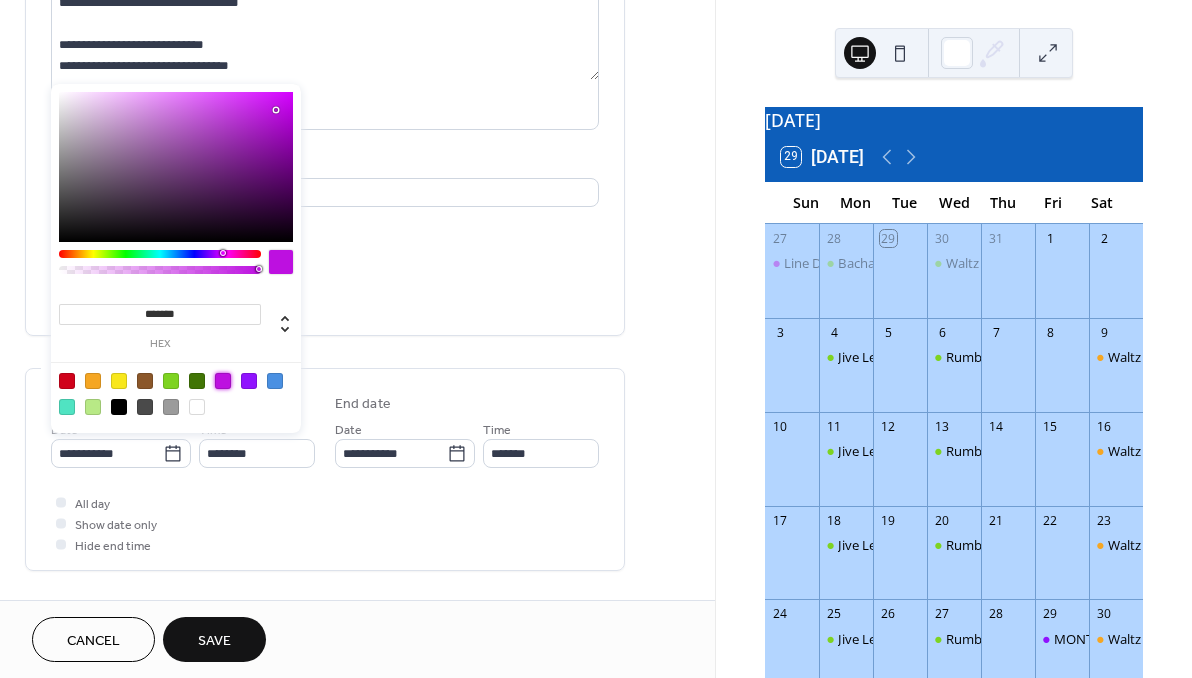 scroll, scrollTop: 307, scrollLeft: 0, axis: vertical 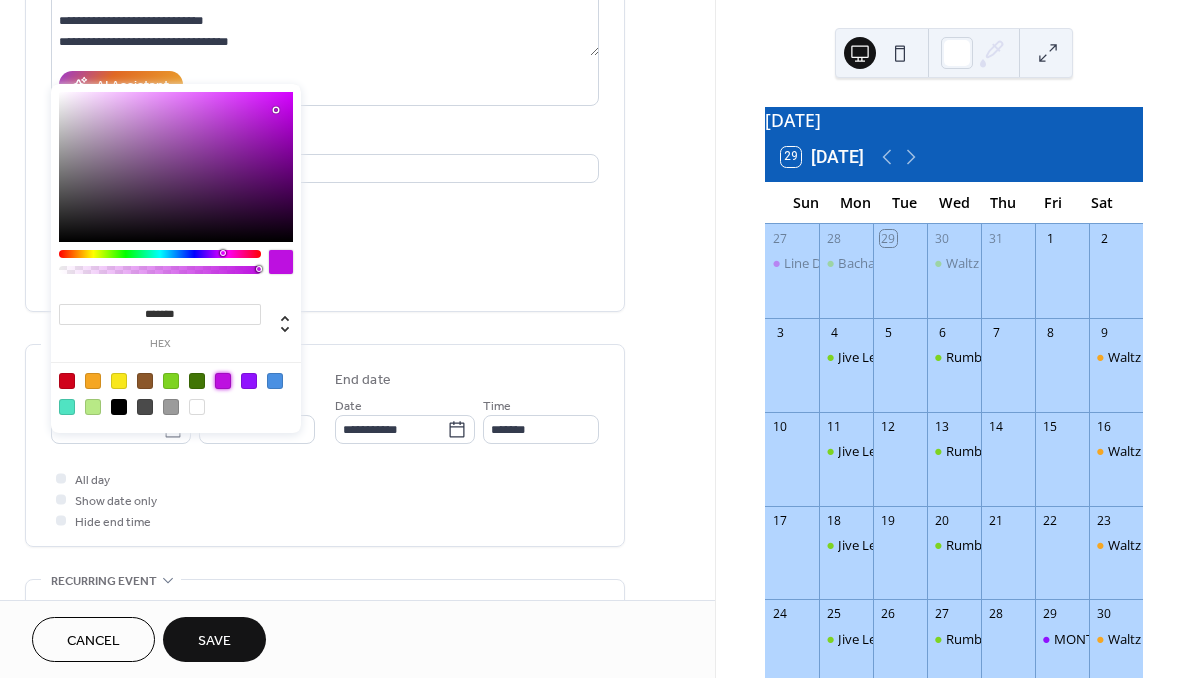 click on "**********" at bounding box center (357, 413) 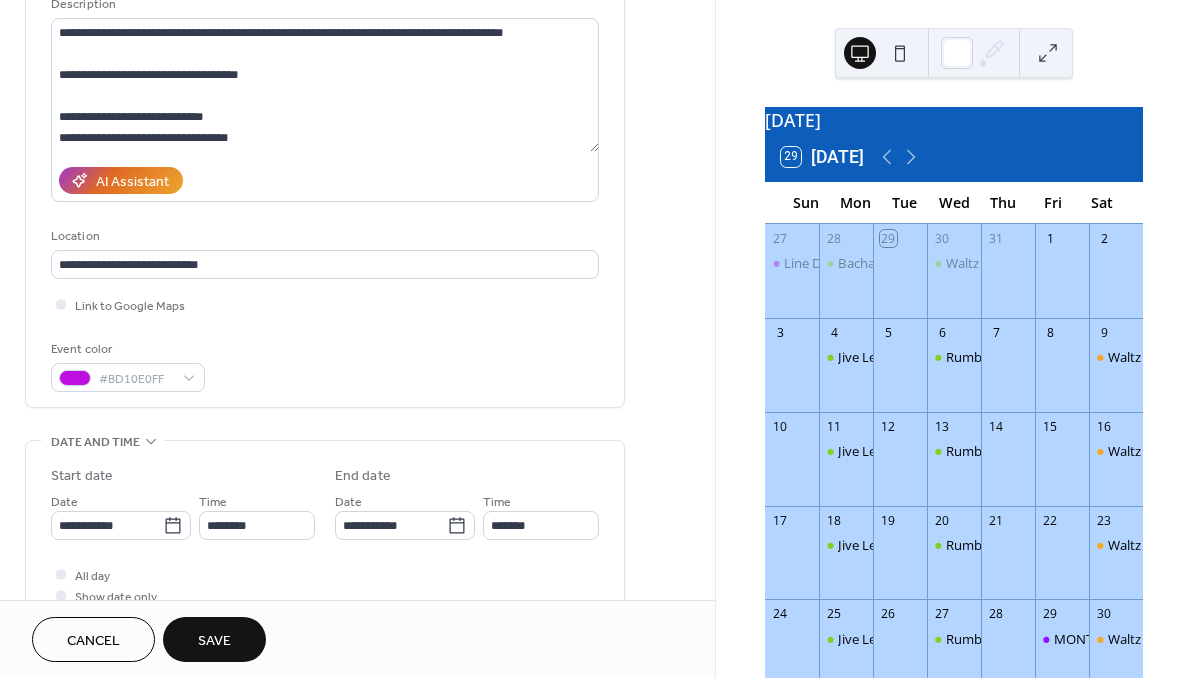 scroll, scrollTop: 236, scrollLeft: 0, axis: vertical 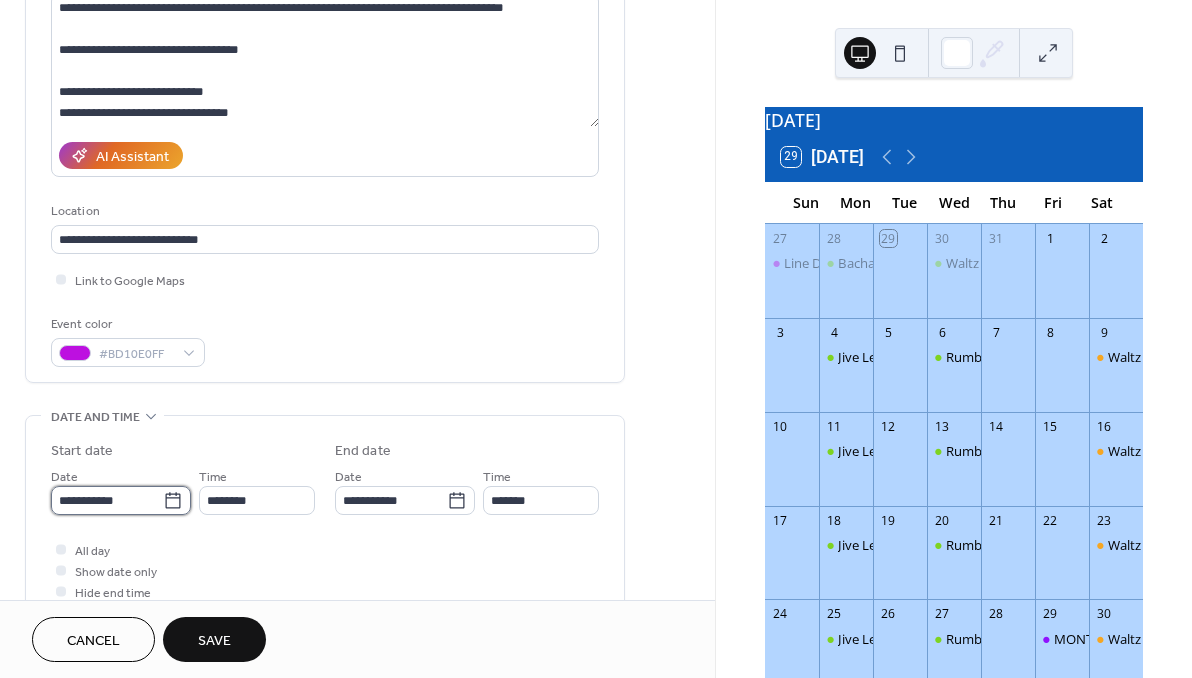 click on "**********" at bounding box center [107, 500] 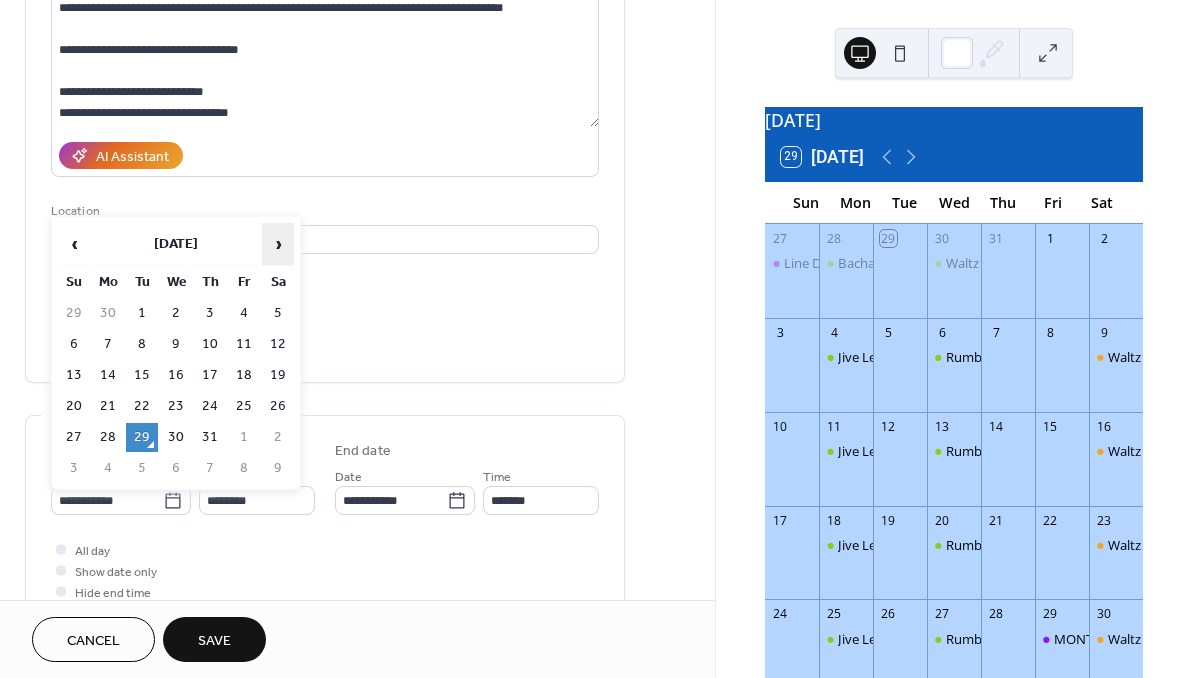 click on "›" at bounding box center [278, 244] 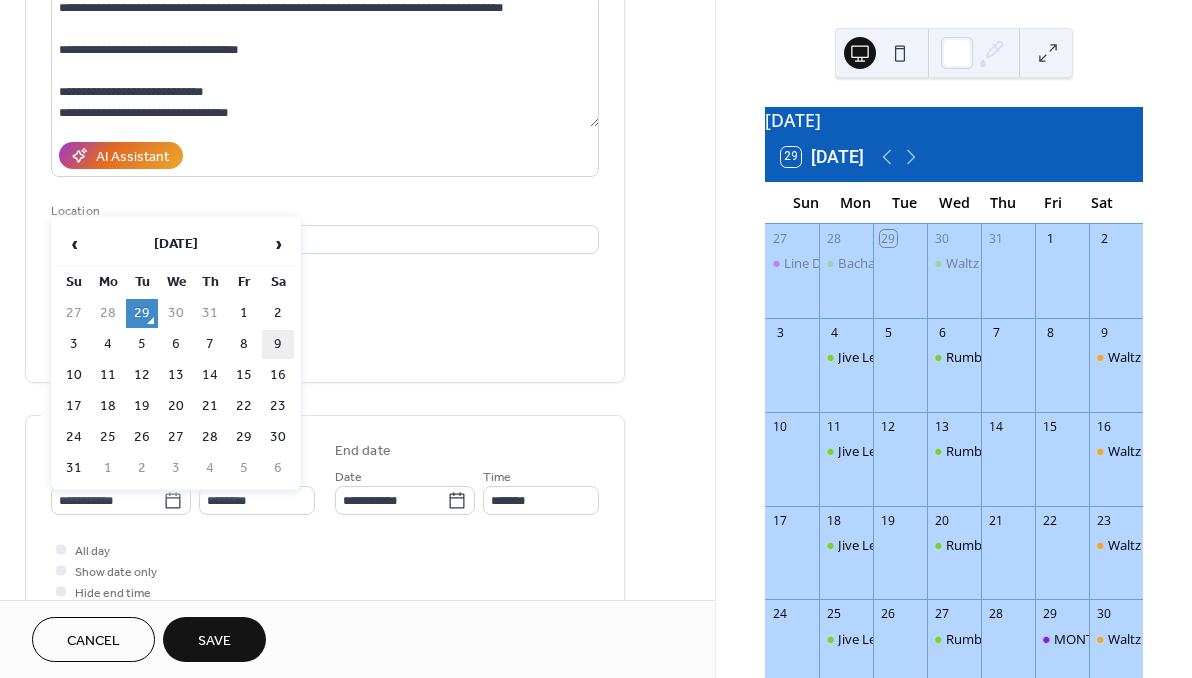 click on "9" at bounding box center (278, 344) 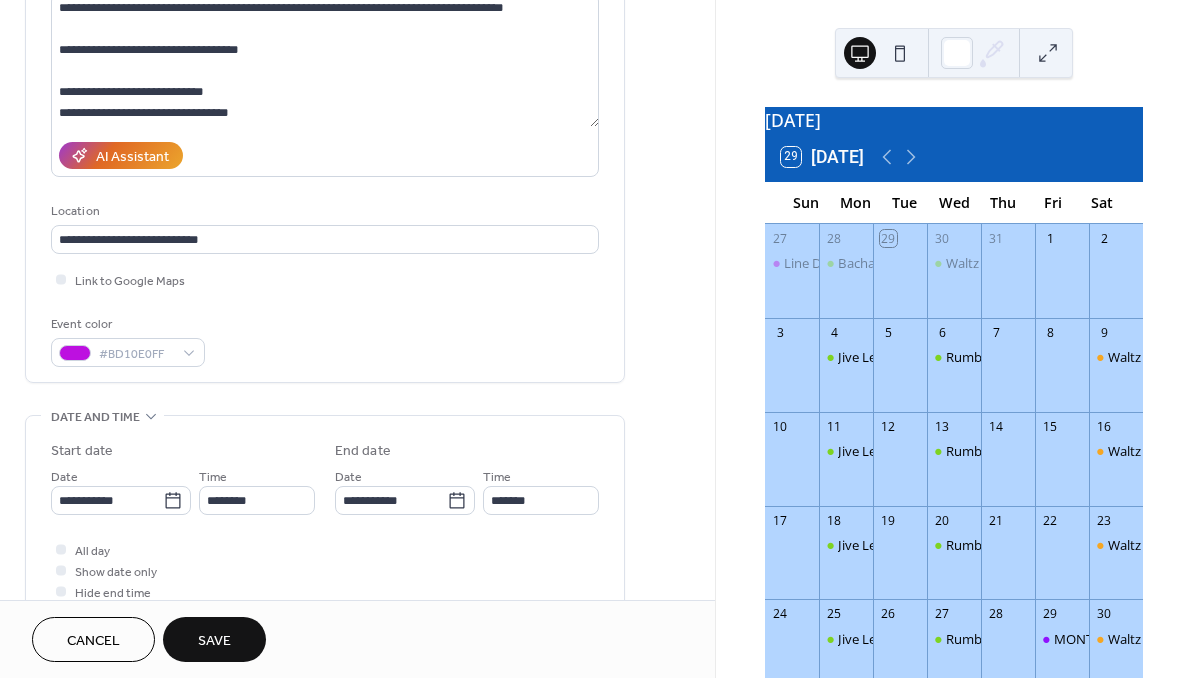 type on "**********" 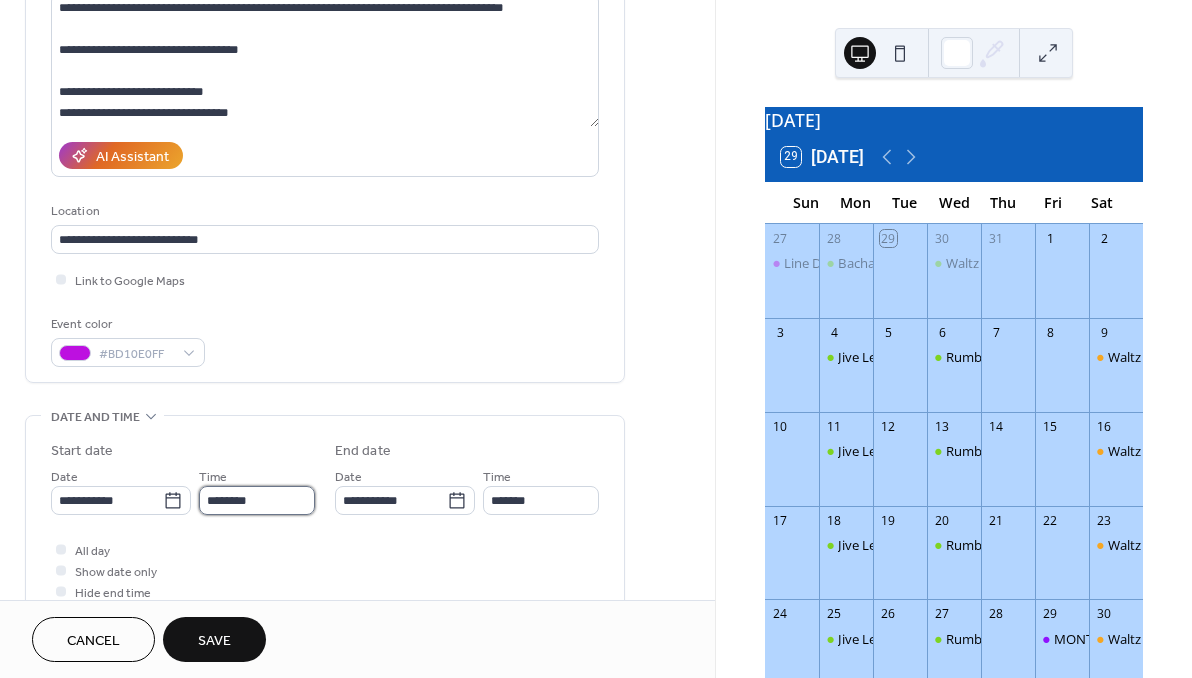 click on "********" at bounding box center (257, 500) 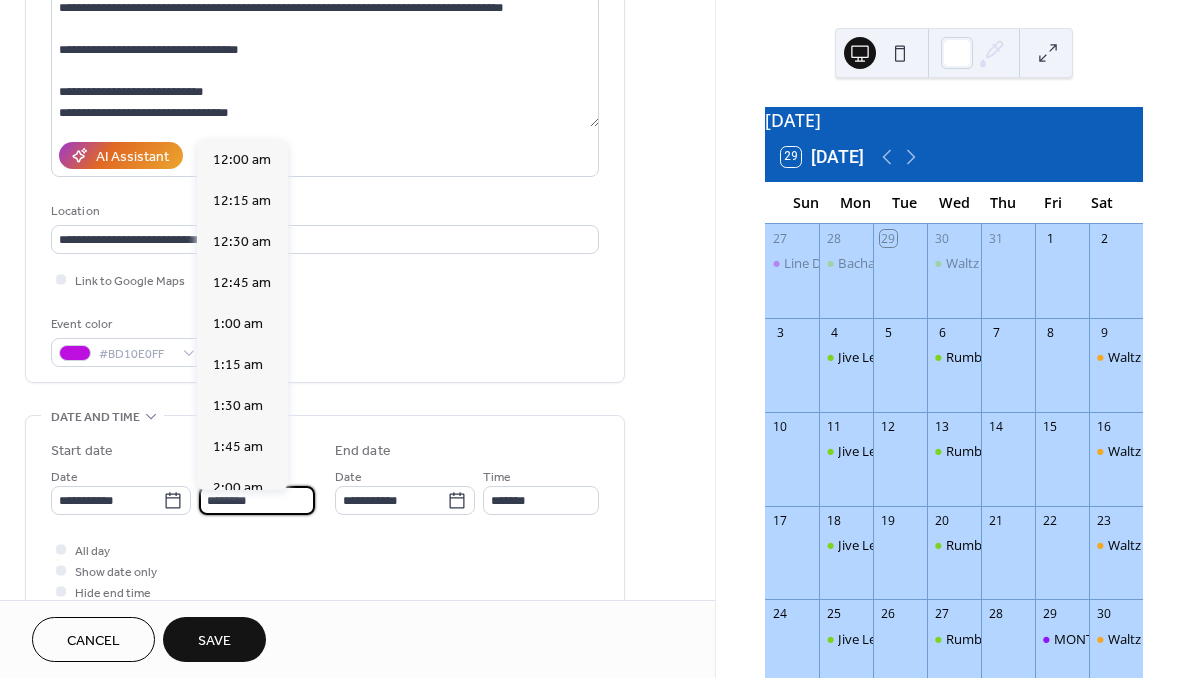 scroll, scrollTop: 1968, scrollLeft: 0, axis: vertical 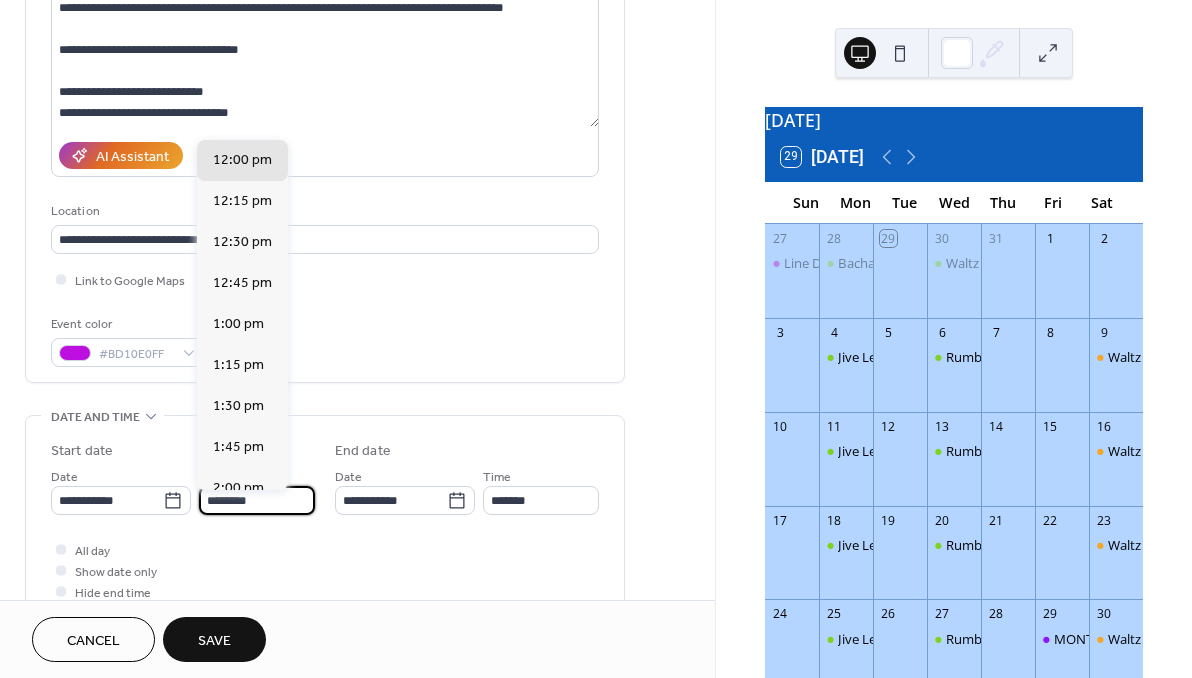 click on "********" at bounding box center (257, 500) 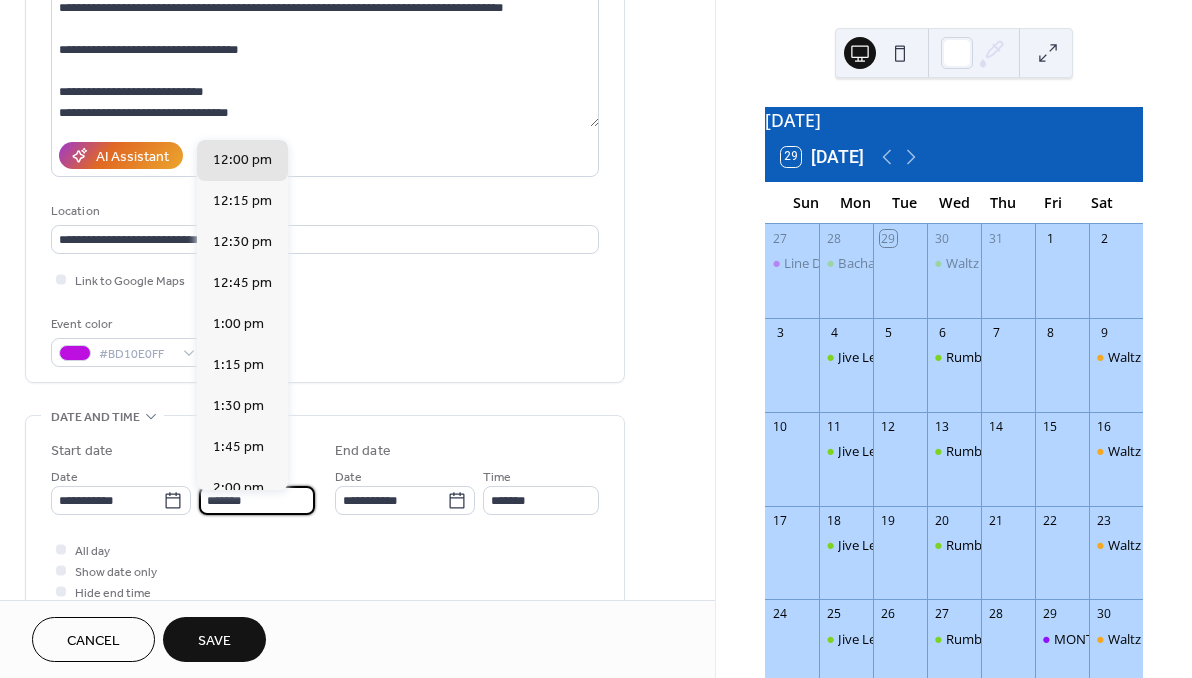scroll, scrollTop: 2952, scrollLeft: 0, axis: vertical 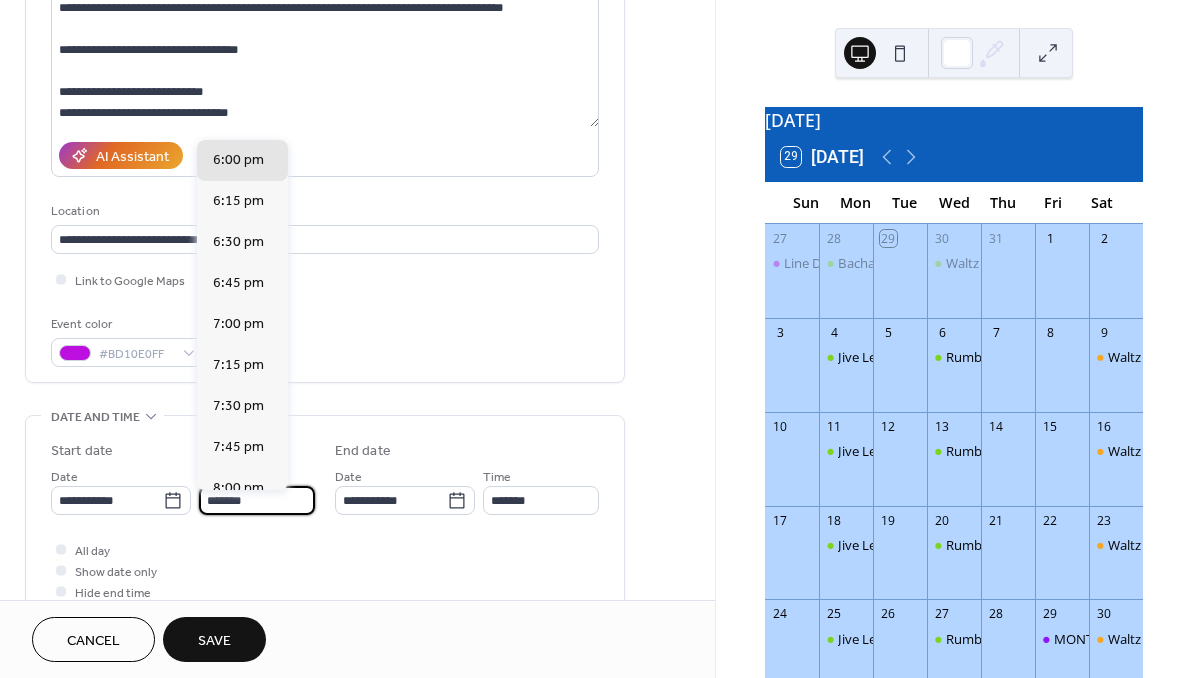 type on "*******" 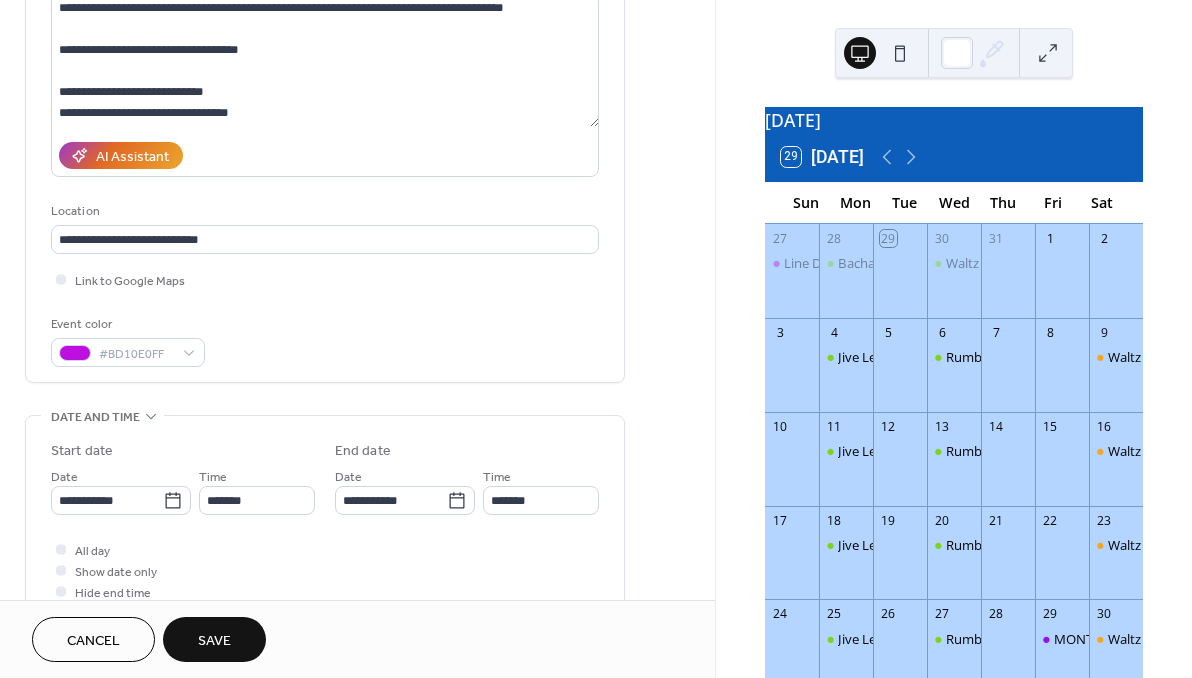 click on "All day Show date only Hide end time" at bounding box center [325, 570] 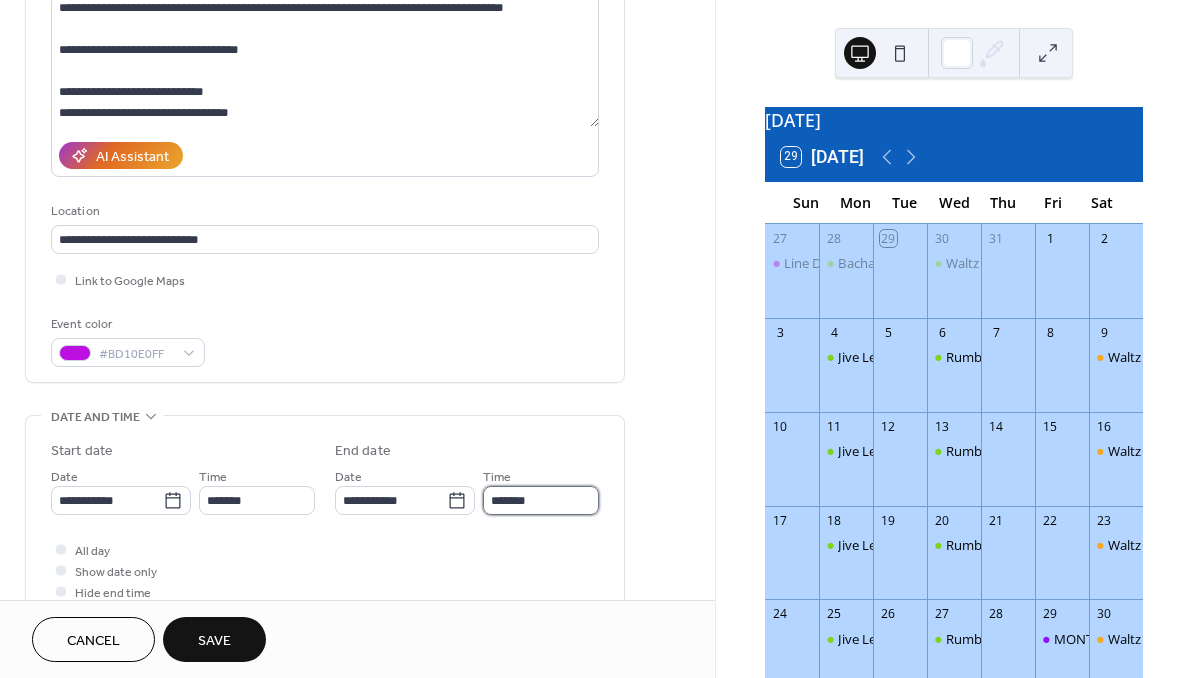 click on "*******" at bounding box center [541, 500] 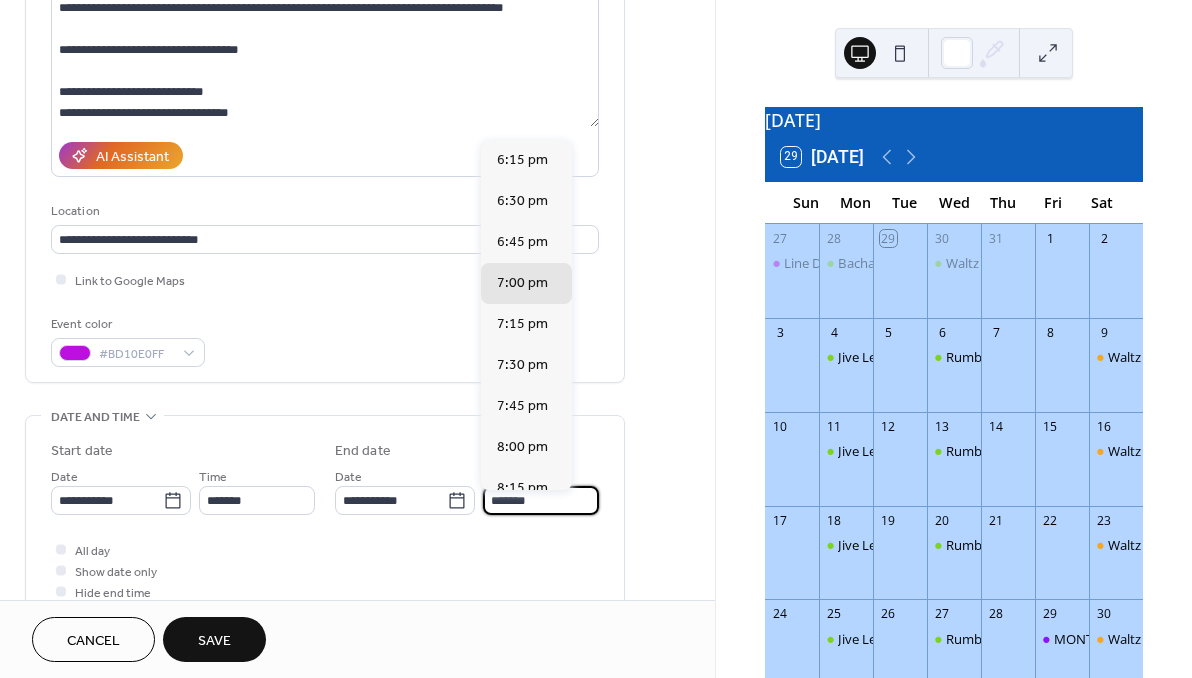 click on "*******" at bounding box center [541, 500] 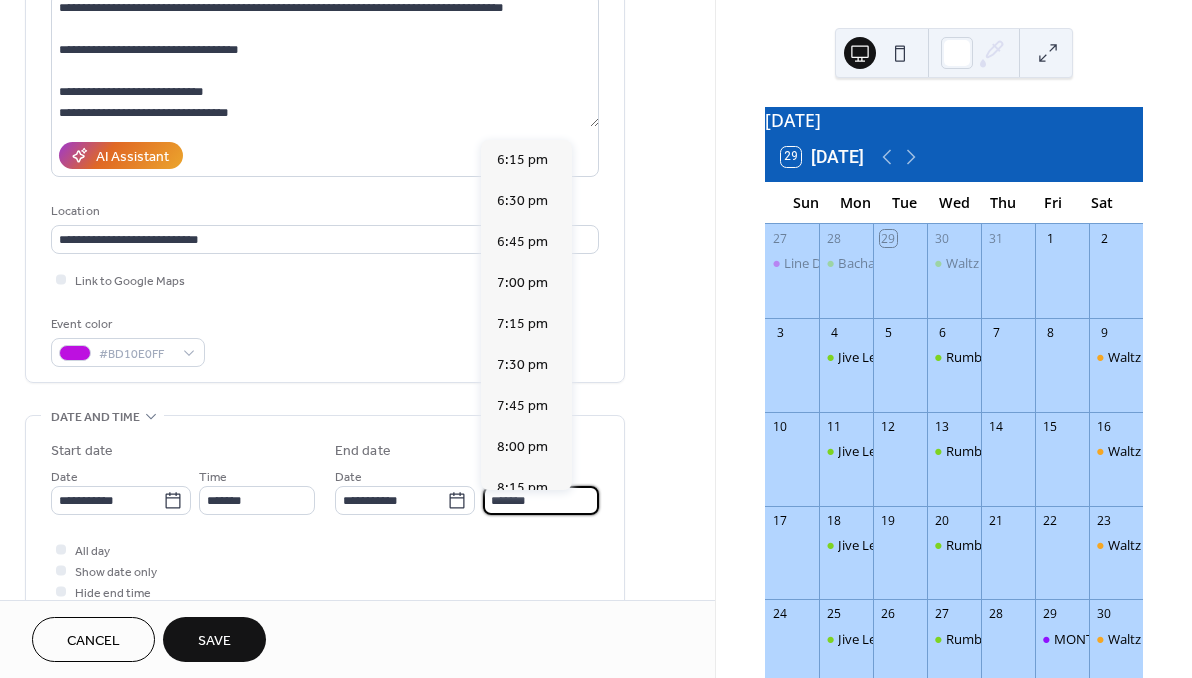 click on "*******" at bounding box center [541, 500] 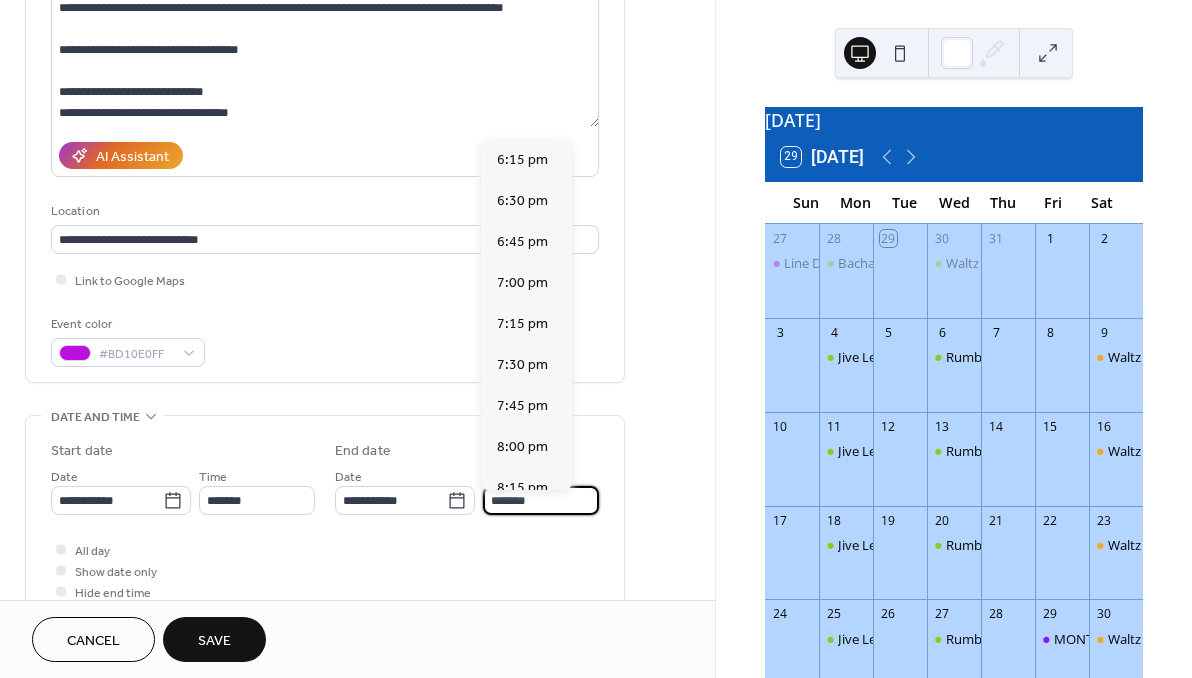 click on "*******" at bounding box center (541, 500) 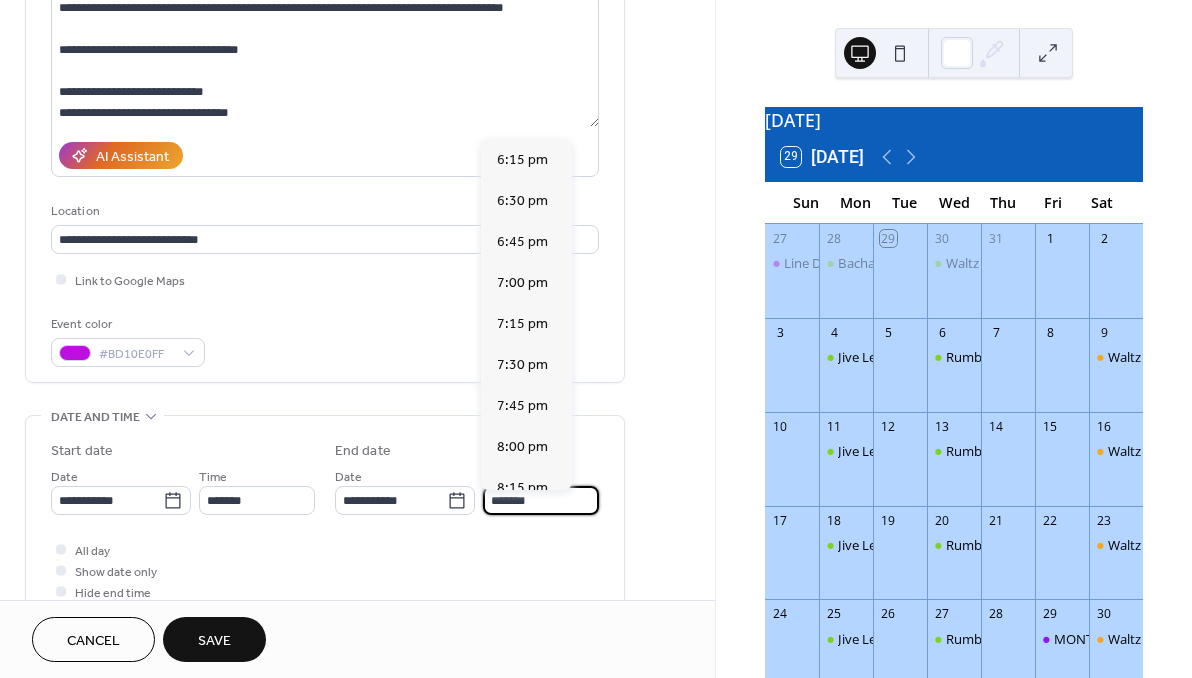 click on "Cancel Save" at bounding box center (357, 639) 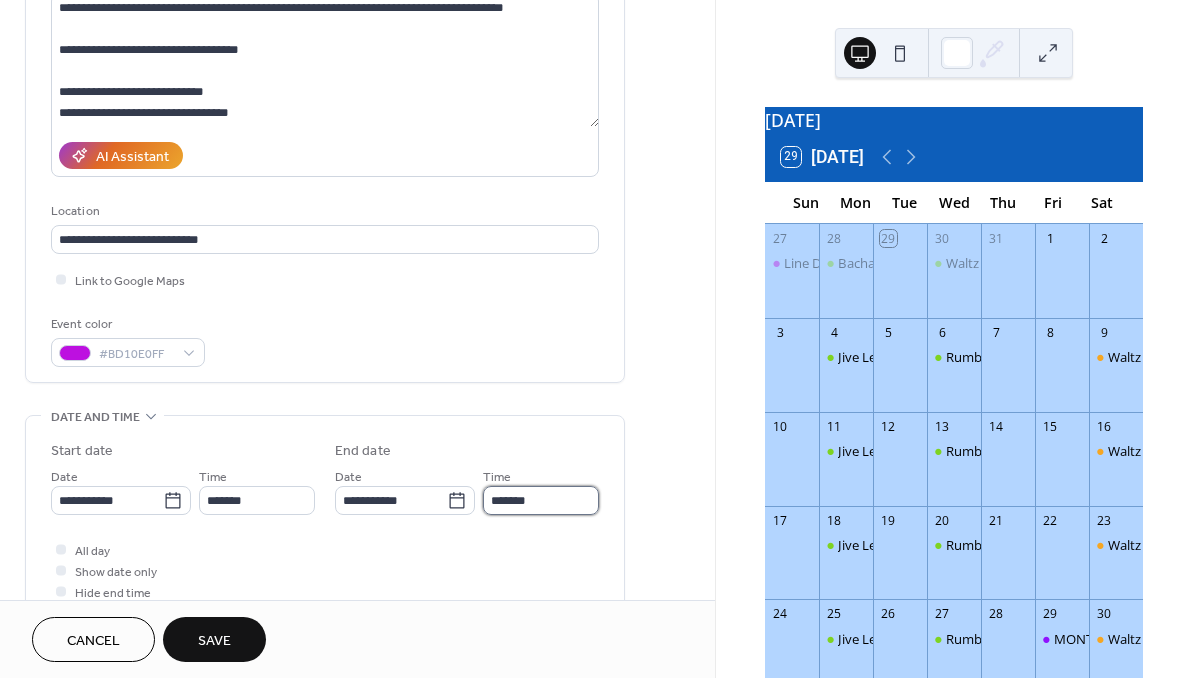 click on "*******" at bounding box center [541, 500] 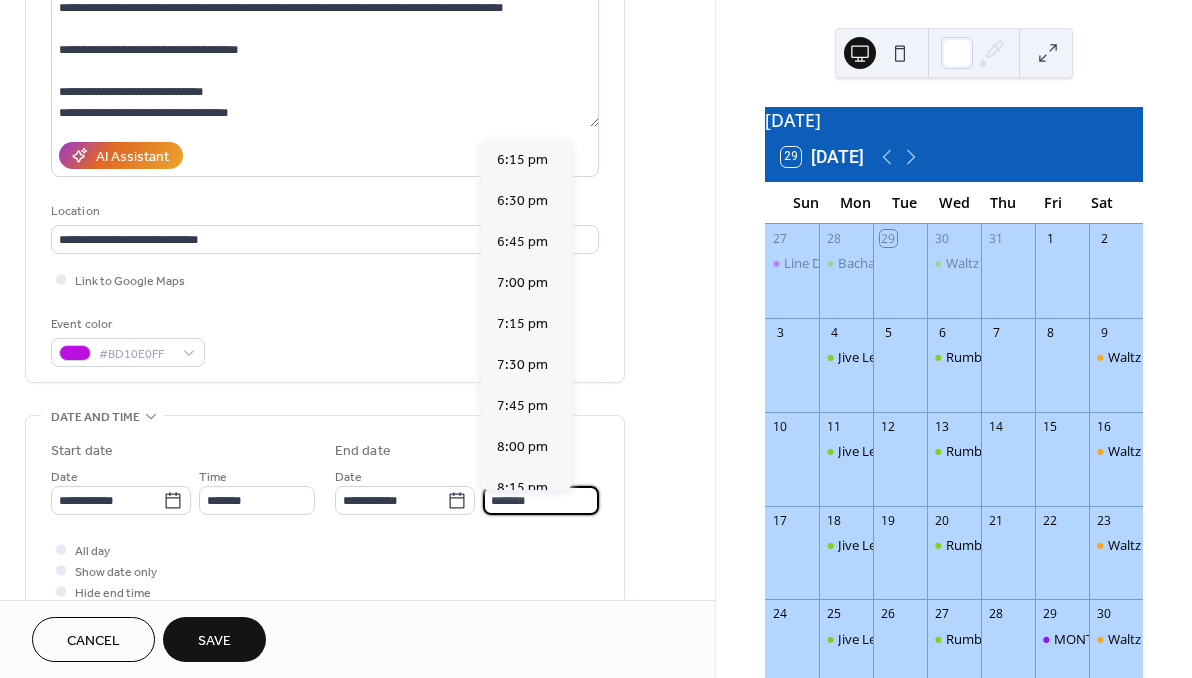 click on "*******" at bounding box center (541, 500) 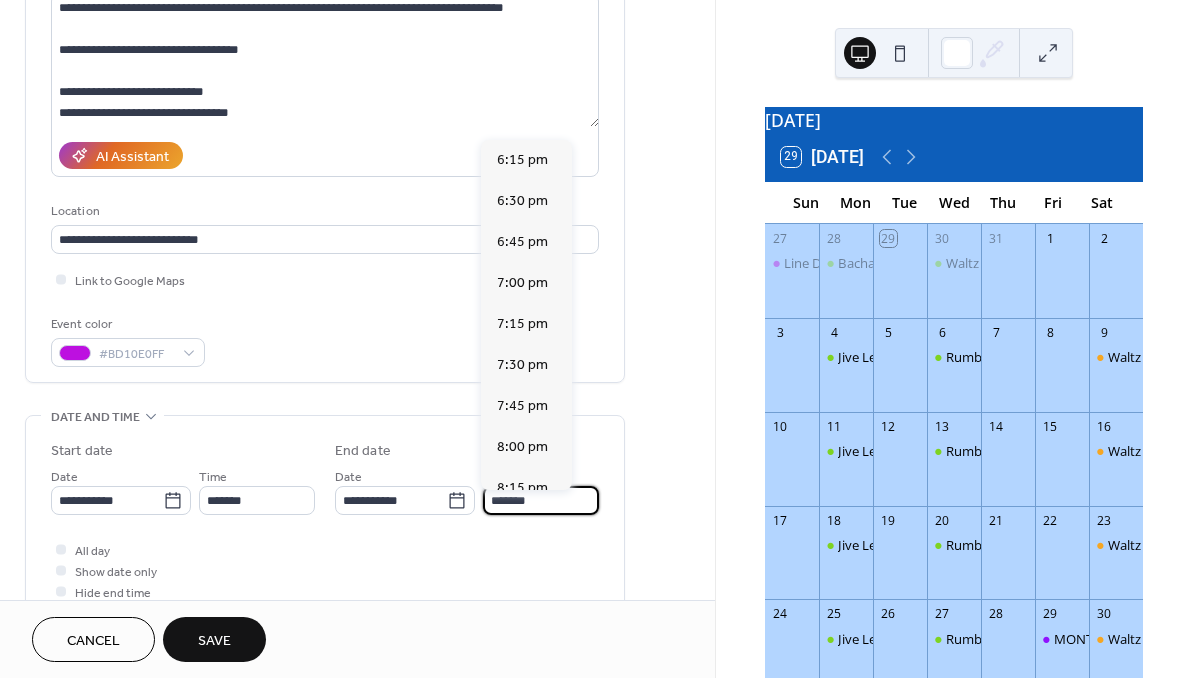 type on "*******" 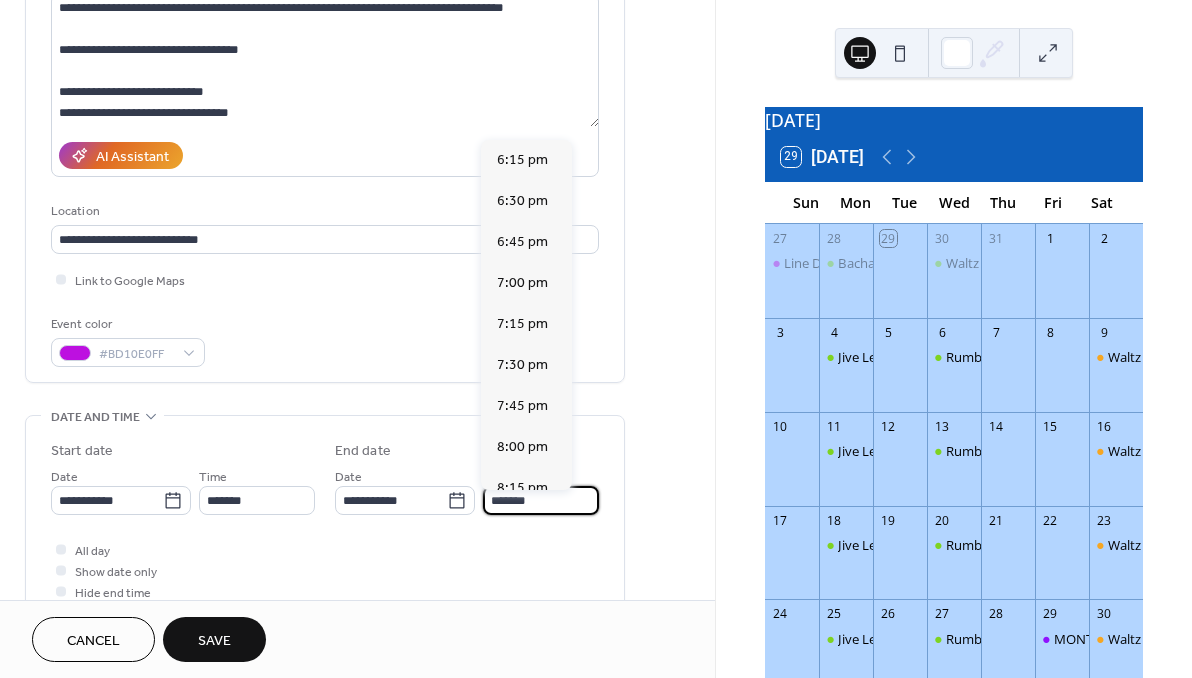 click on "All day Show date only Hide end time" at bounding box center [325, 570] 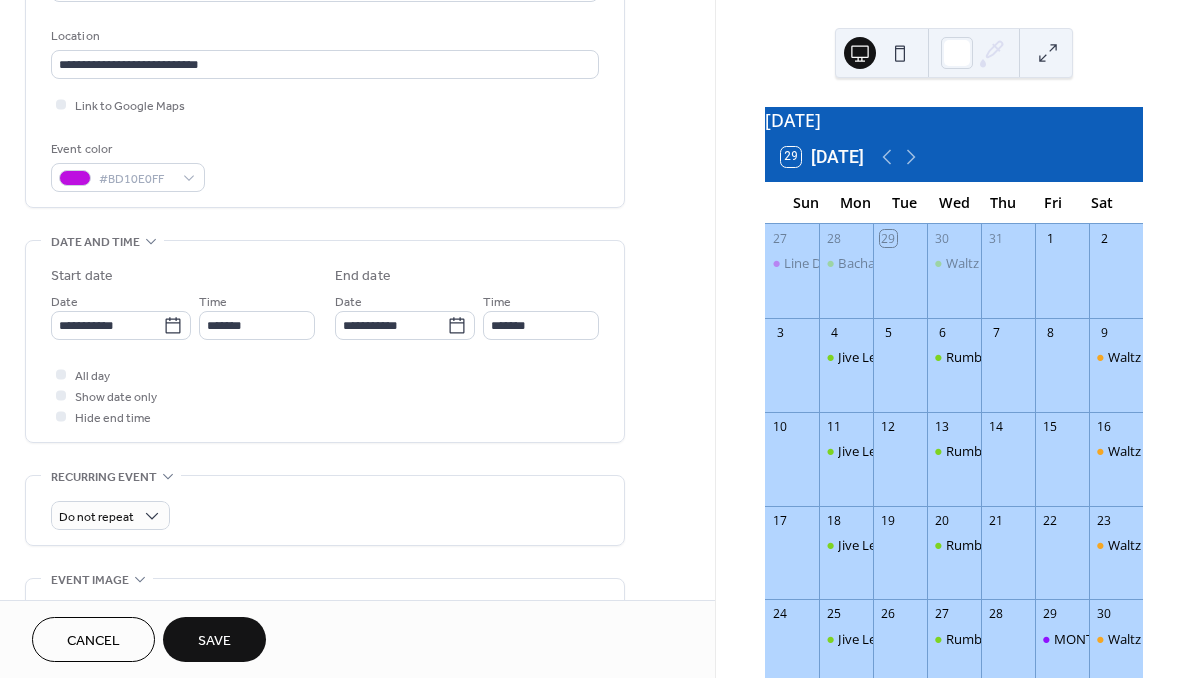 scroll, scrollTop: 412, scrollLeft: 0, axis: vertical 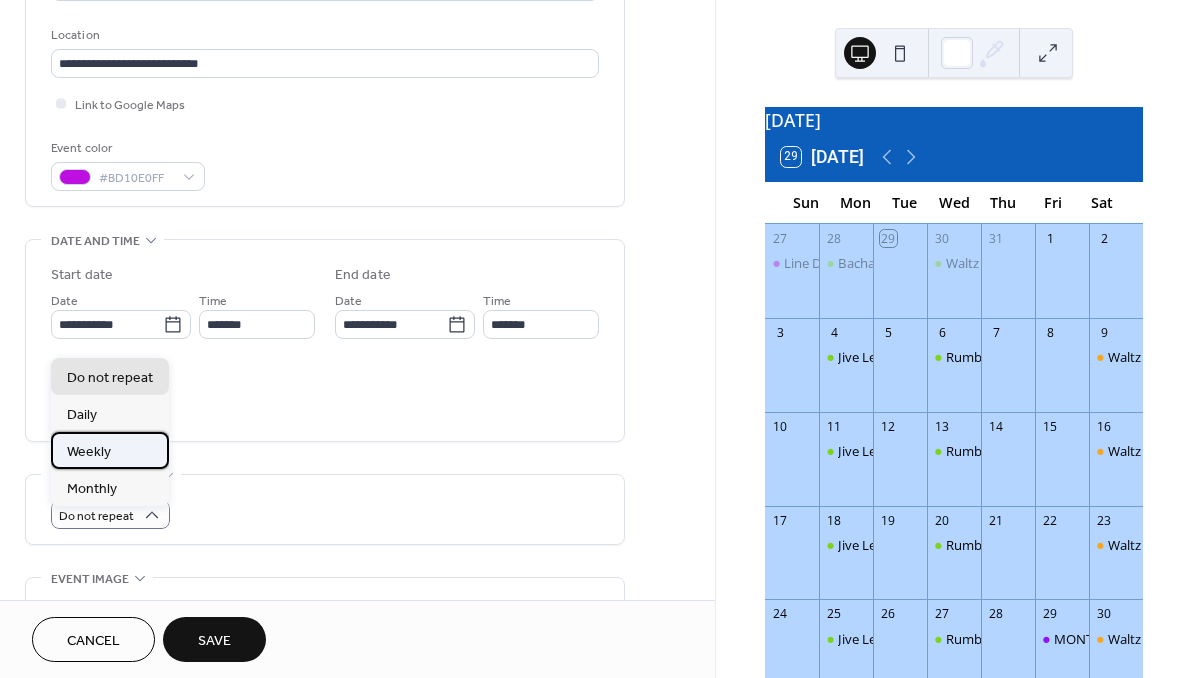 click on "Weekly" at bounding box center (110, 450) 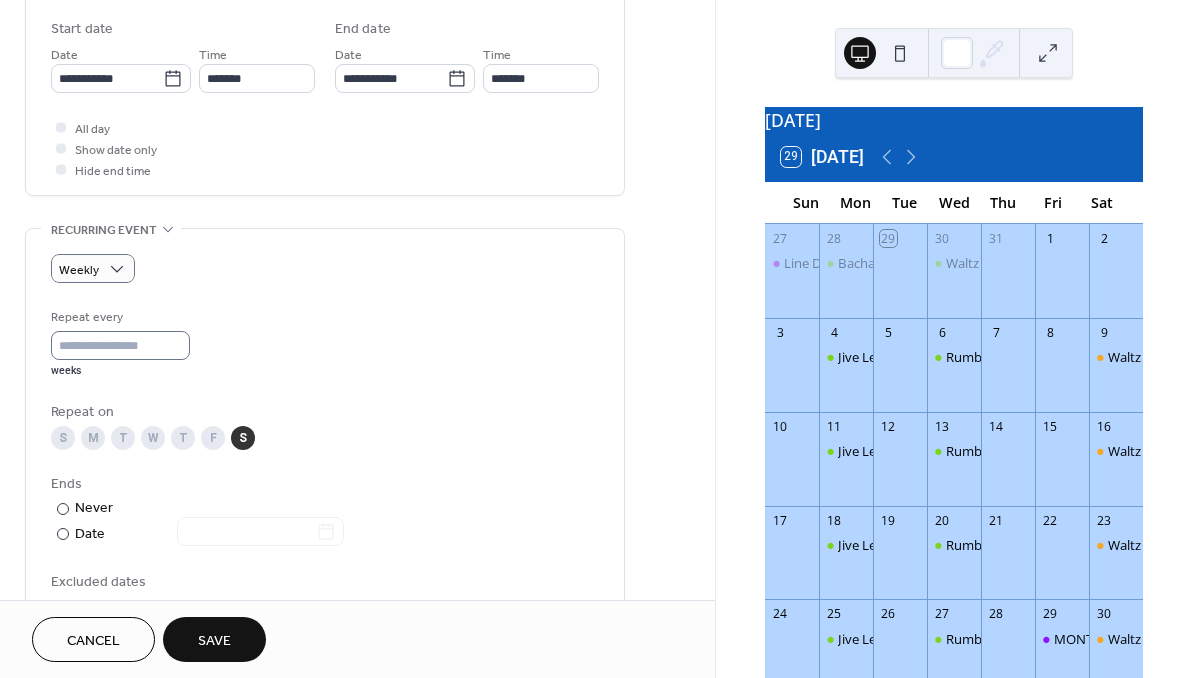 scroll, scrollTop: 666, scrollLeft: 0, axis: vertical 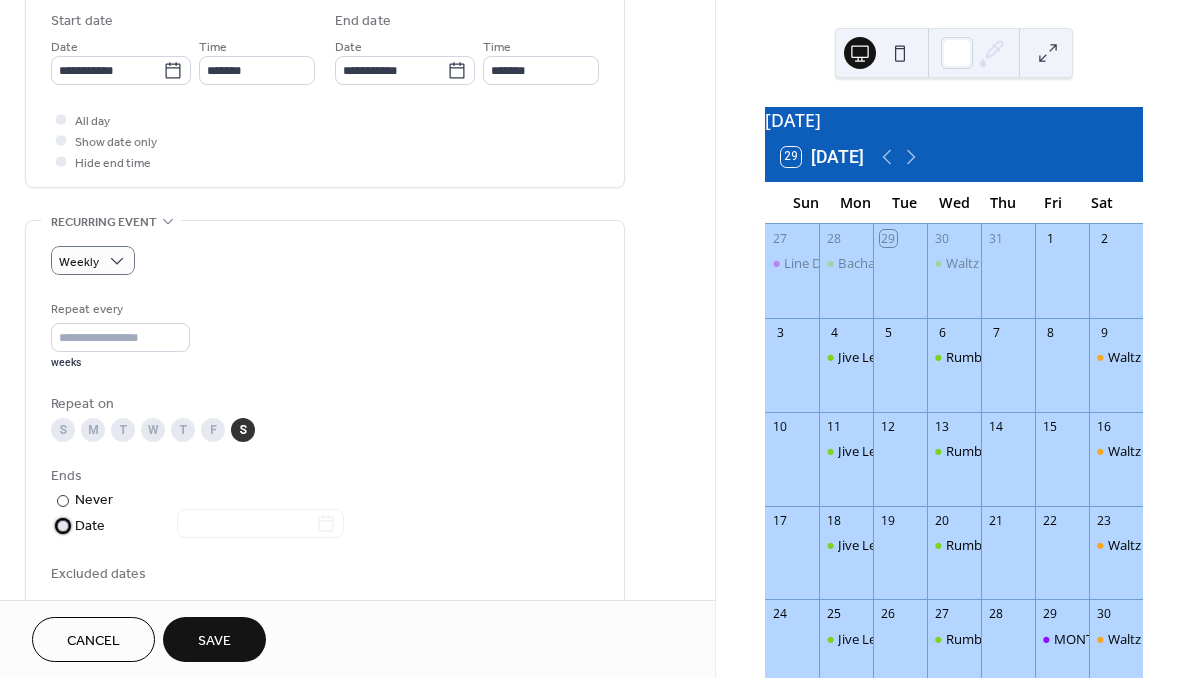 click on "Date" at bounding box center [209, 526] 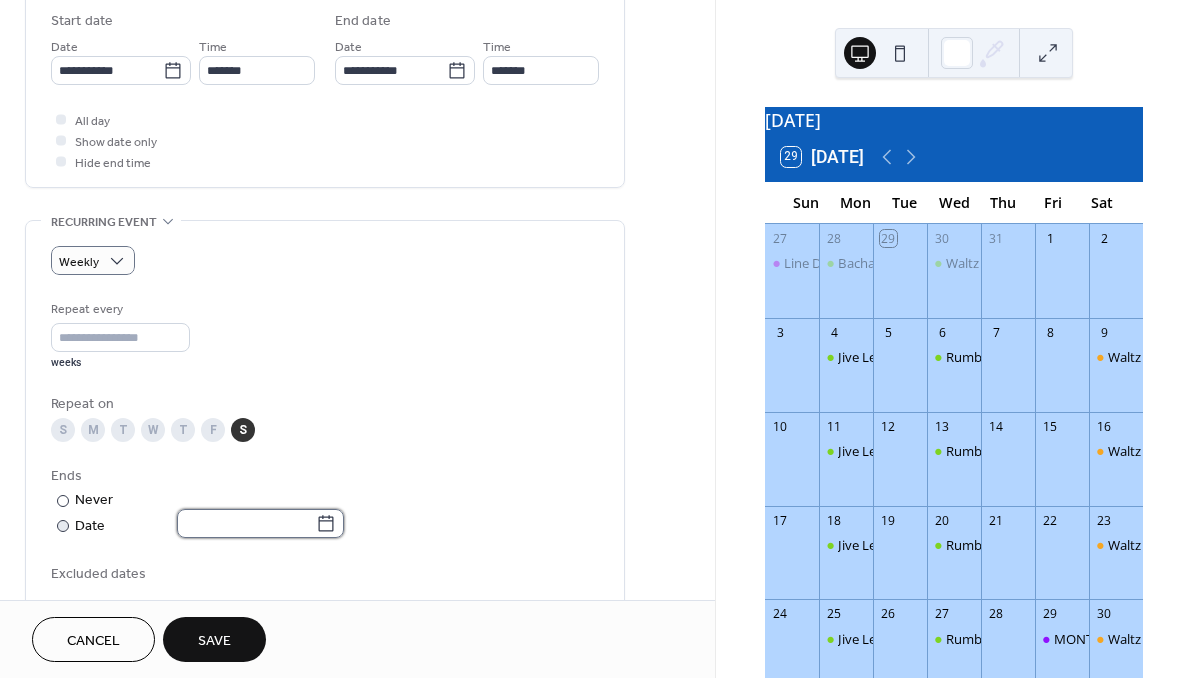 click at bounding box center (246, 523) 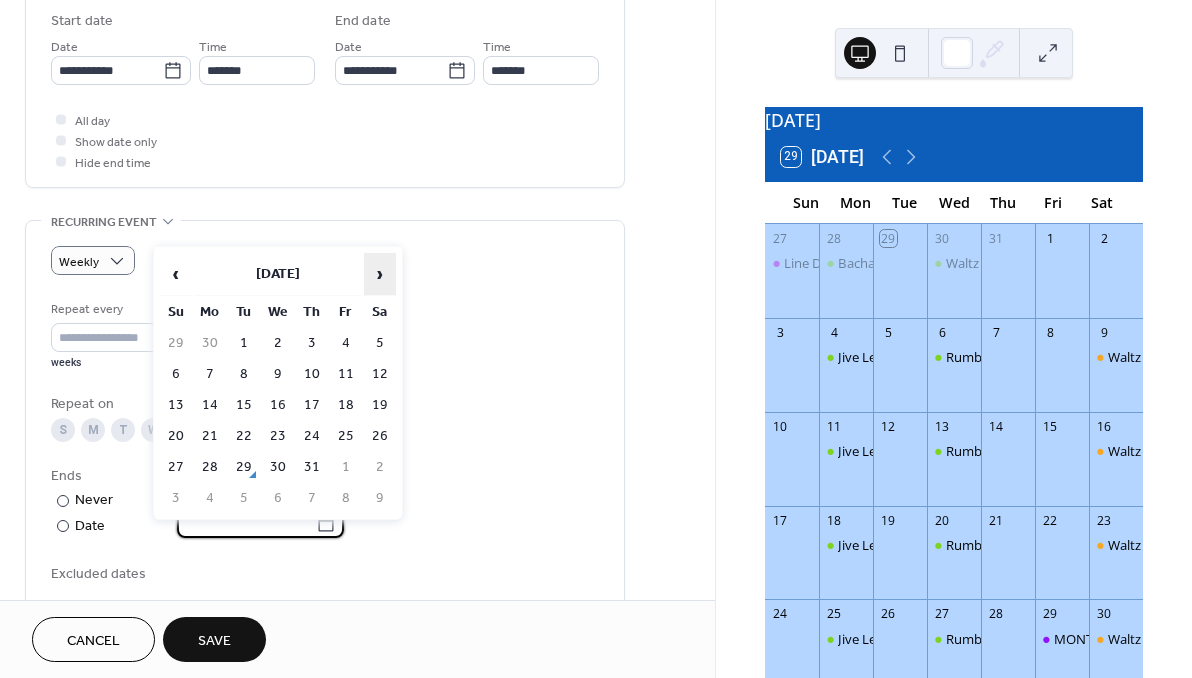 click on "›" at bounding box center (380, 274) 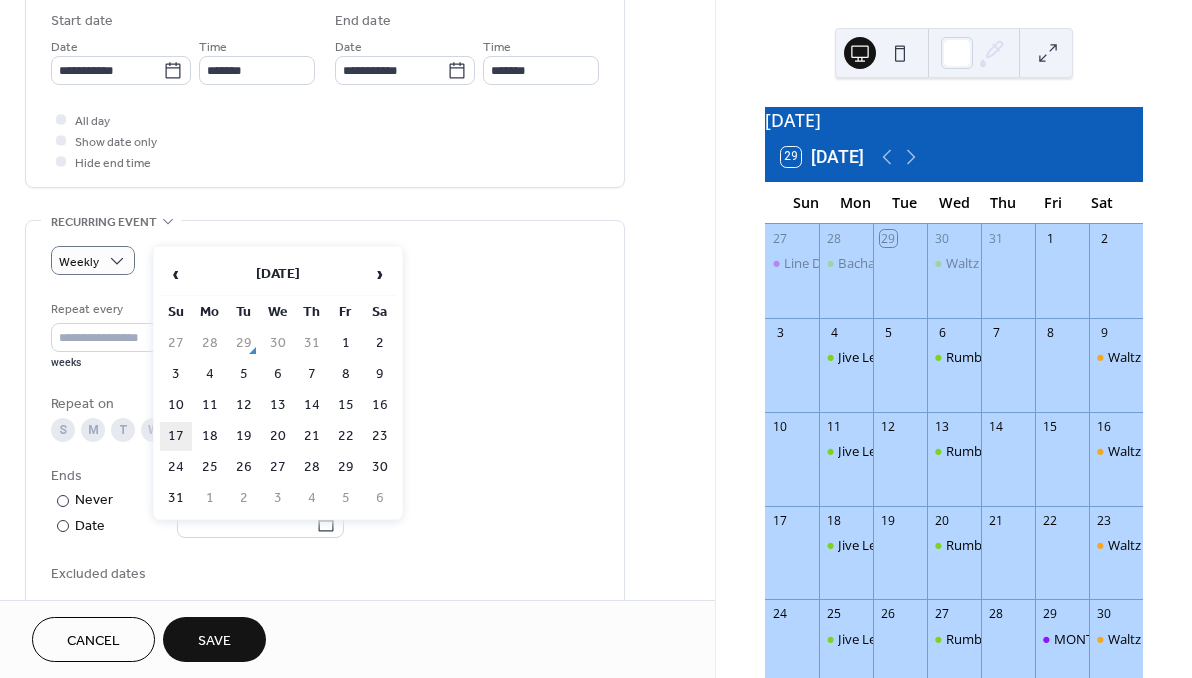 click on "17" at bounding box center [176, 436] 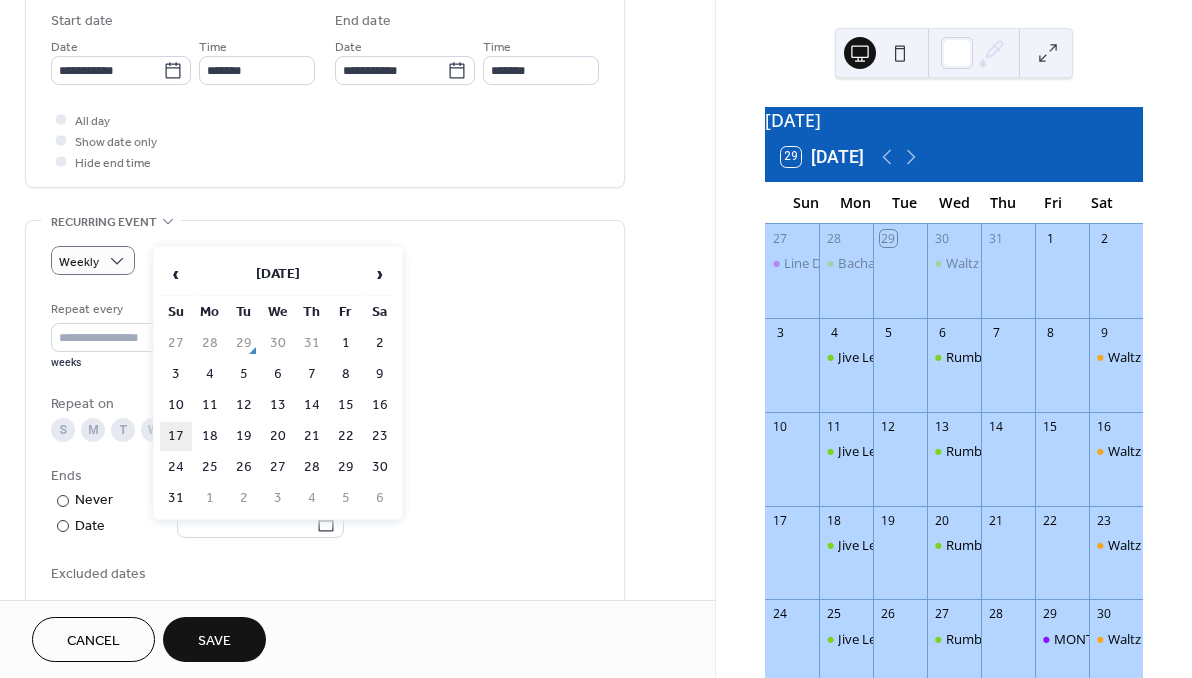 type on "**********" 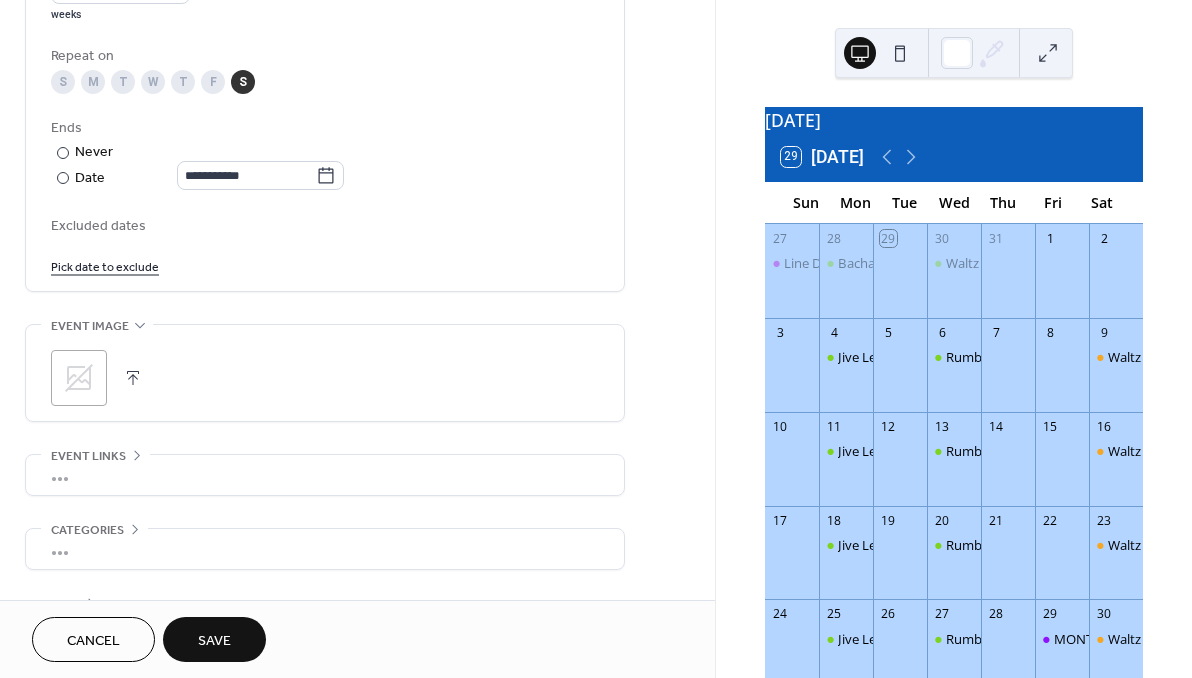 scroll, scrollTop: 1027, scrollLeft: 0, axis: vertical 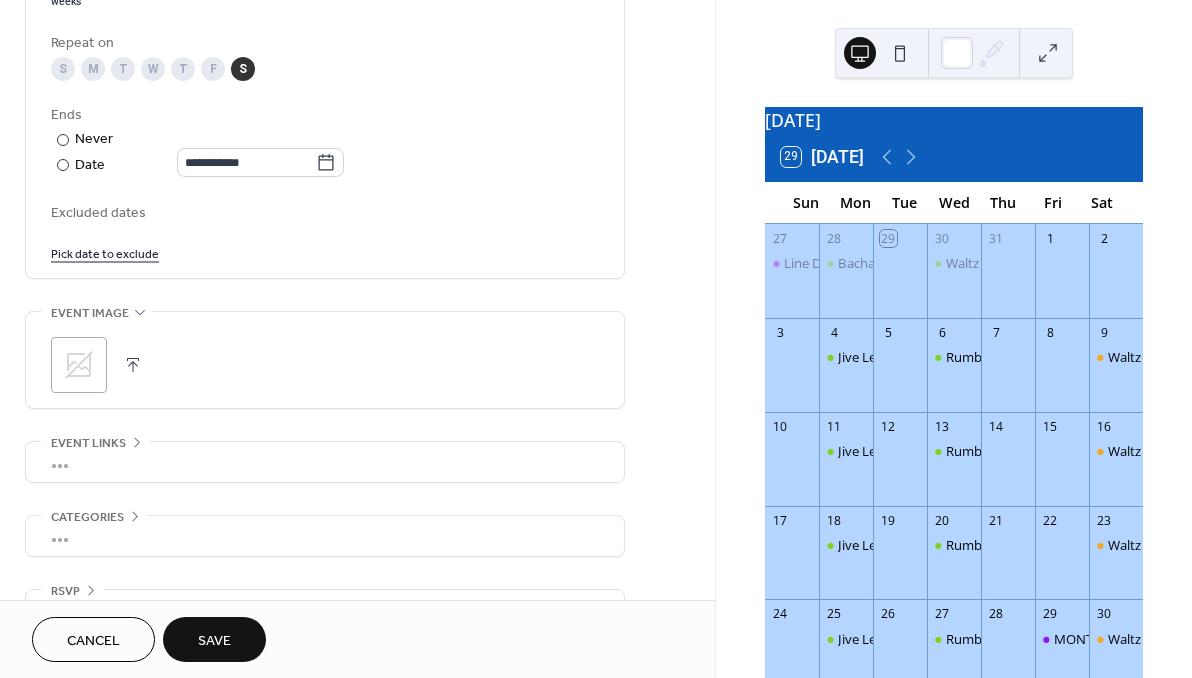 click 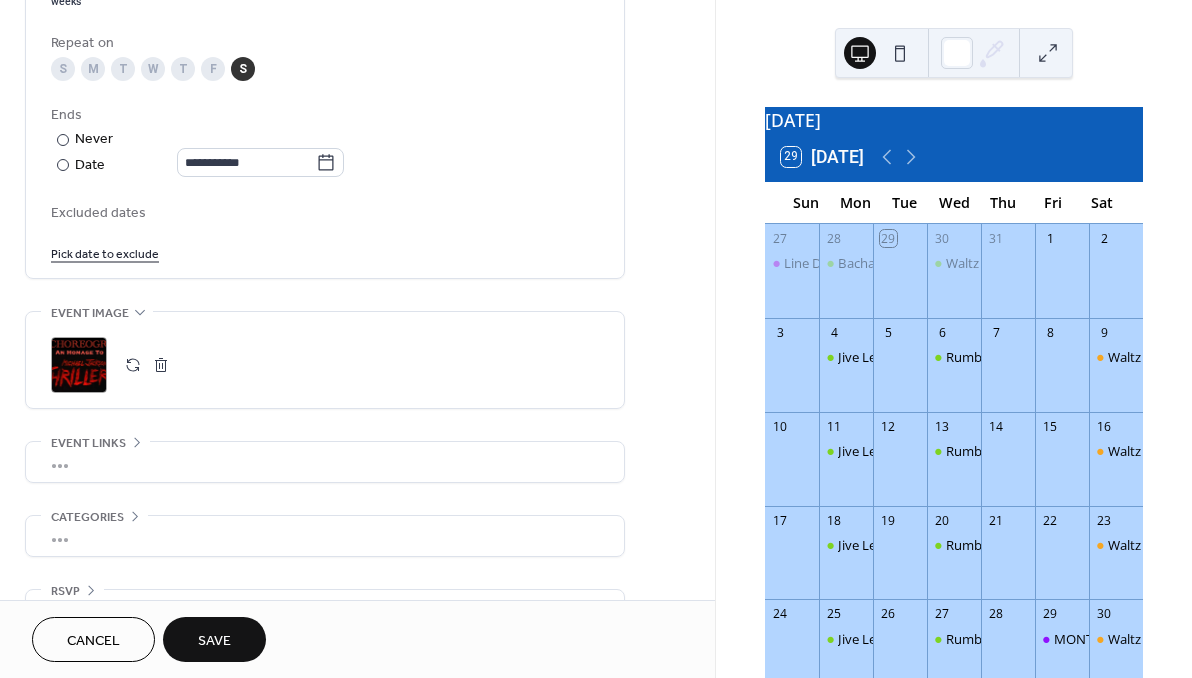 click on "•••" at bounding box center [325, 462] 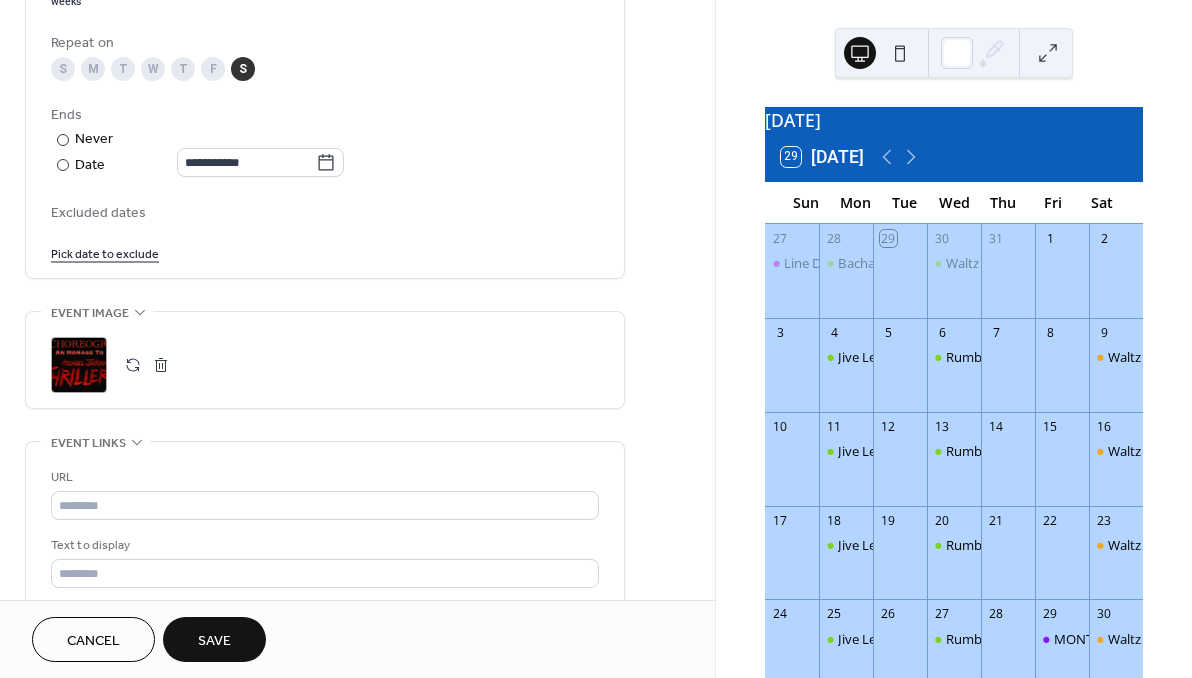 click on "URL" at bounding box center (323, 477) 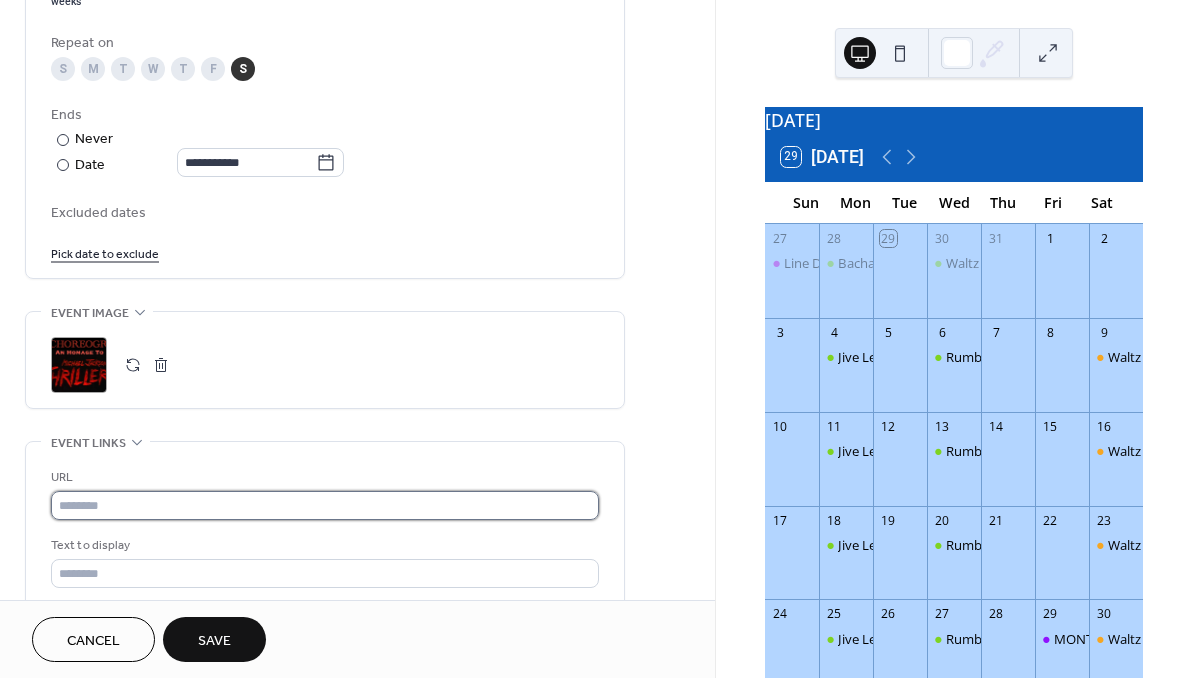click at bounding box center (325, 505) 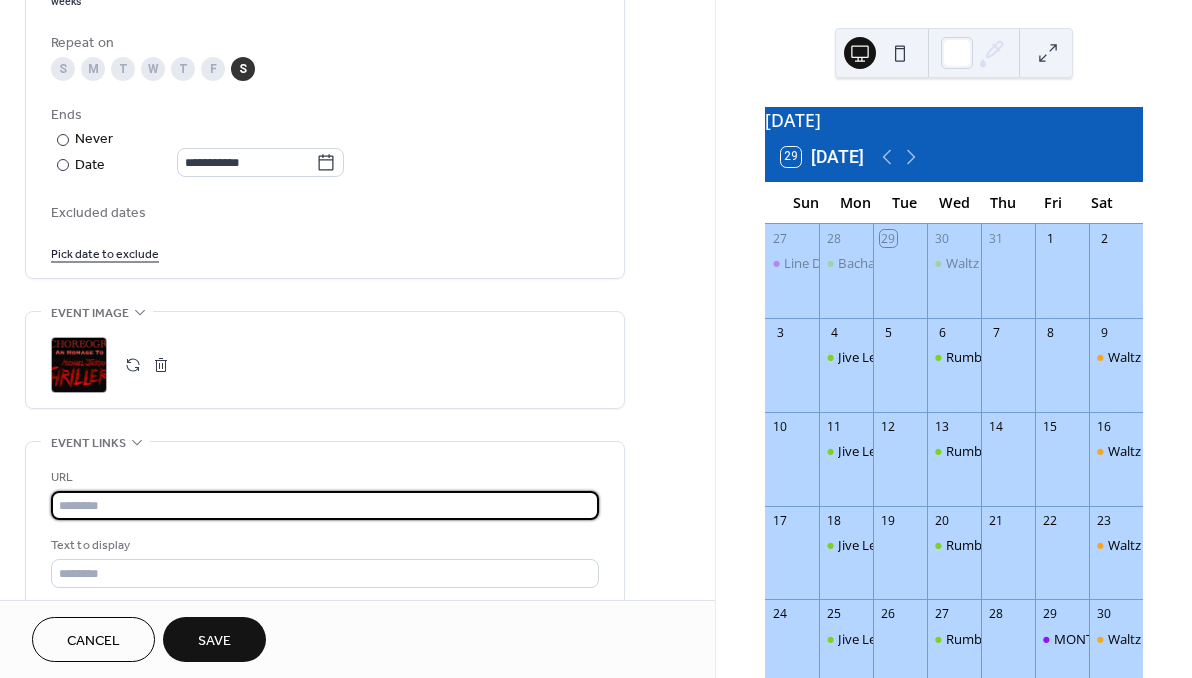 paste on "**********" 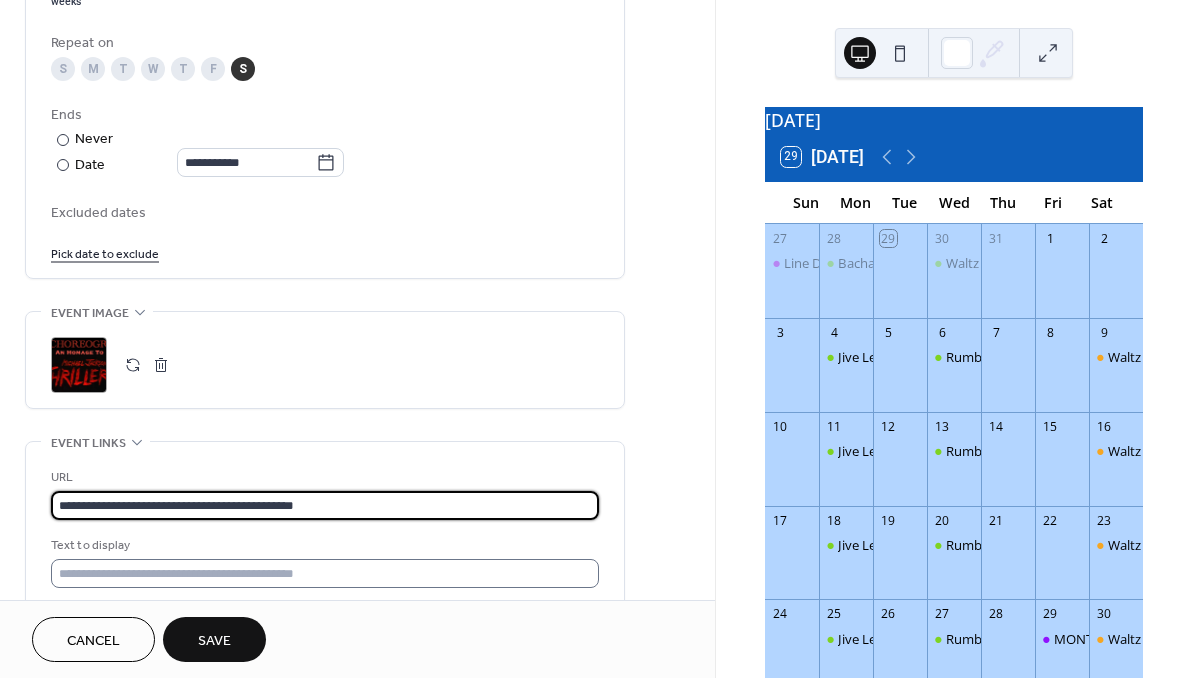 type on "**********" 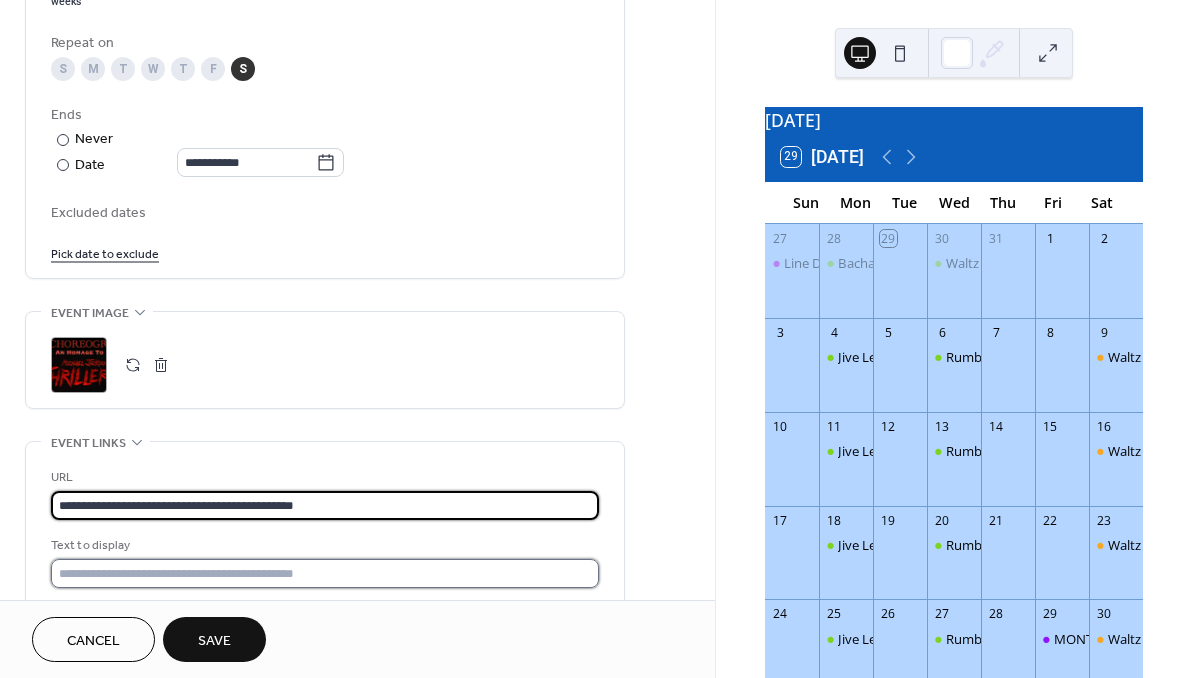 click at bounding box center (325, 573) 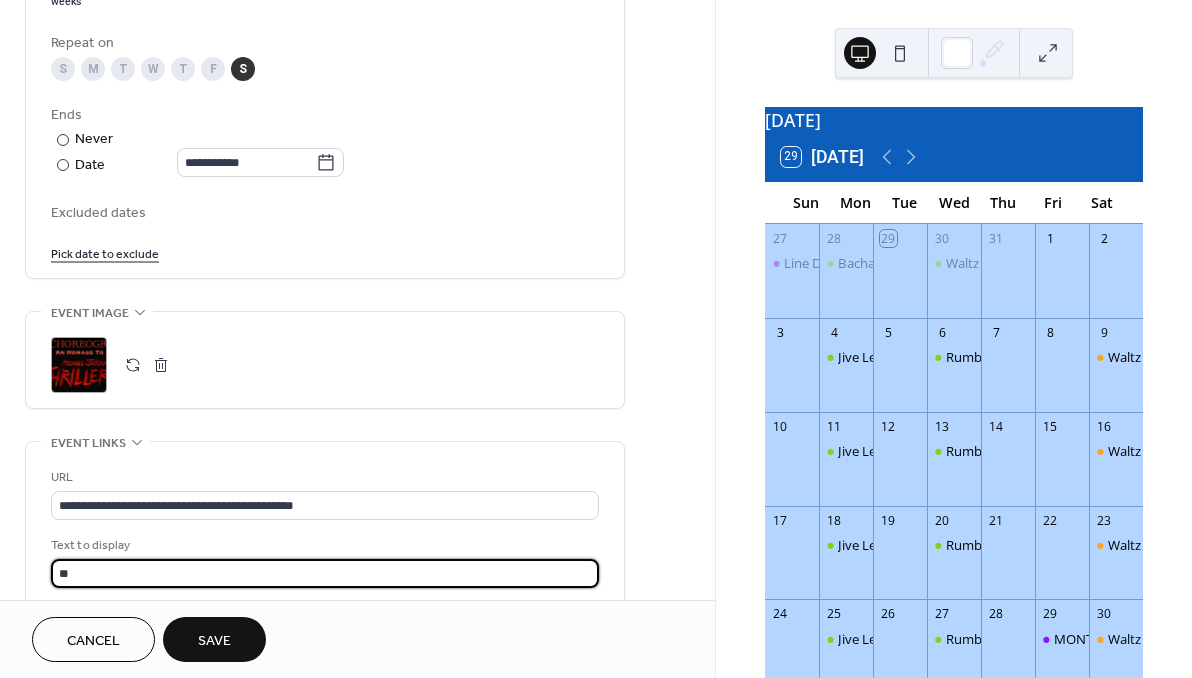 type on "*" 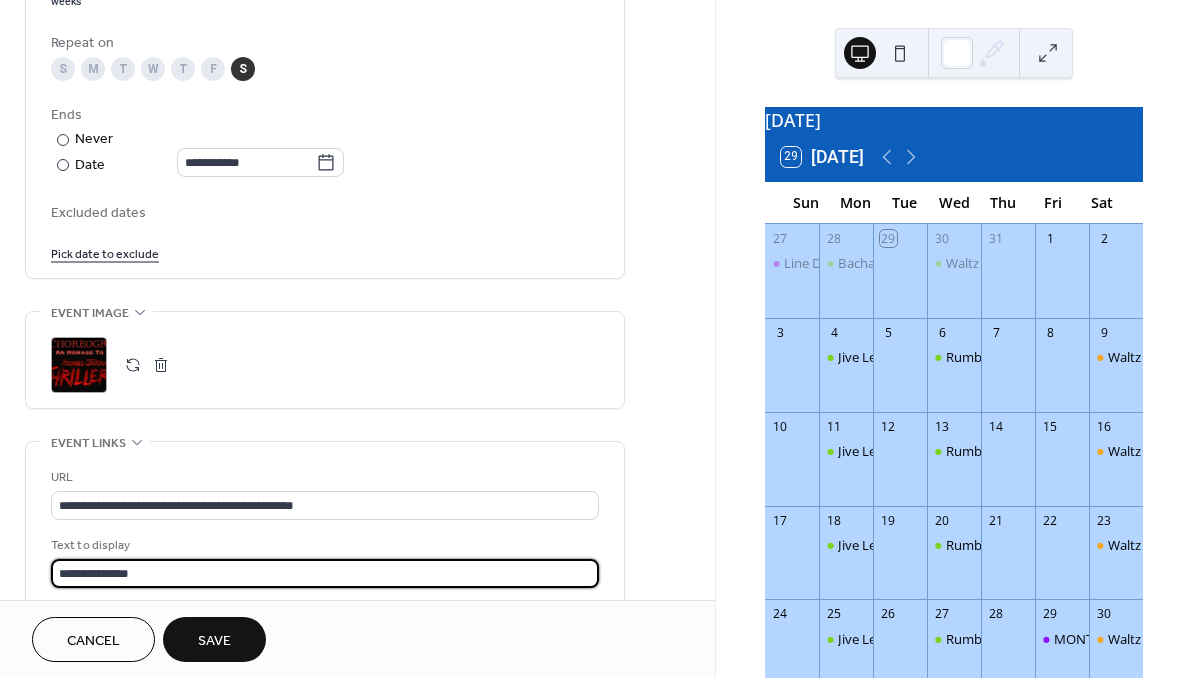 click on "**********" at bounding box center (325, 573) 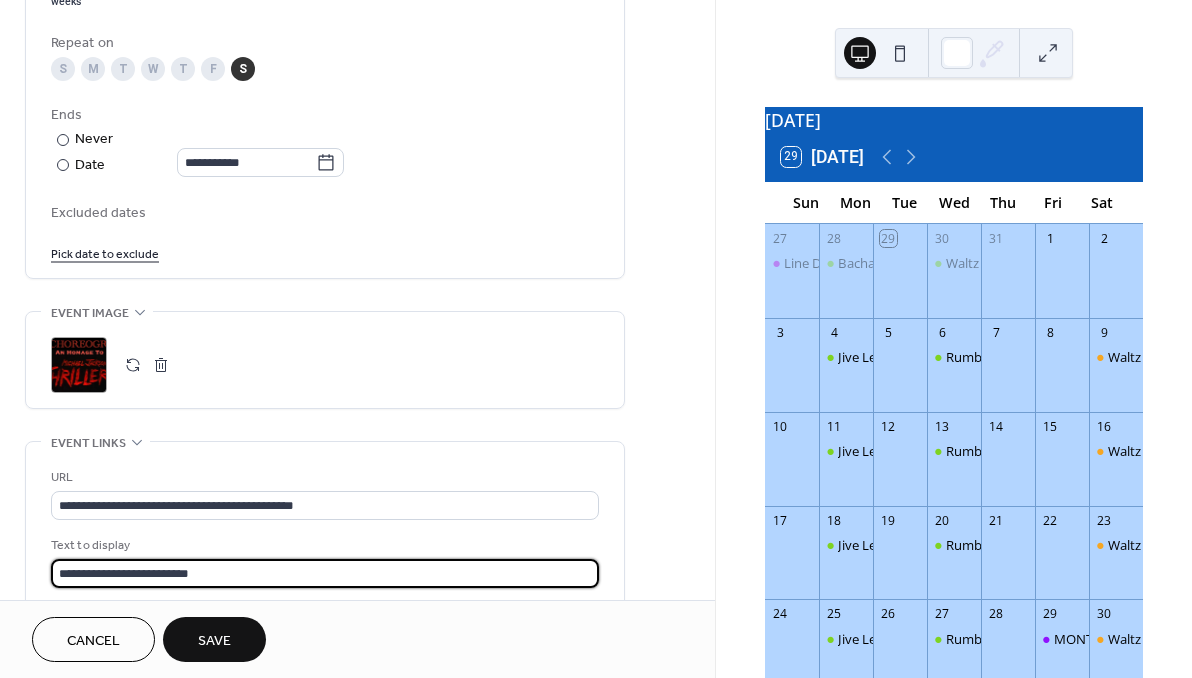 click on "**********" at bounding box center (325, 573) 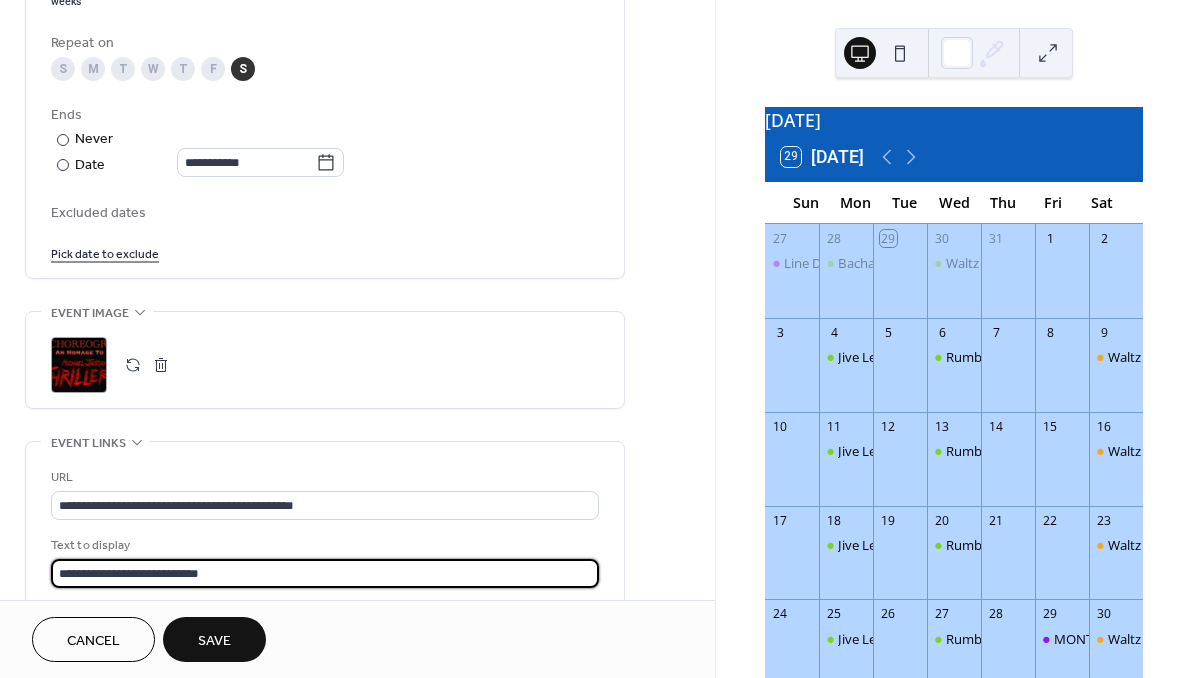 click on "**********" at bounding box center (325, 573) 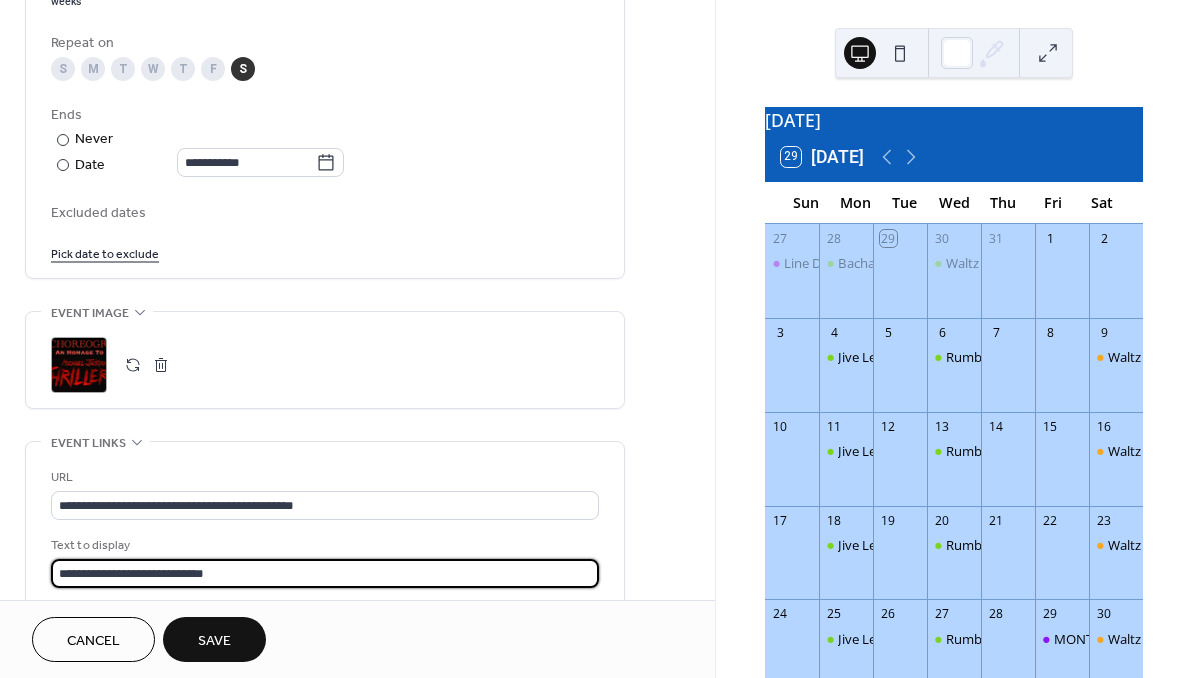 type on "**********" 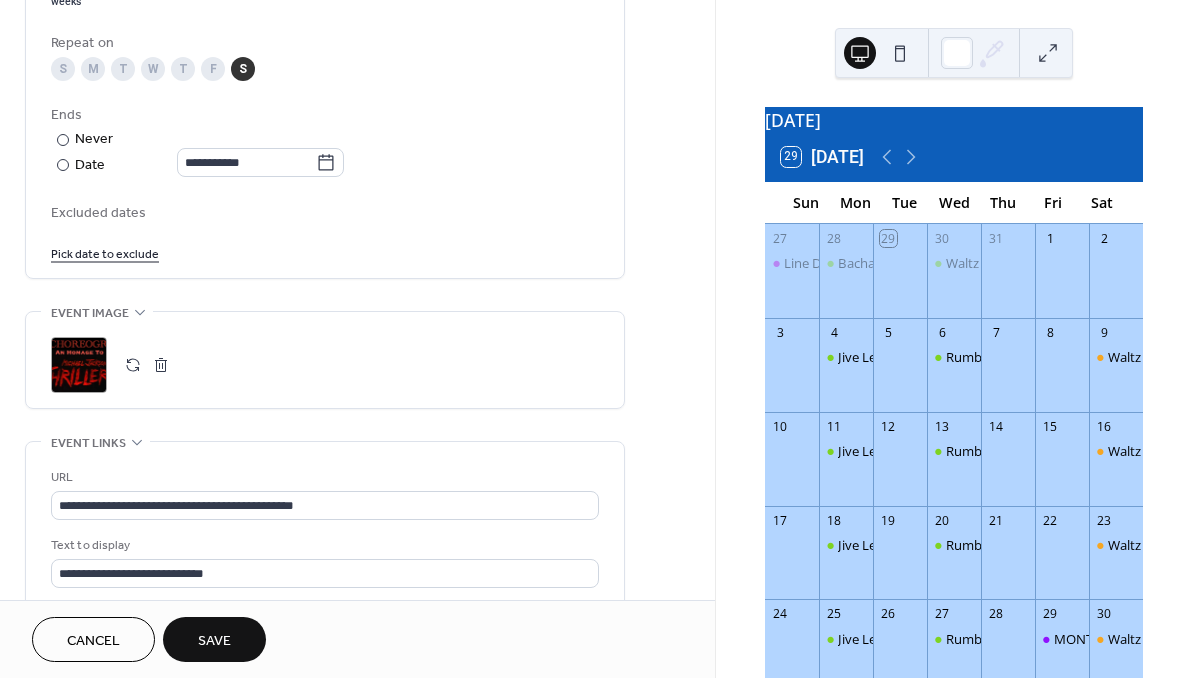 click on "Save" at bounding box center [214, 639] 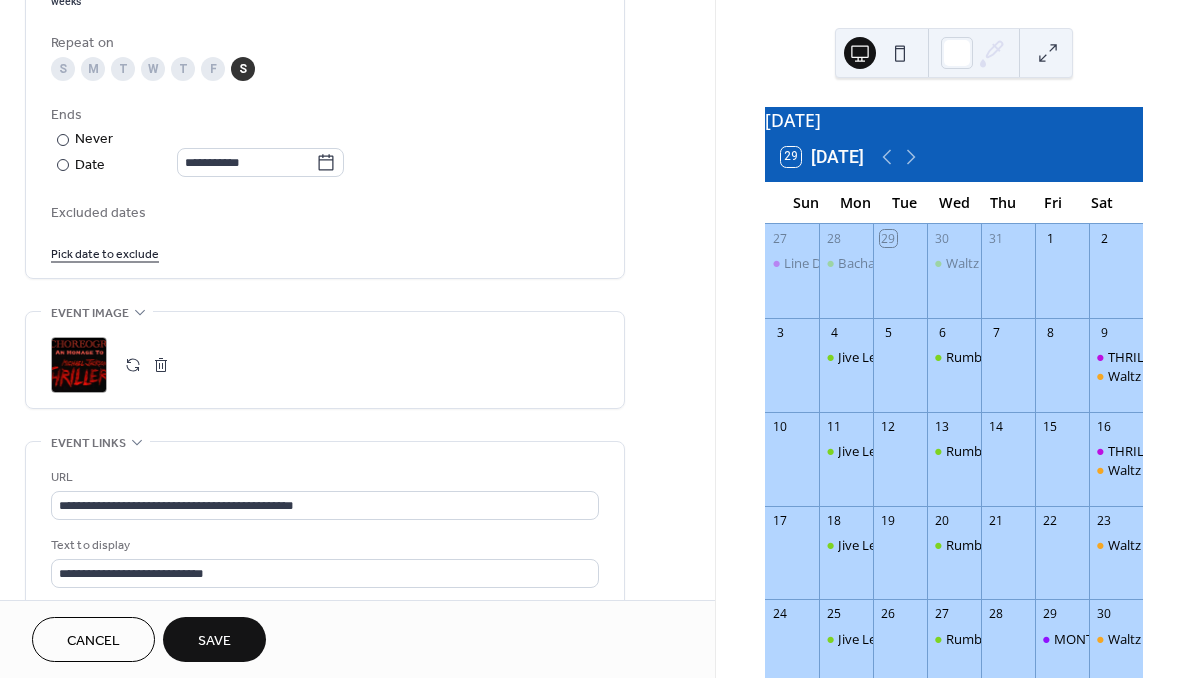 scroll, scrollTop: 1244, scrollLeft: 0, axis: vertical 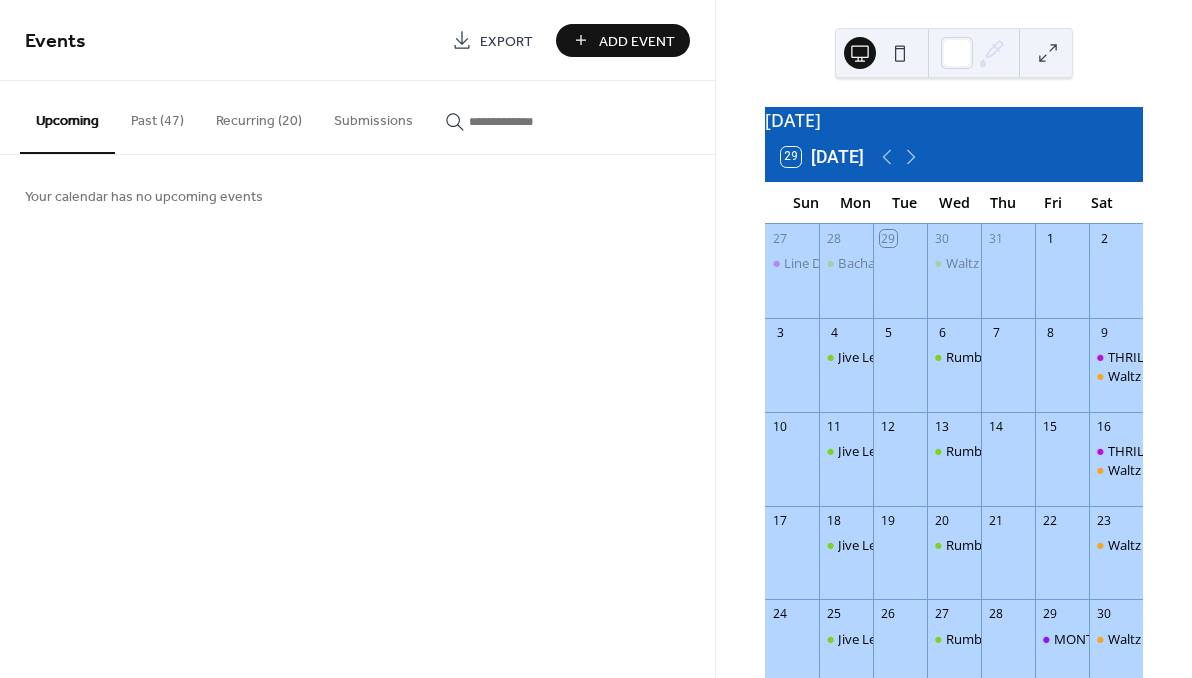 click on "Add Event" at bounding box center [637, 41] 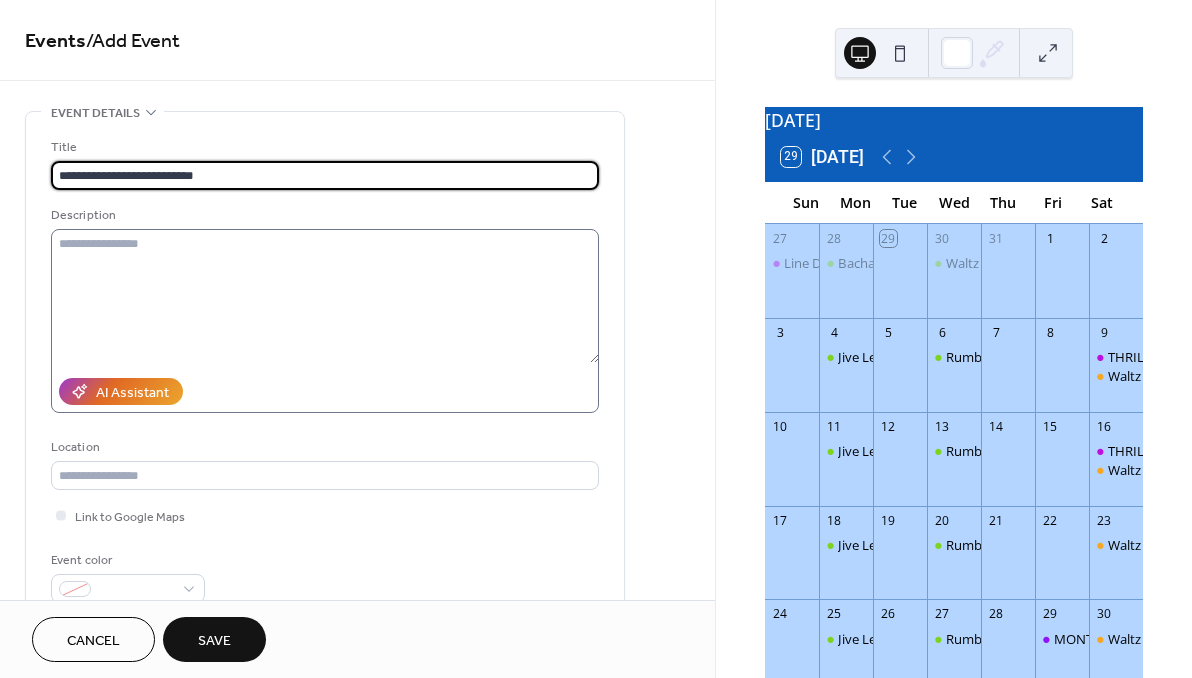 type on "**********" 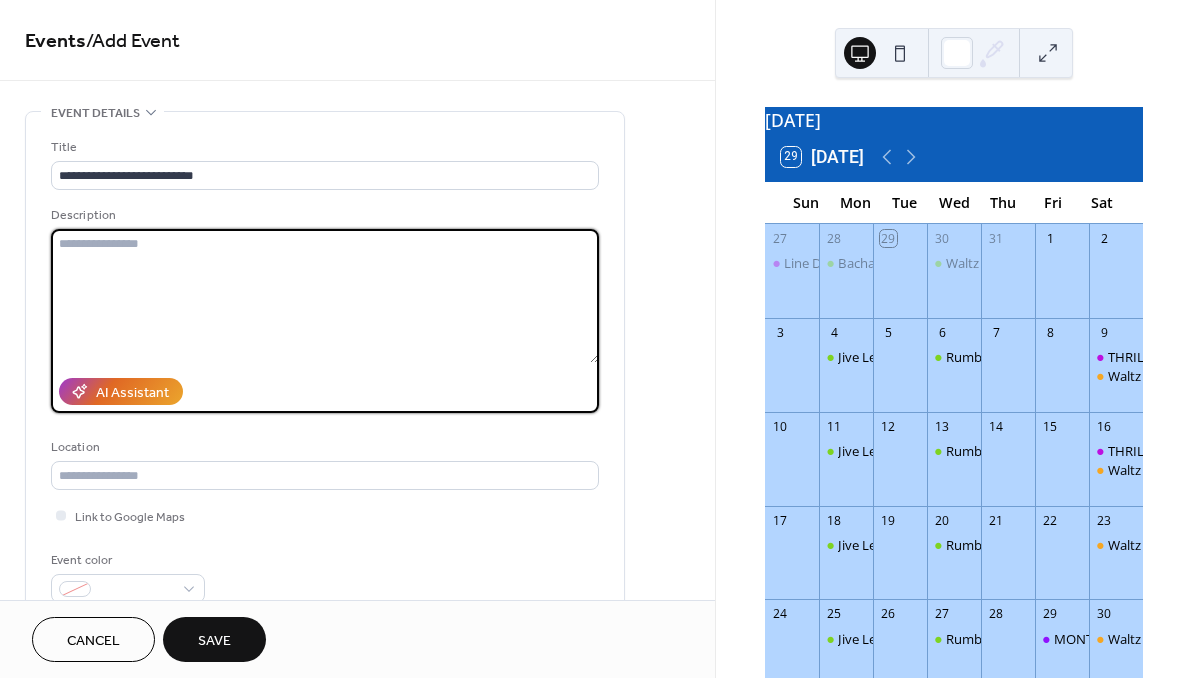 click at bounding box center [325, 296] 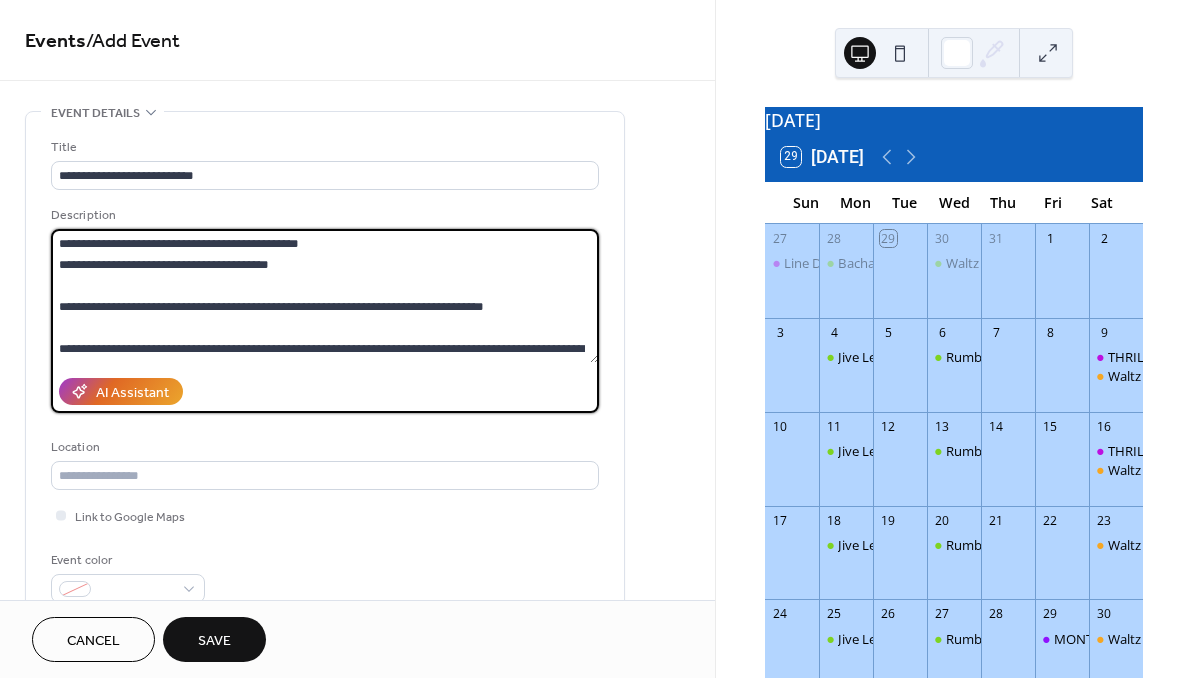 scroll, scrollTop: 798, scrollLeft: 0, axis: vertical 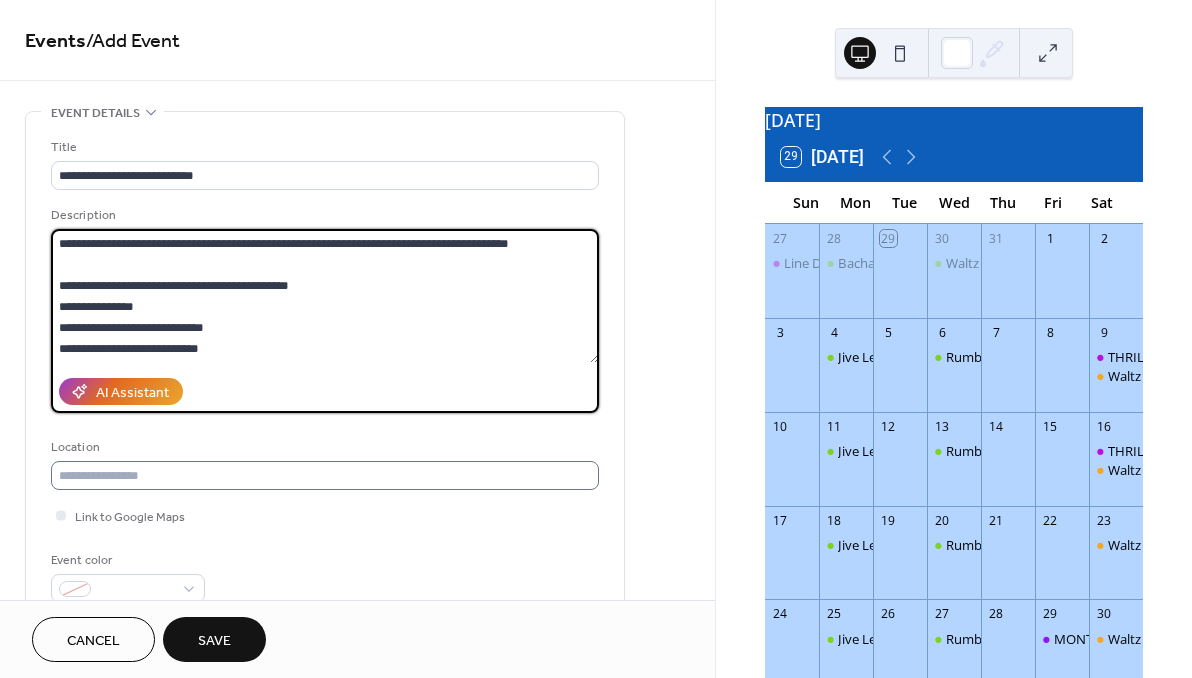 type on "**********" 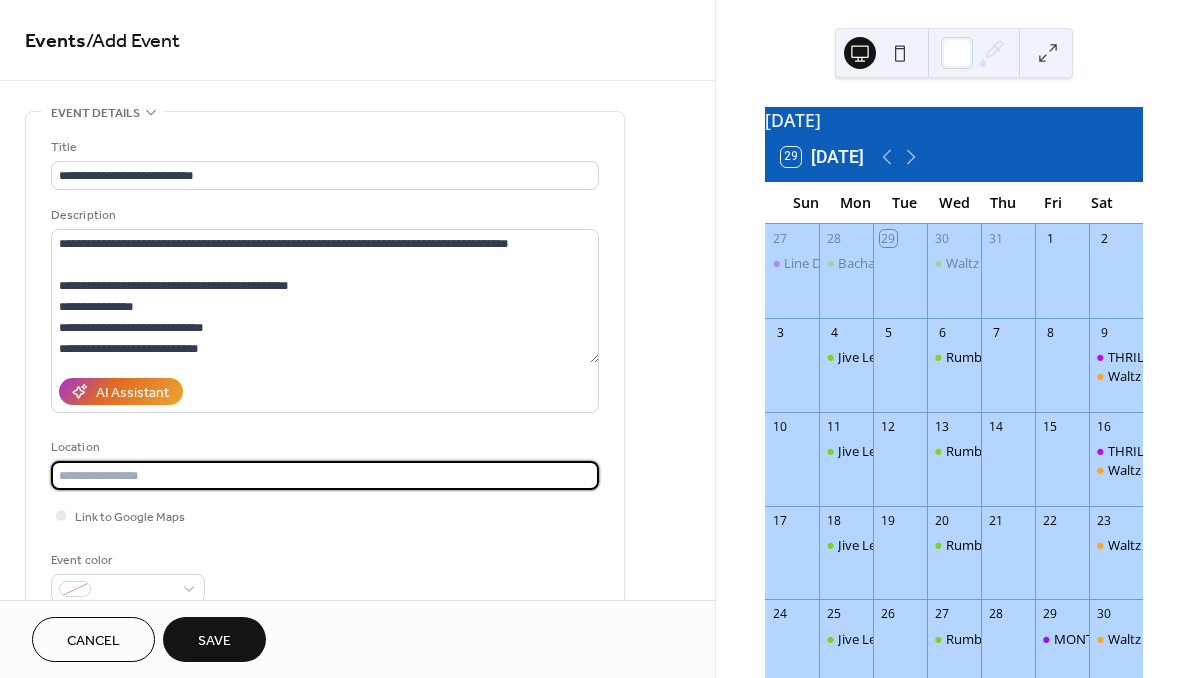 click at bounding box center [325, 475] 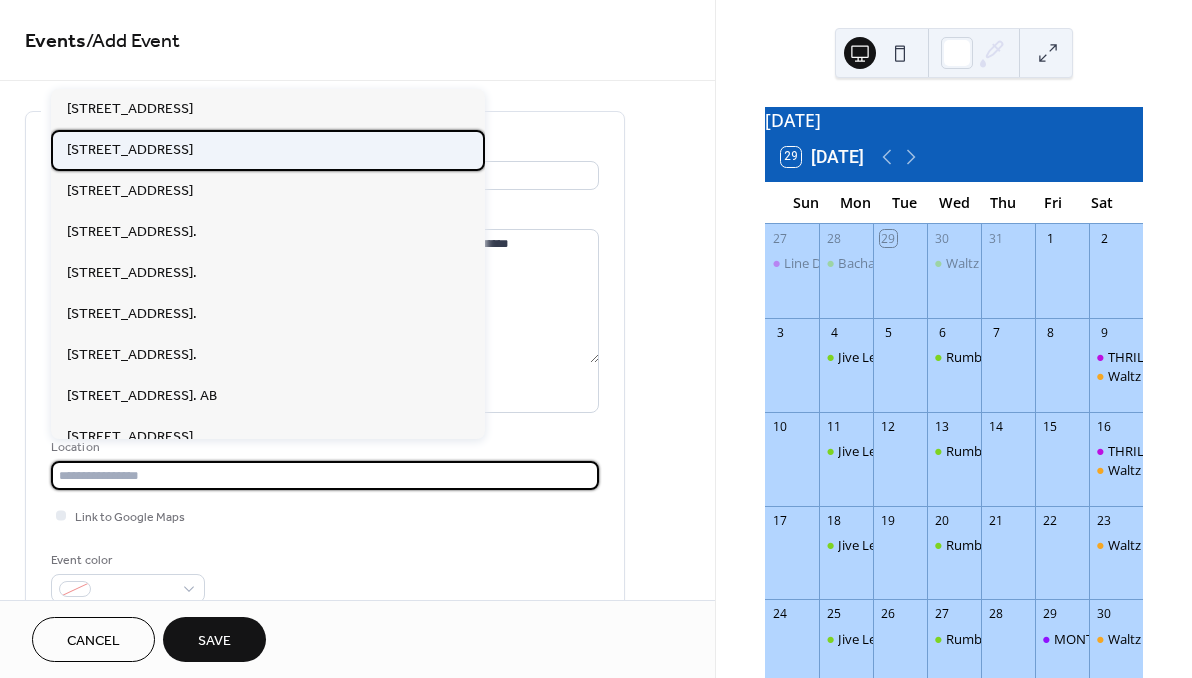 click on "[STREET_ADDRESS]" at bounding box center (130, 150) 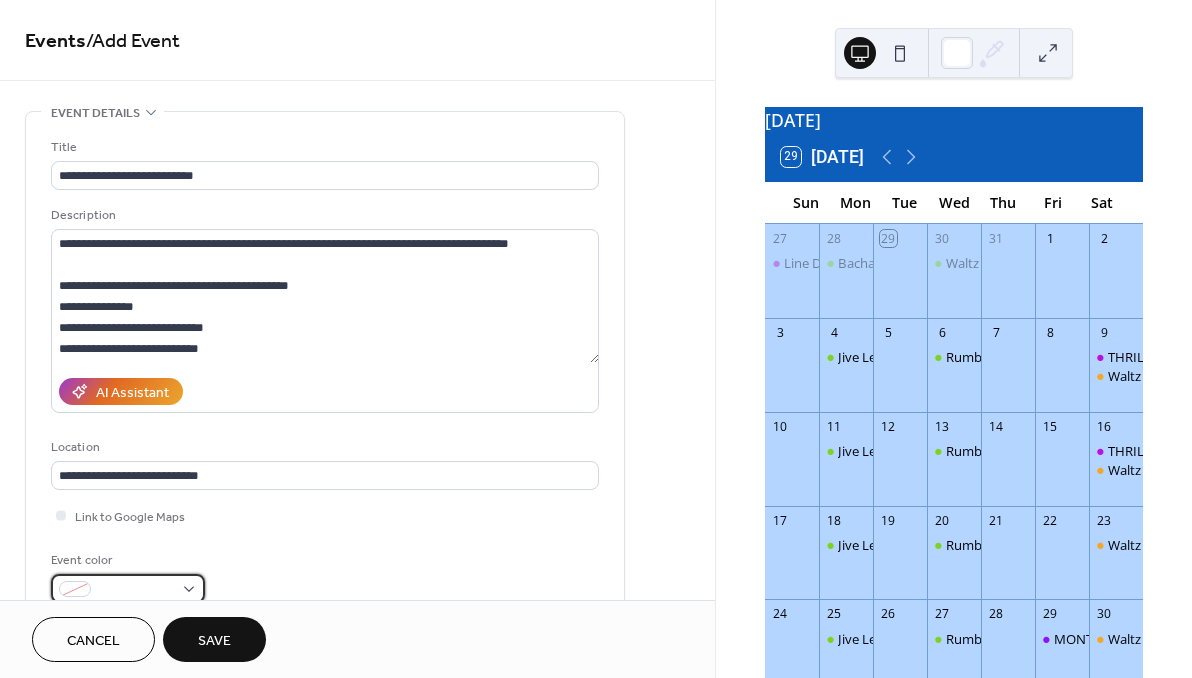click at bounding box center (75, 589) 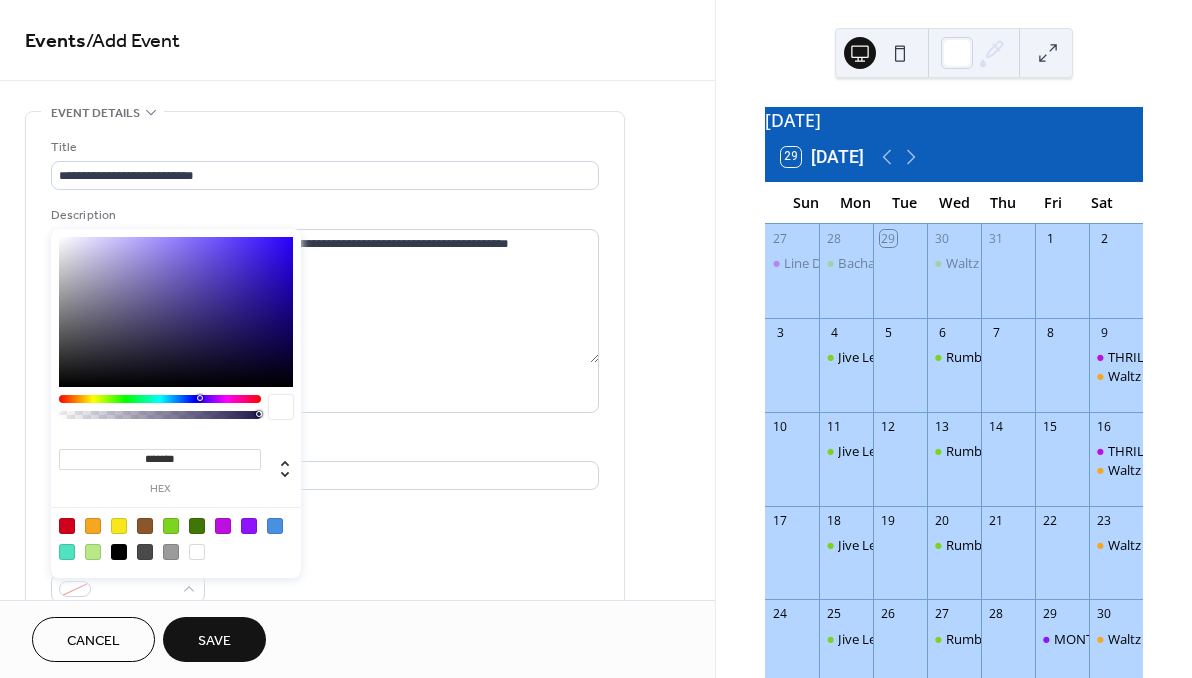 click at bounding box center [223, 526] 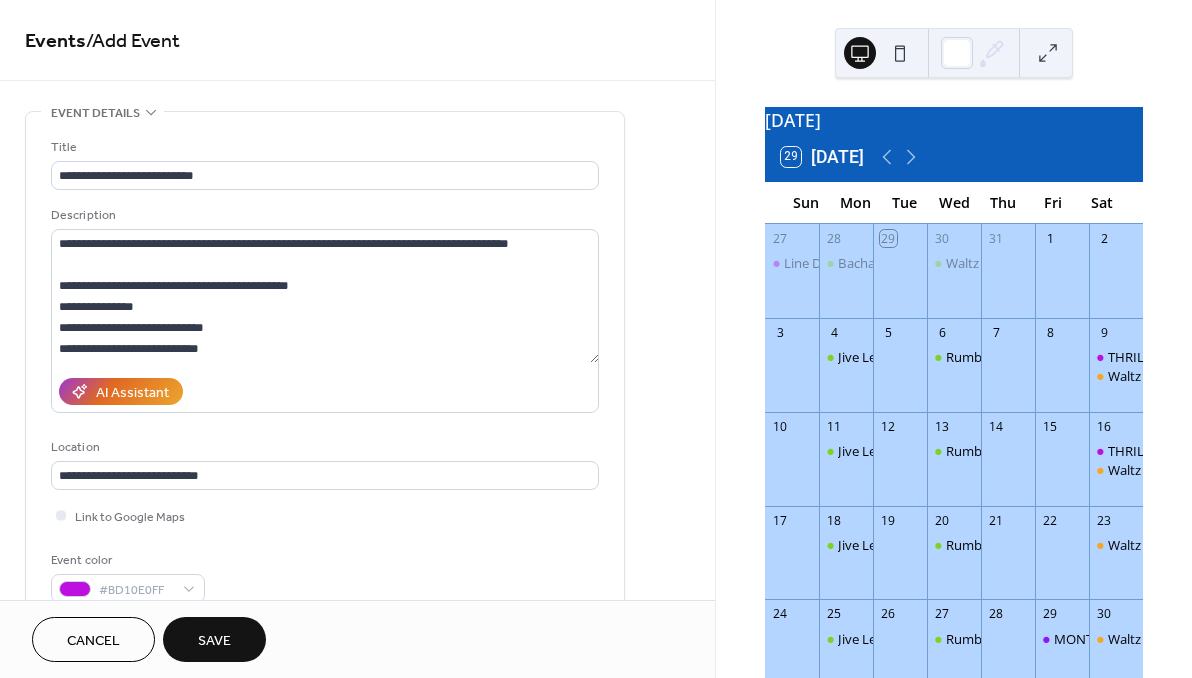 click on "Event color #BD10E0FF" at bounding box center [325, 576] 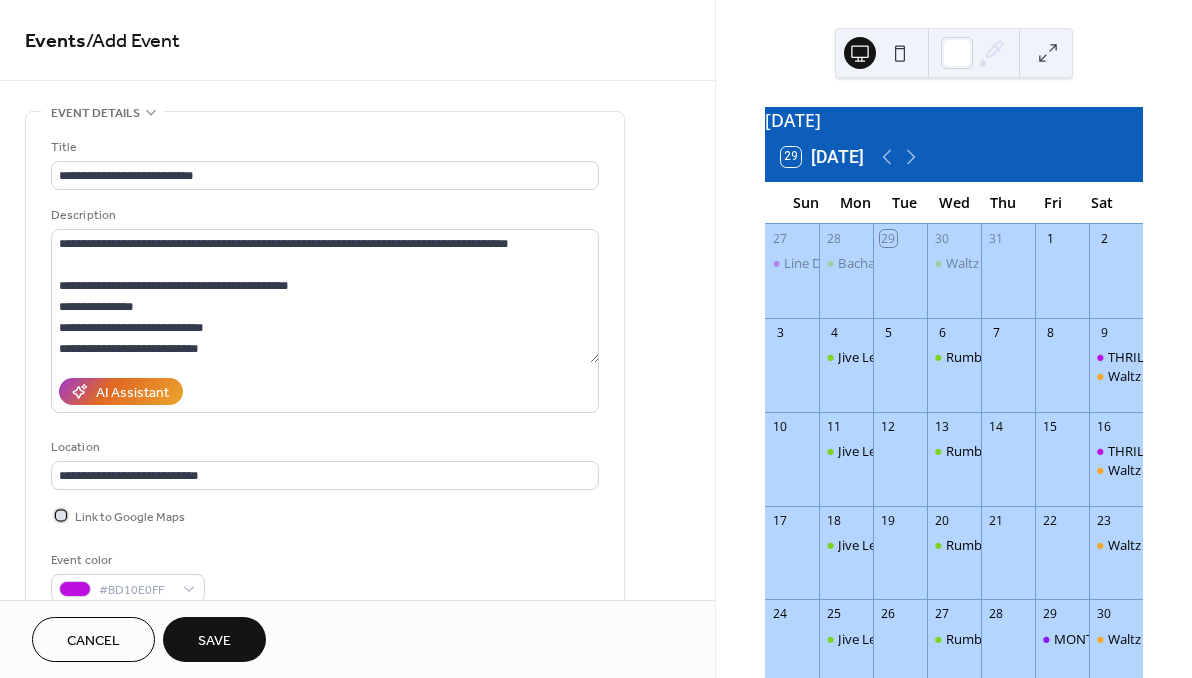 click on "Link to Google Maps" at bounding box center [130, 517] 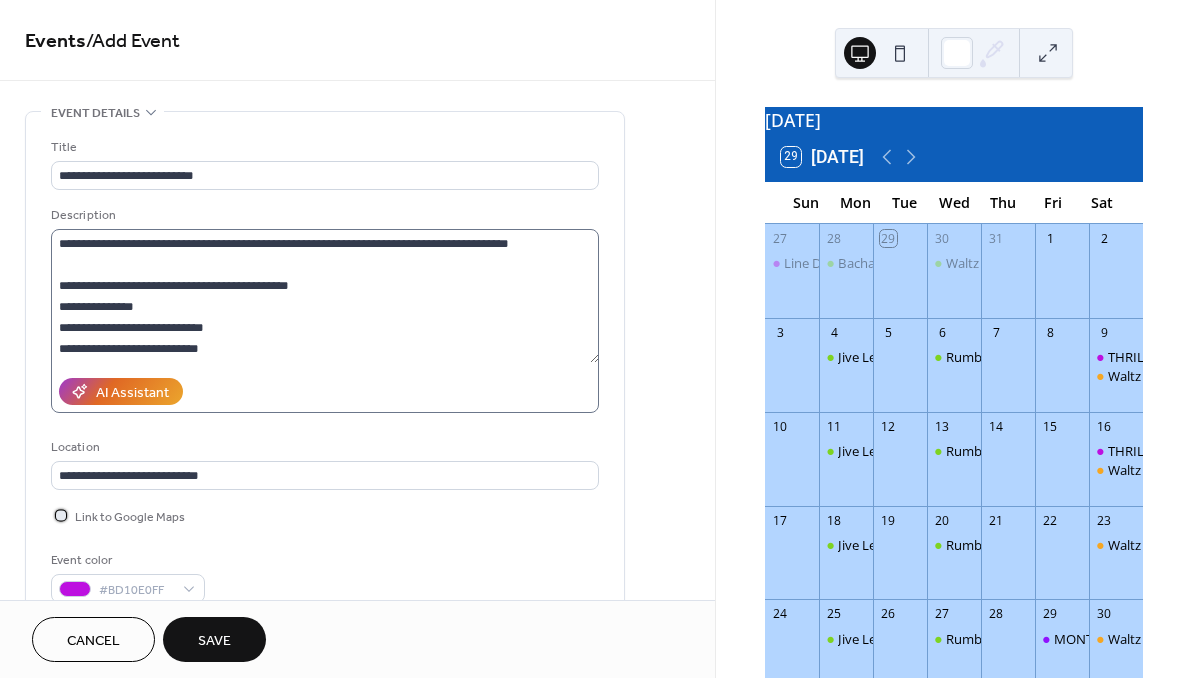 scroll, scrollTop: 342, scrollLeft: 0, axis: vertical 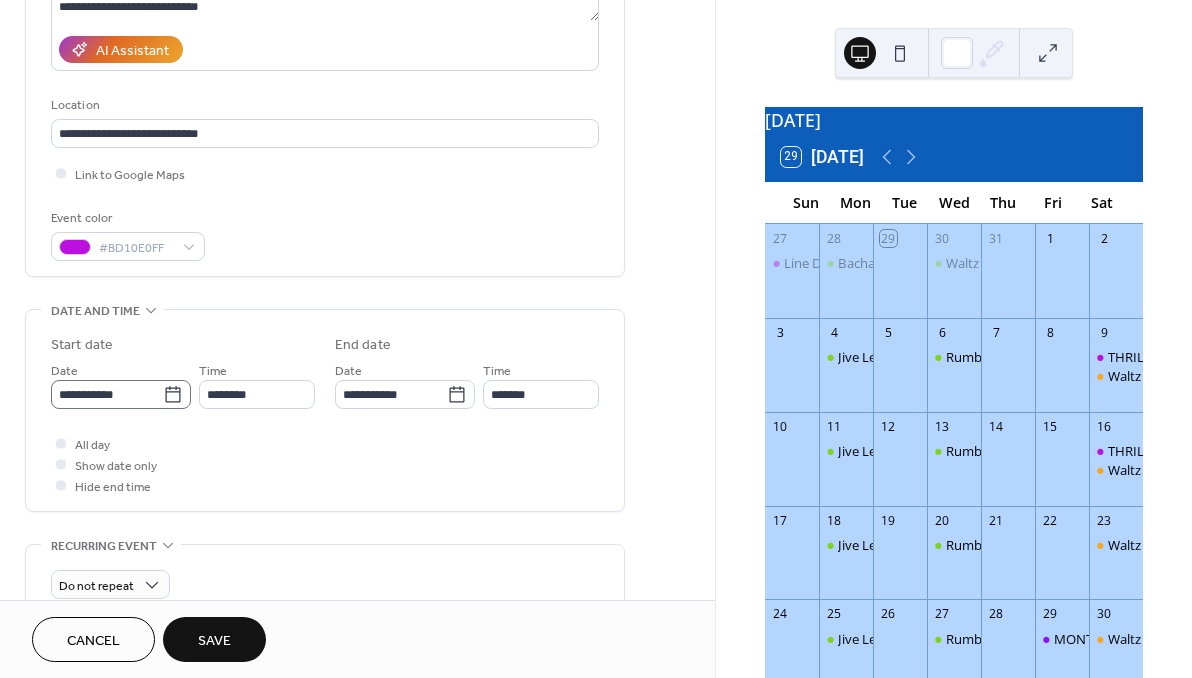 click 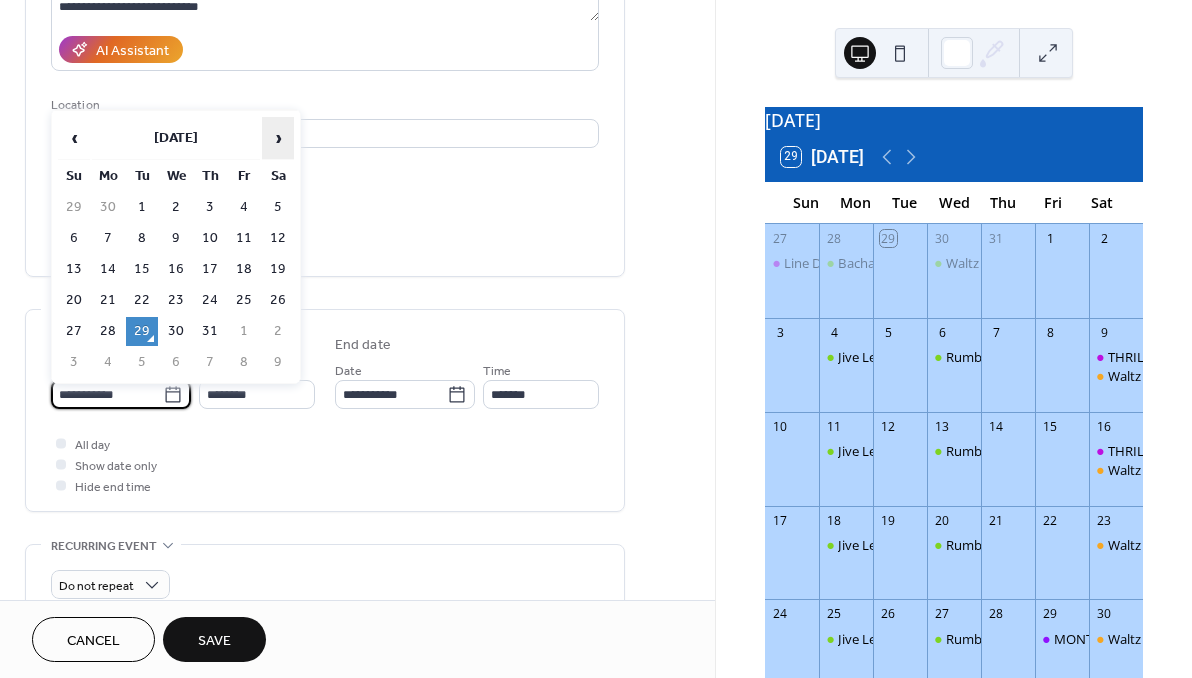 click on "›" at bounding box center (278, 138) 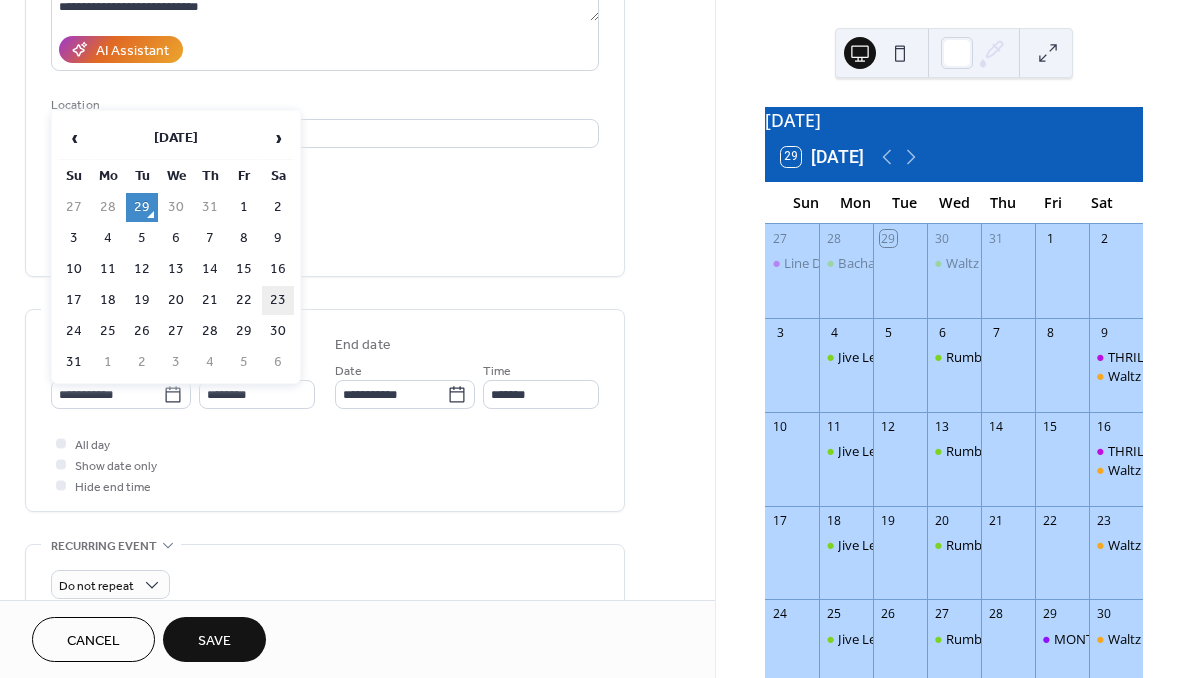 click on "23" at bounding box center (278, 300) 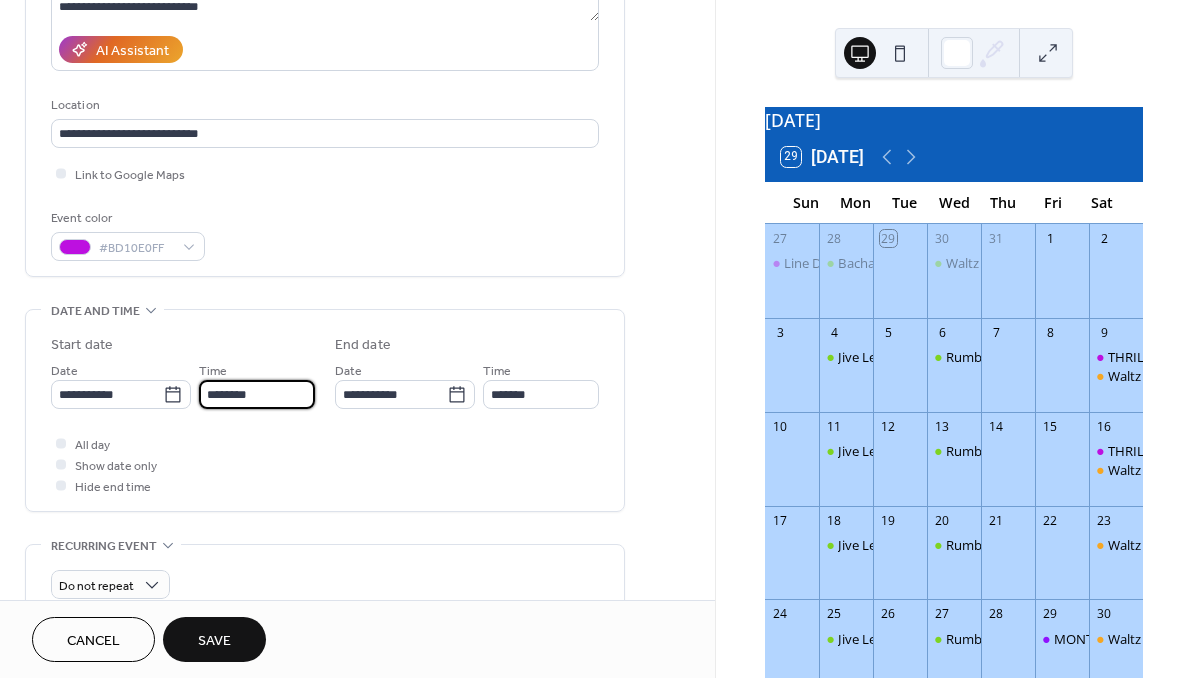 click on "********" at bounding box center [257, 394] 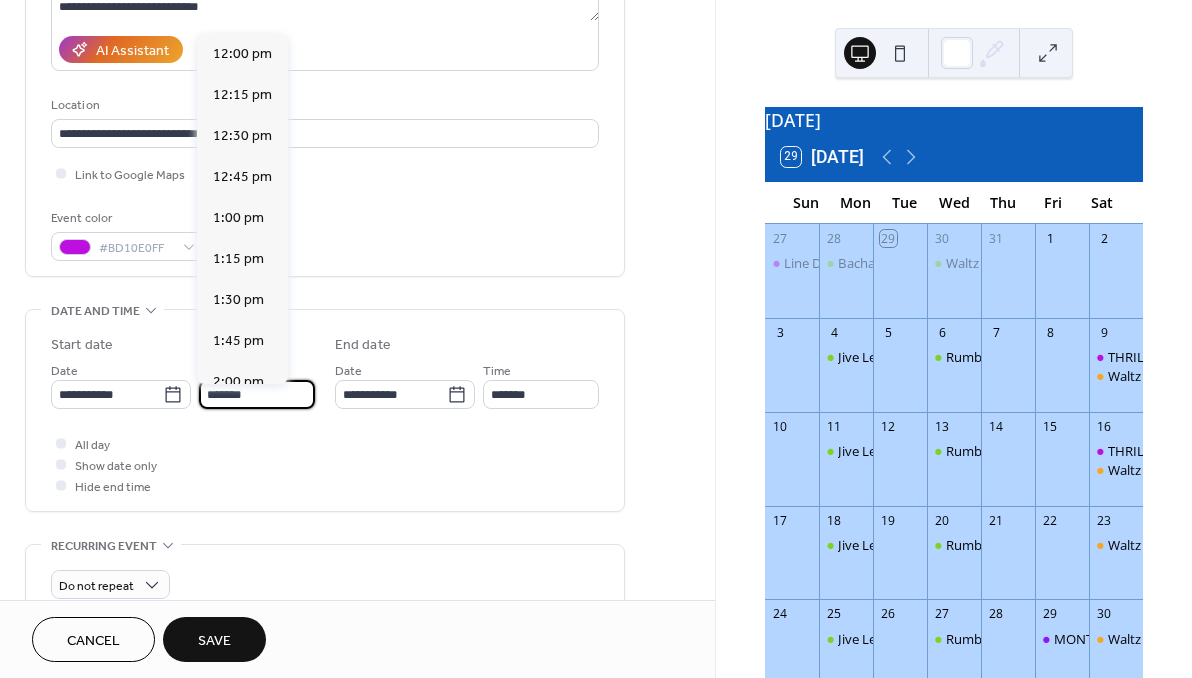 scroll, scrollTop: 2952, scrollLeft: 0, axis: vertical 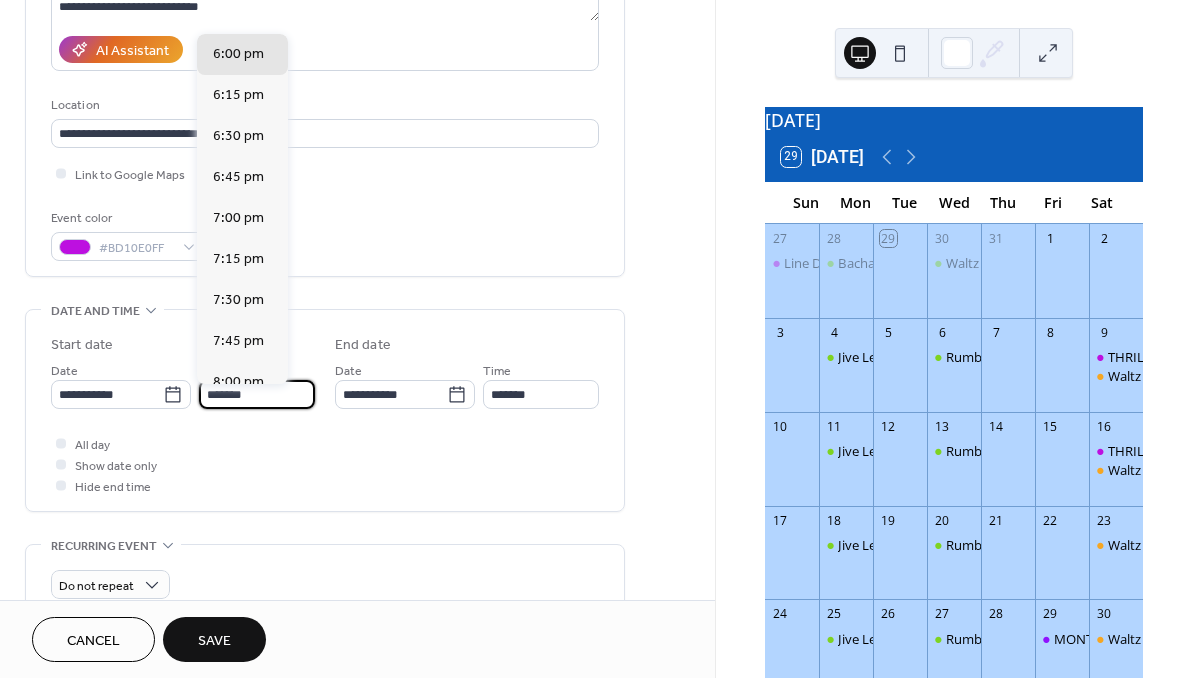 type on "*******" 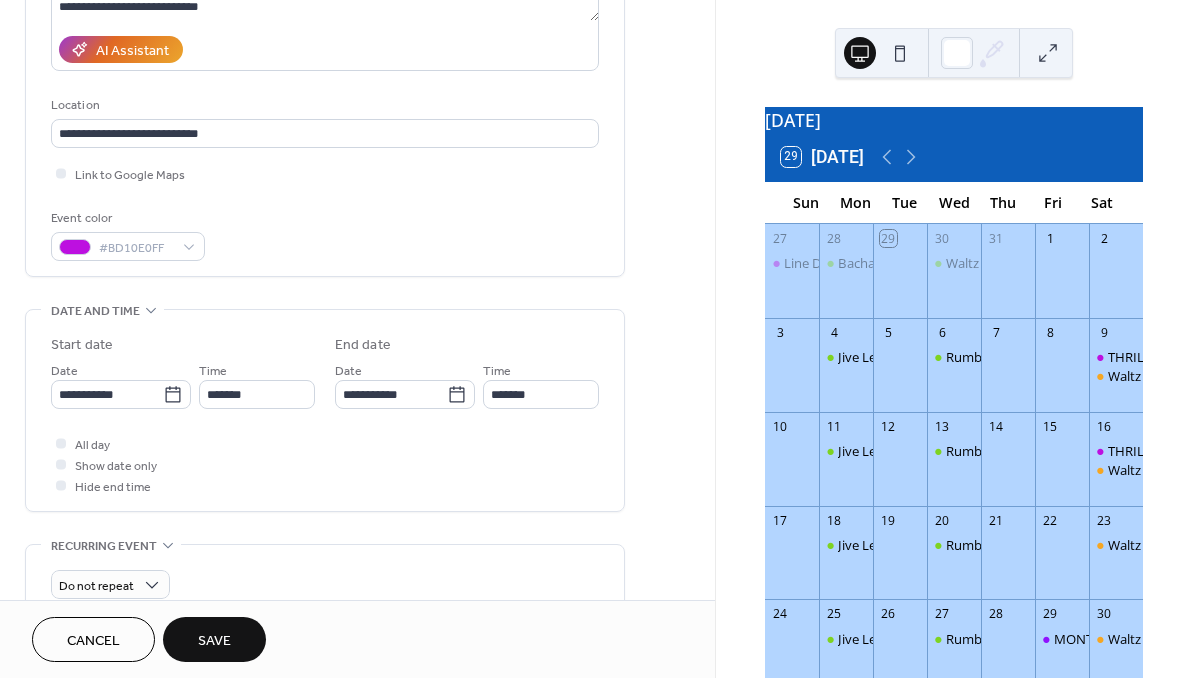 click on "All day Show date only Hide end time" at bounding box center (325, 464) 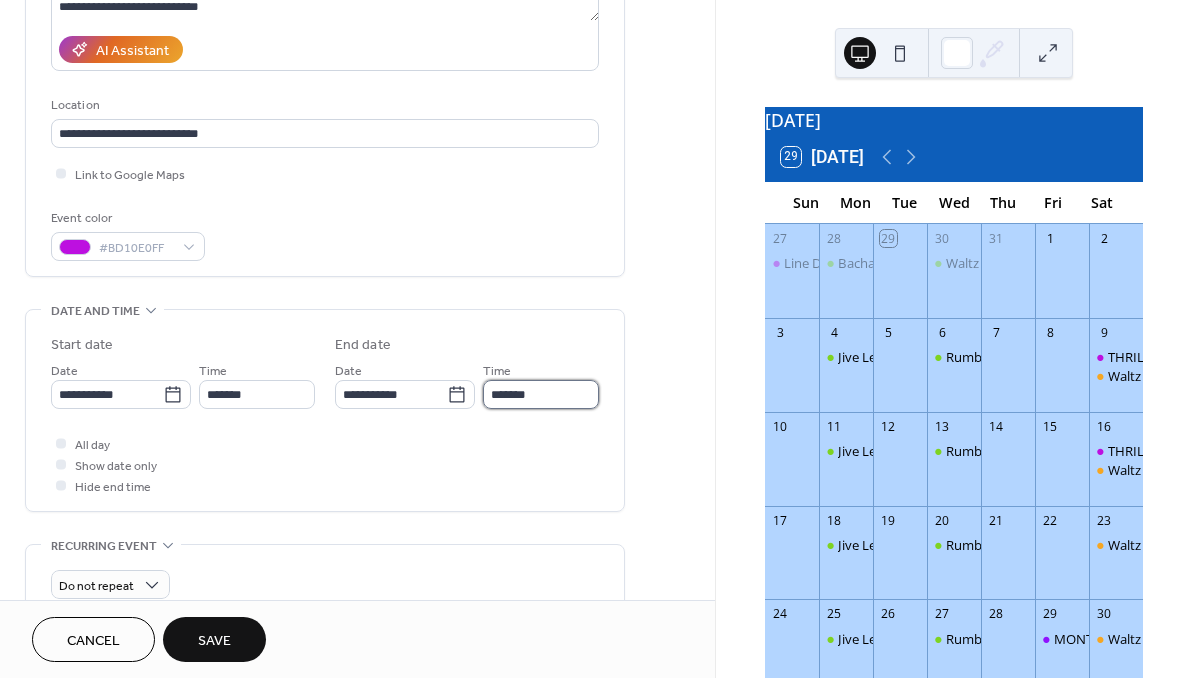 click on "*******" at bounding box center [541, 394] 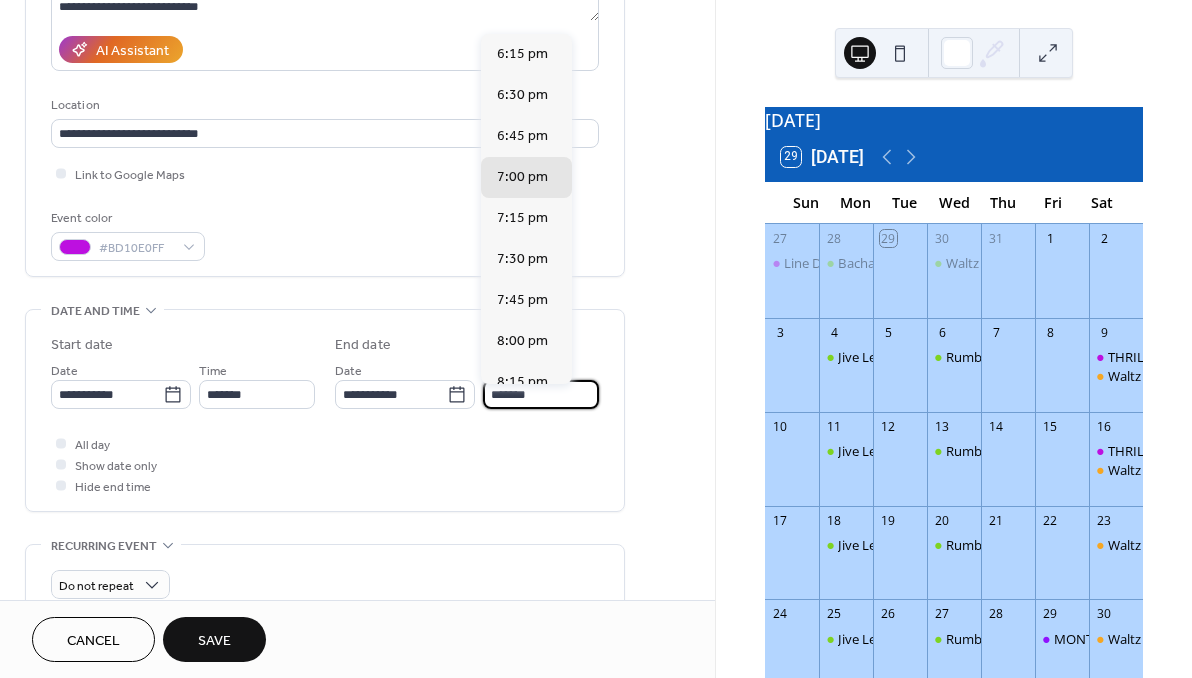 click on "*******" at bounding box center (541, 394) 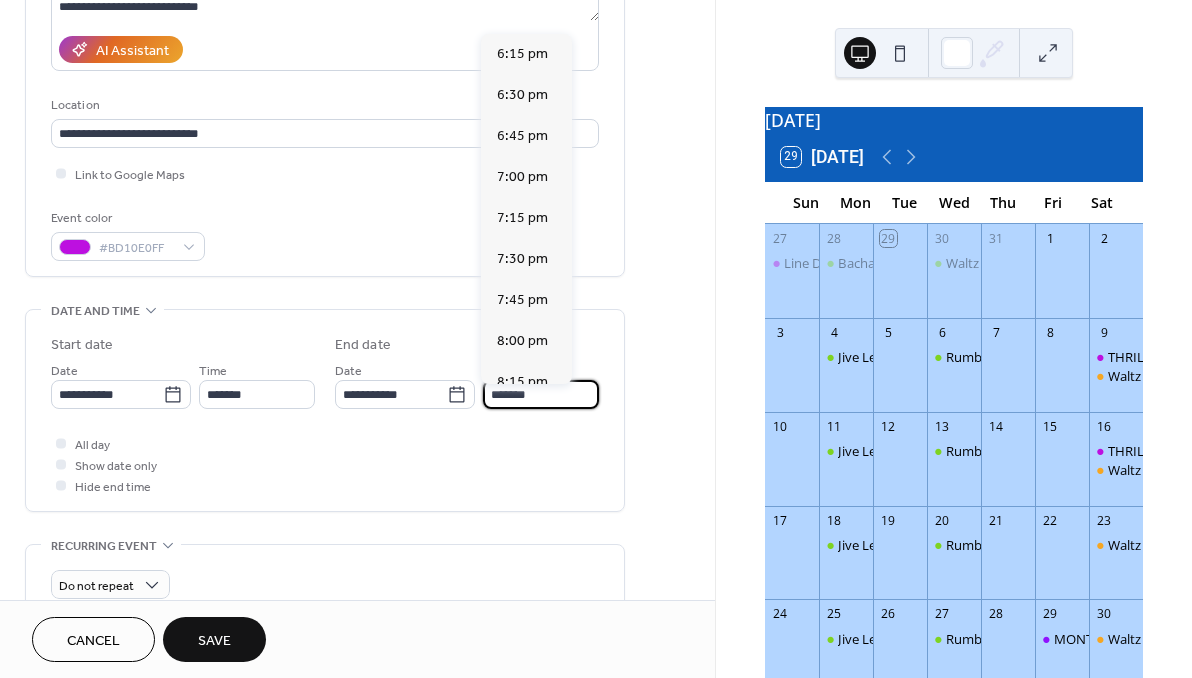type on "*******" 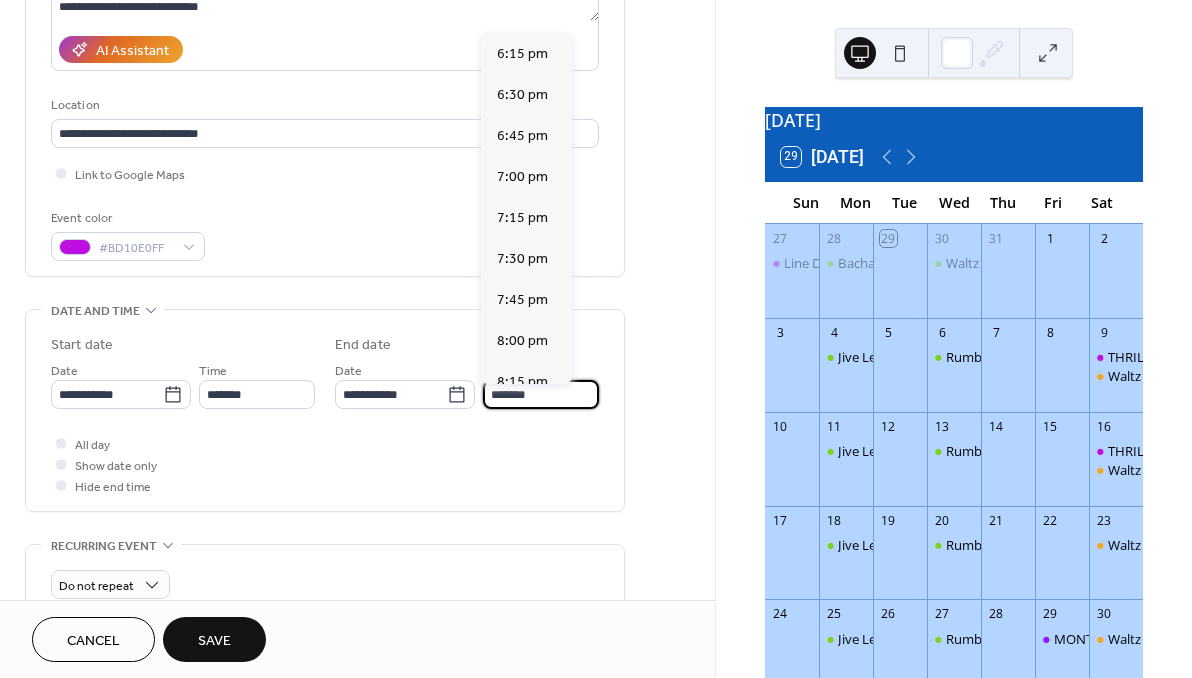 click on "All day Show date only Hide end time" at bounding box center (325, 464) 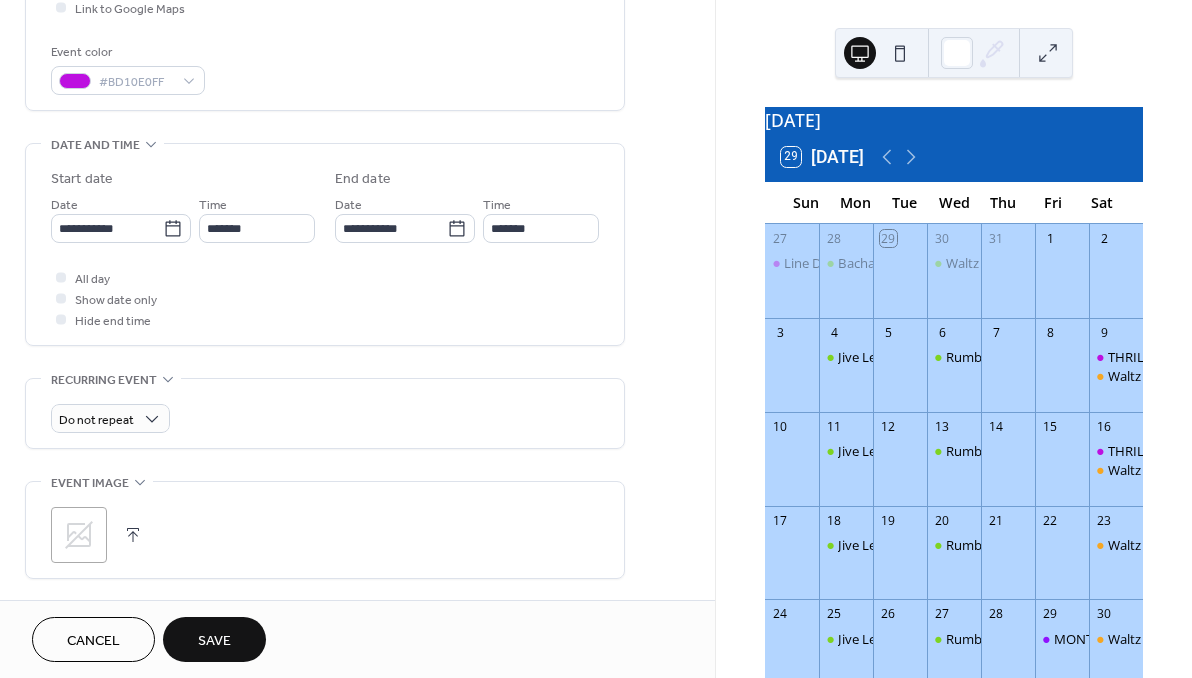 scroll, scrollTop: 544, scrollLeft: 0, axis: vertical 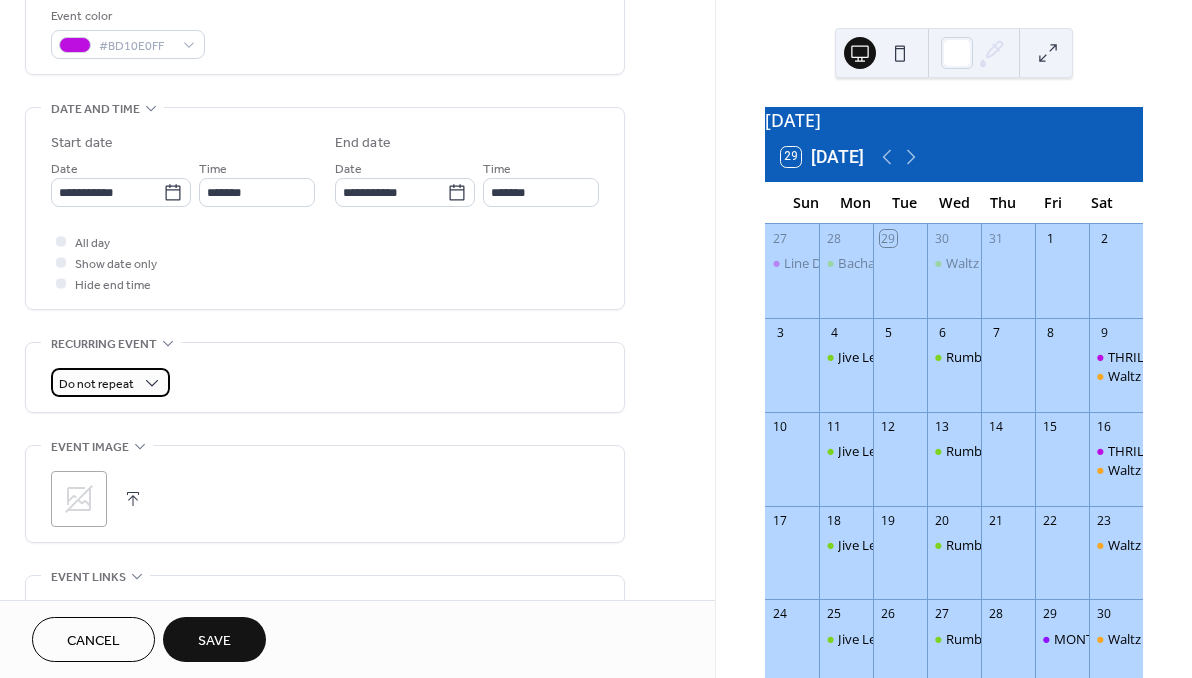 click on "Do not repeat" at bounding box center (96, 384) 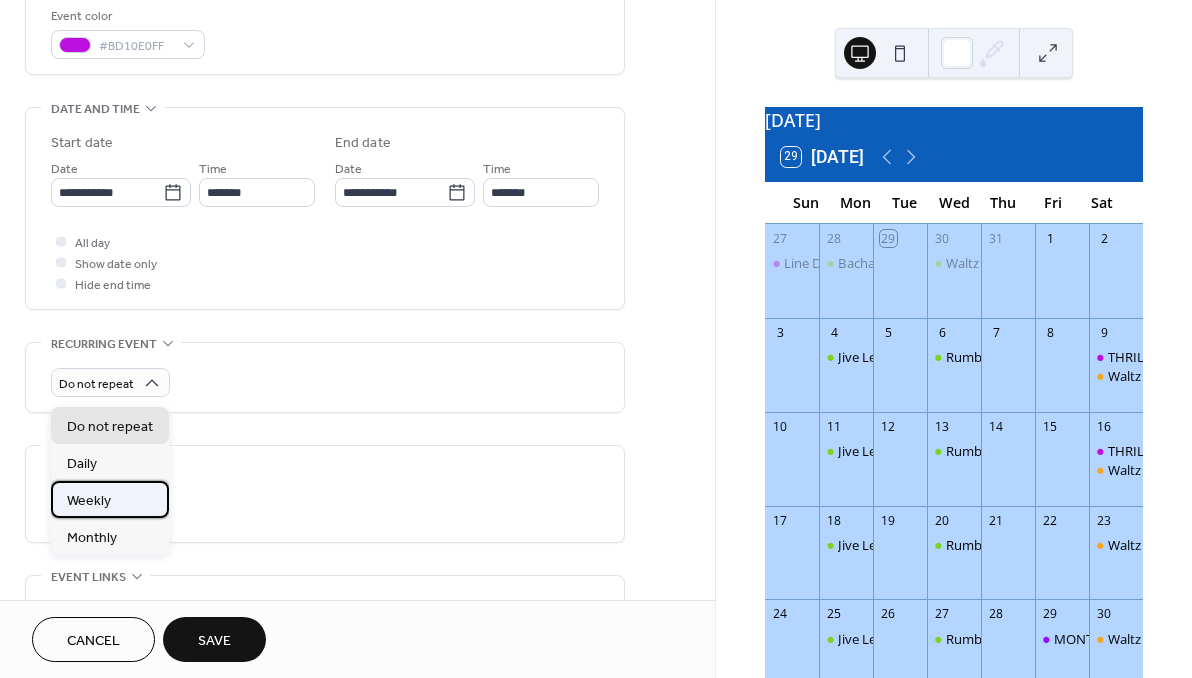 click on "Weekly" at bounding box center [89, 501] 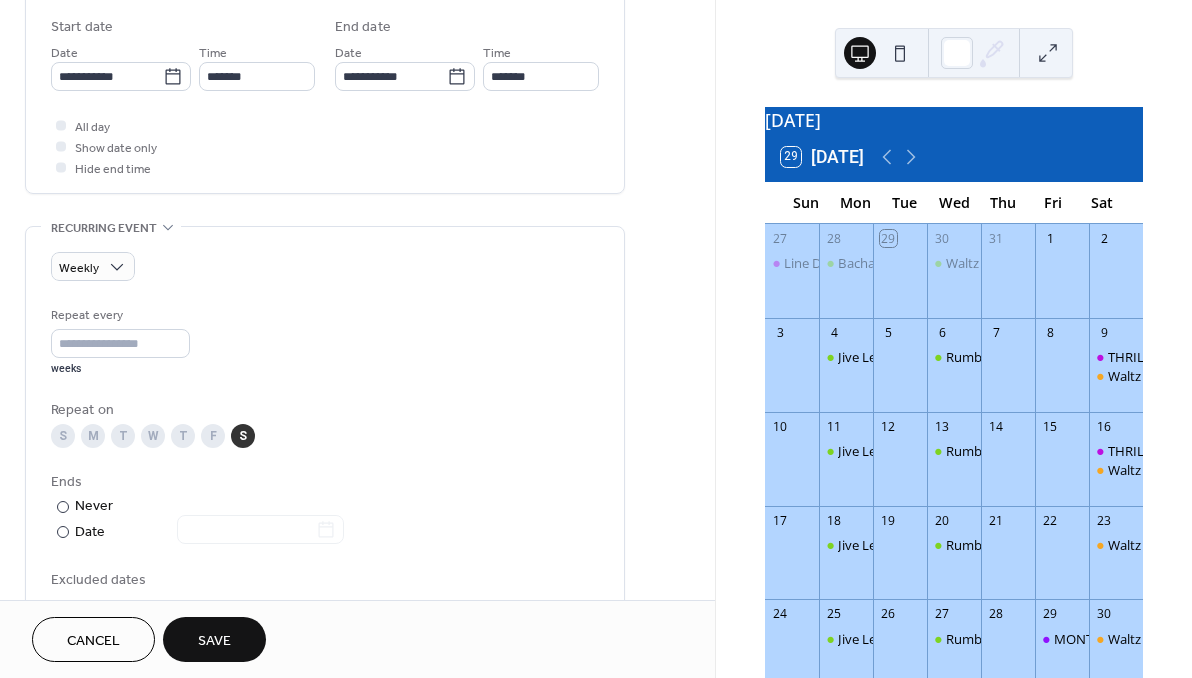 scroll, scrollTop: 662, scrollLeft: 0, axis: vertical 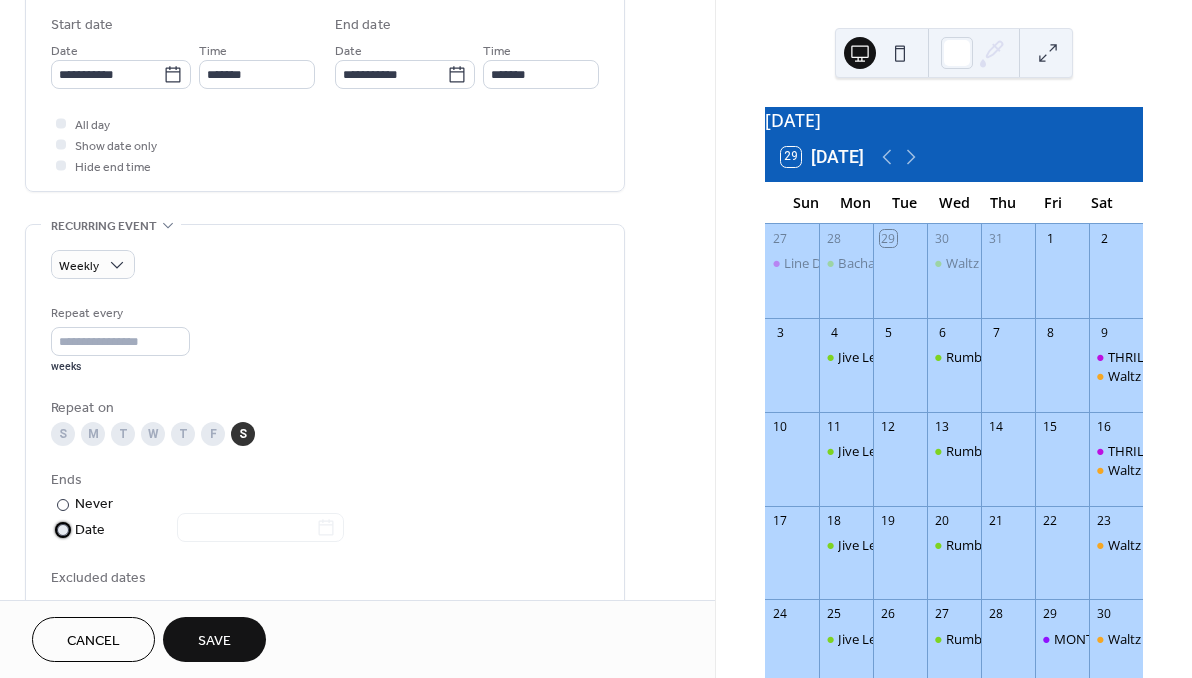 click at bounding box center (63, 530) 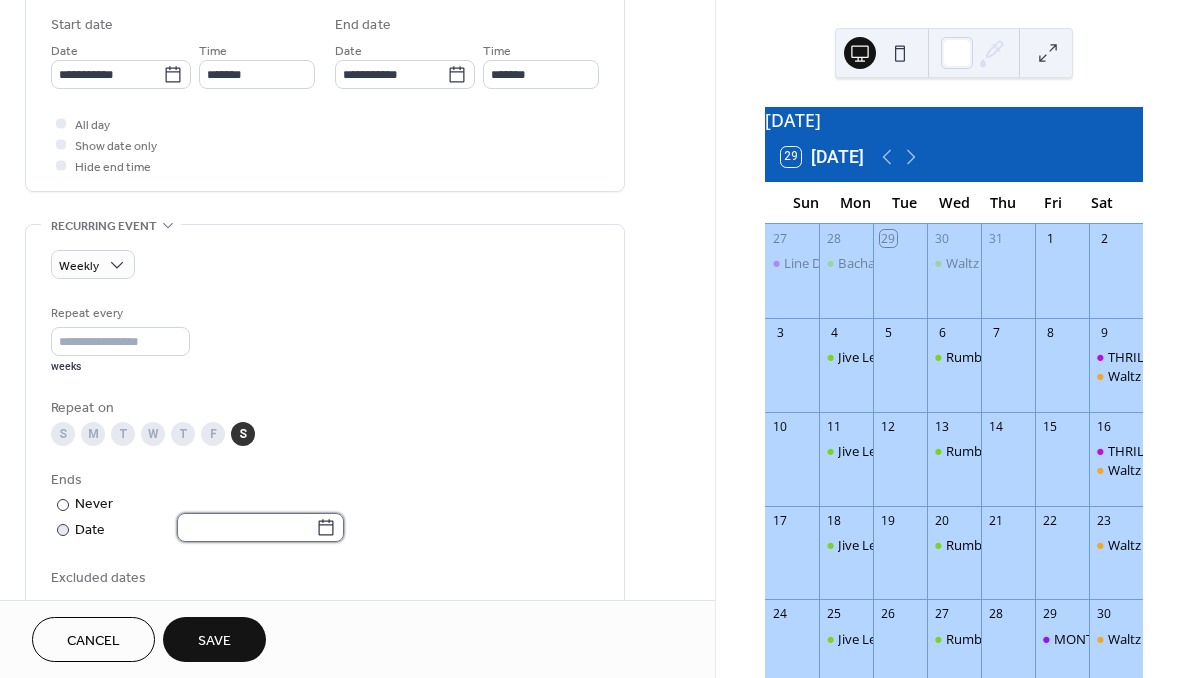 click at bounding box center [246, 527] 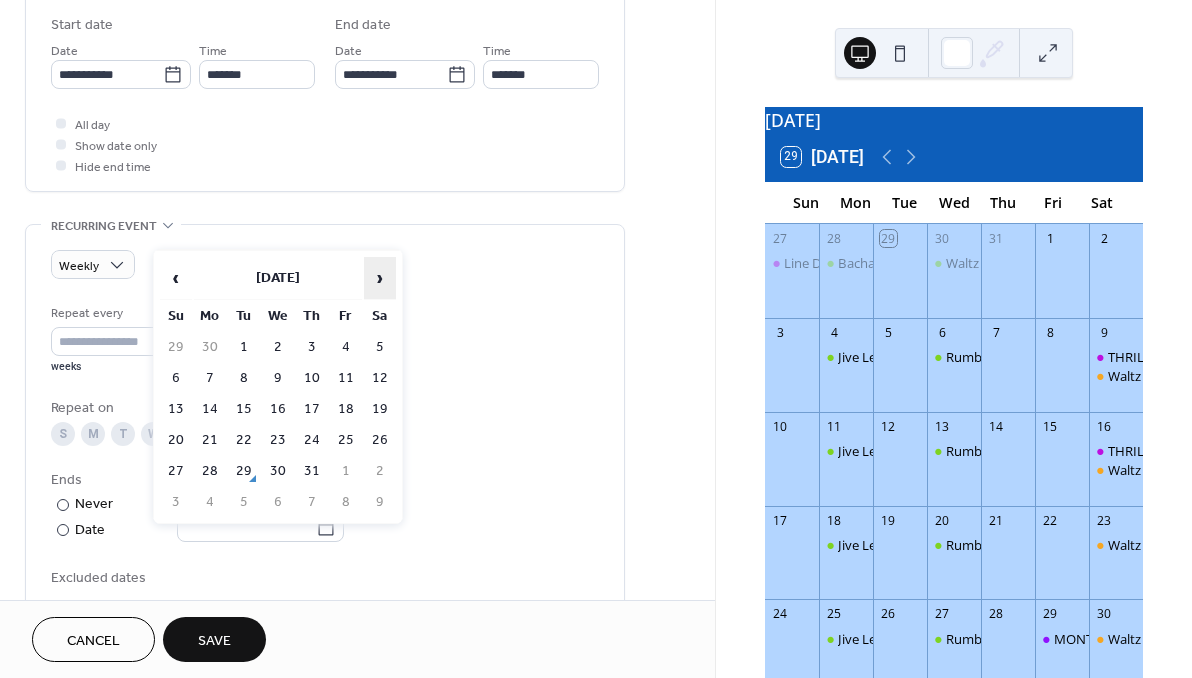 click on "›" at bounding box center [380, 278] 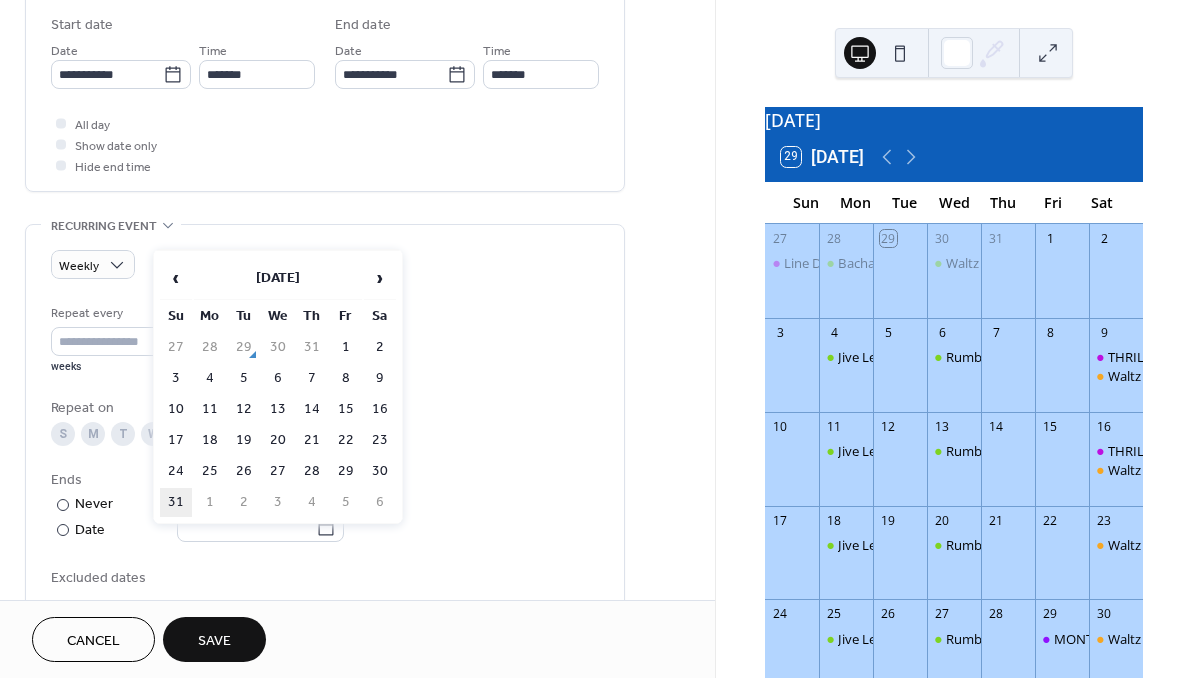 click on "31" at bounding box center [176, 502] 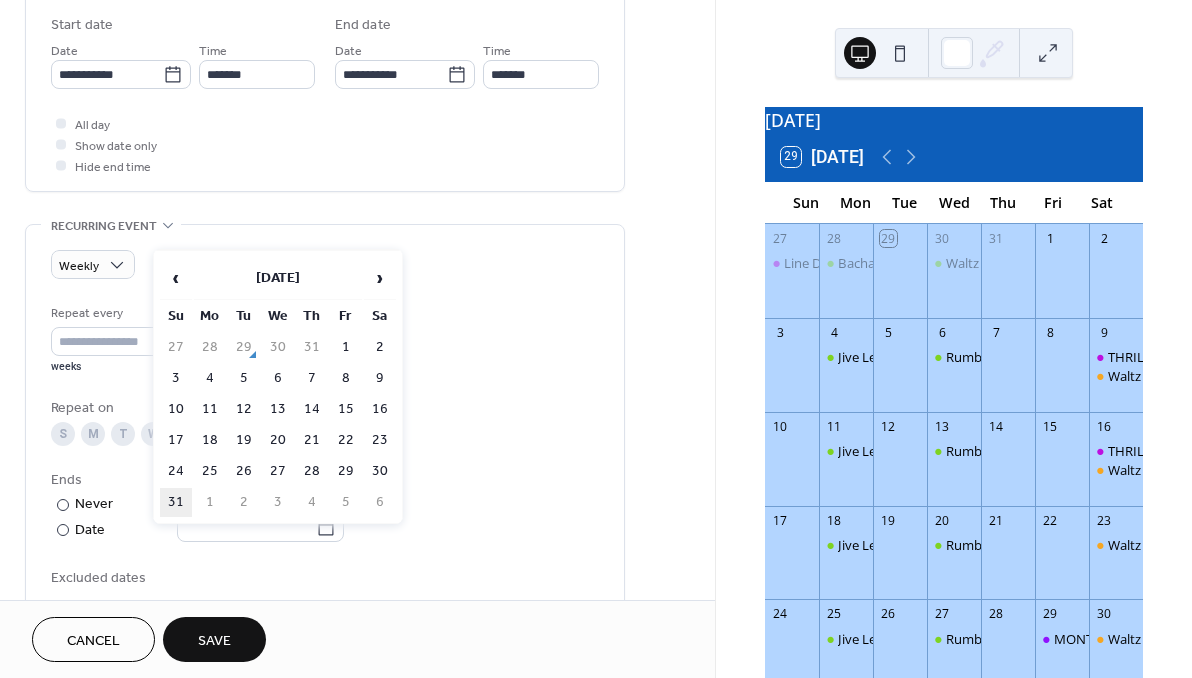 type on "**********" 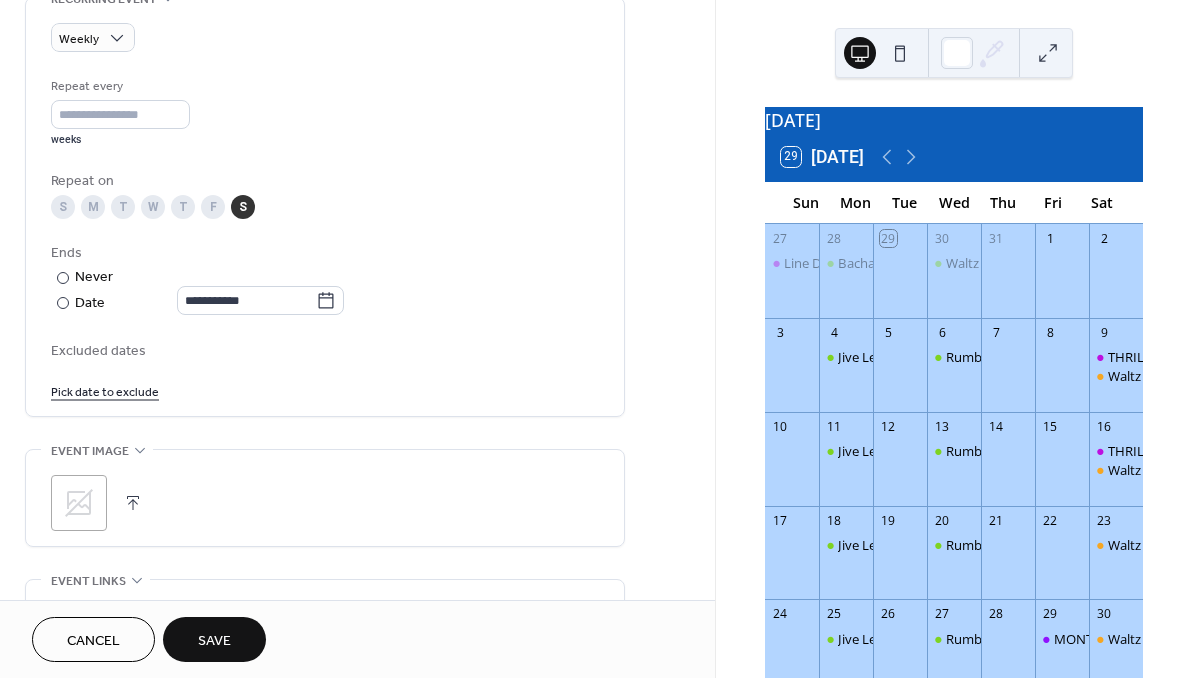 scroll, scrollTop: 956, scrollLeft: 0, axis: vertical 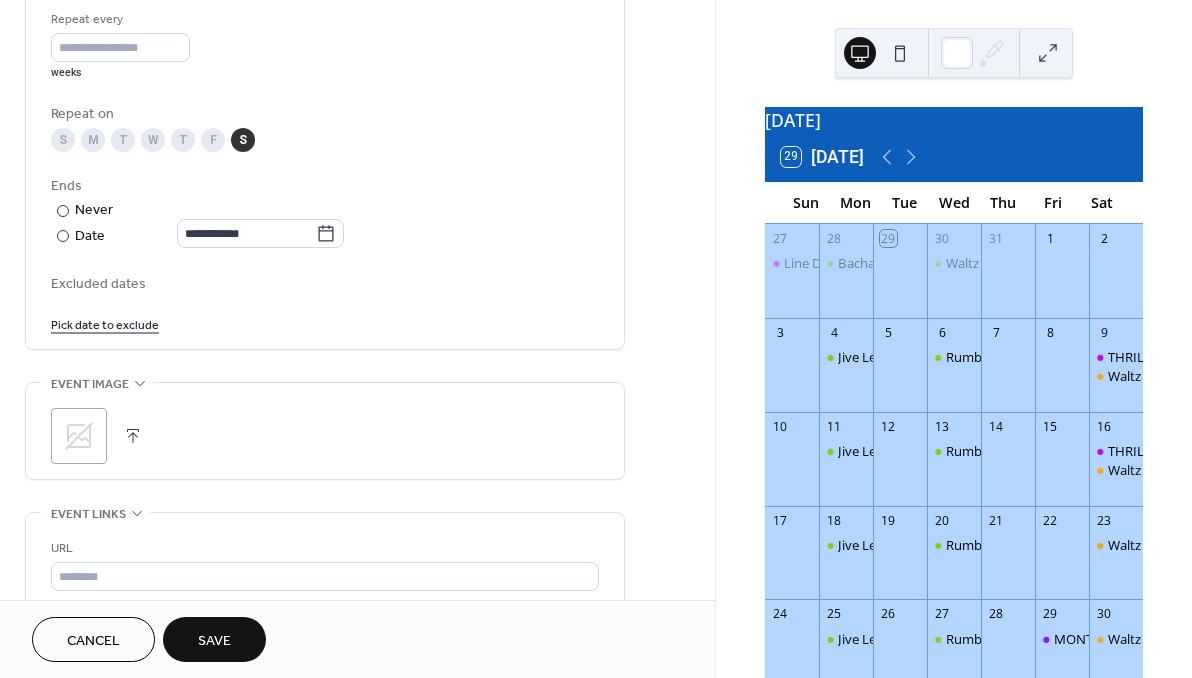 click 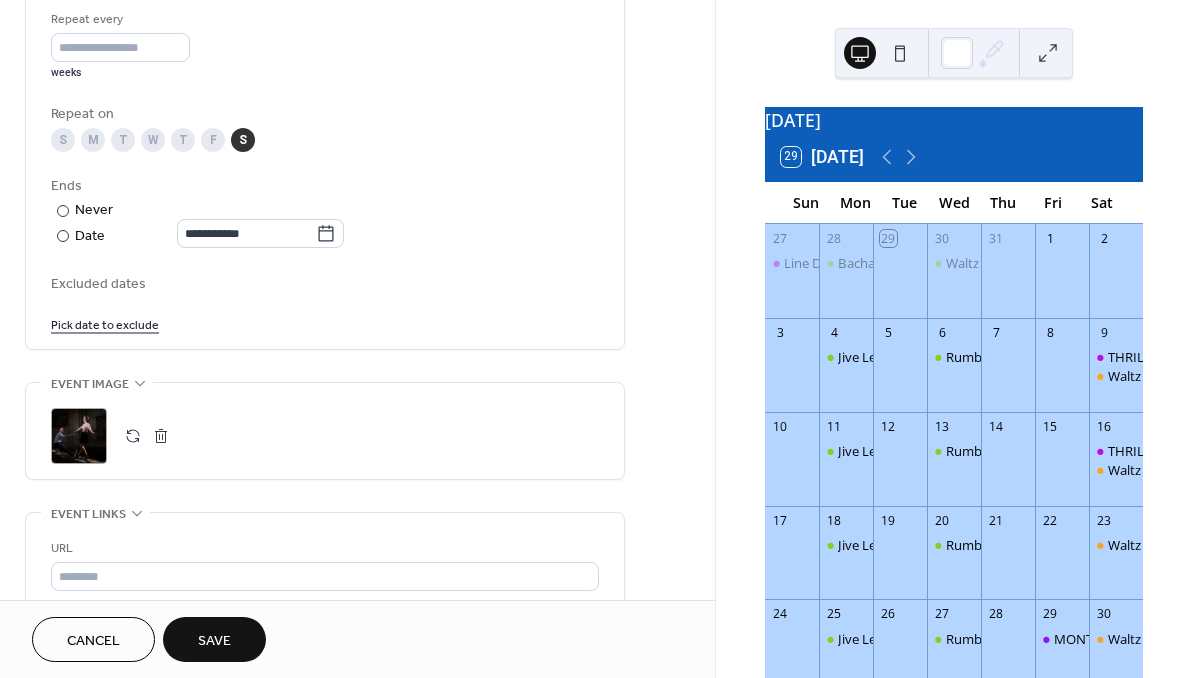 scroll, scrollTop: 1019, scrollLeft: 0, axis: vertical 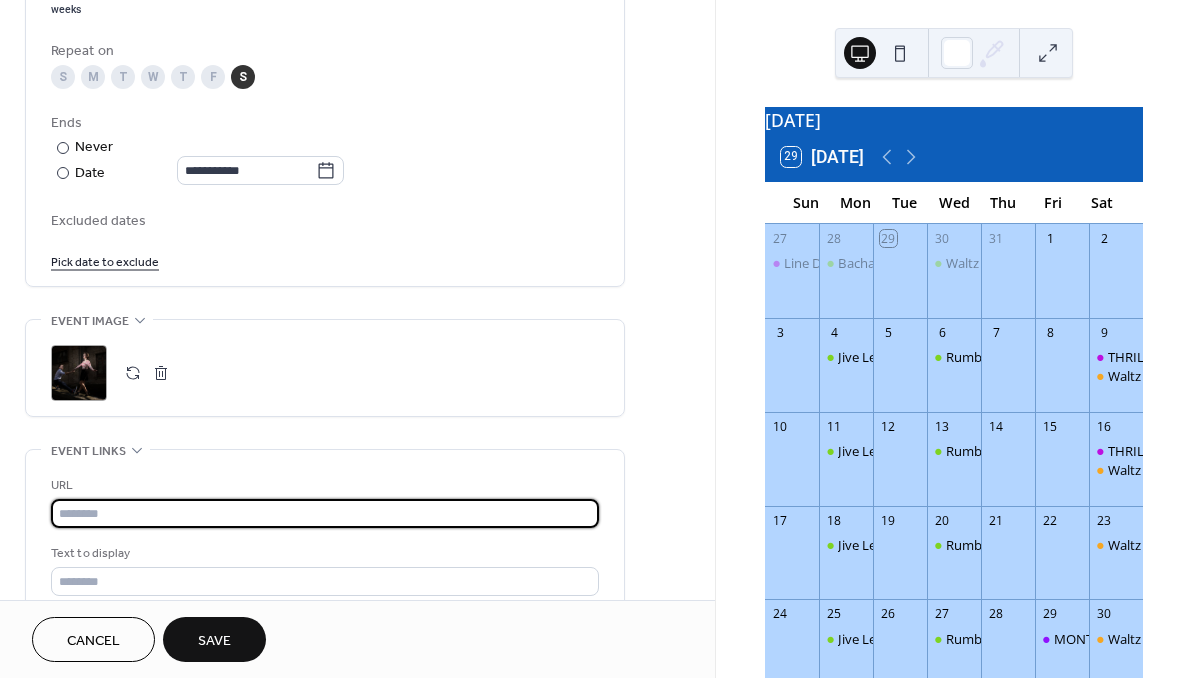 click at bounding box center (325, 513) 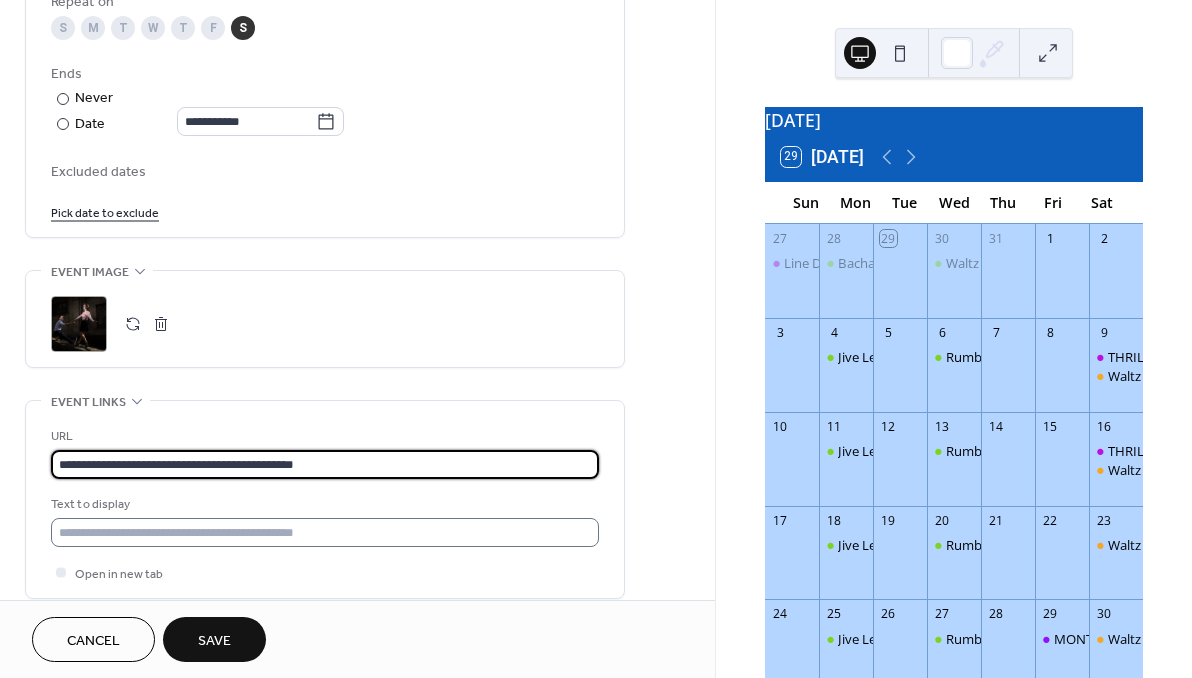 scroll, scrollTop: 1075, scrollLeft: 0, axis: vertical 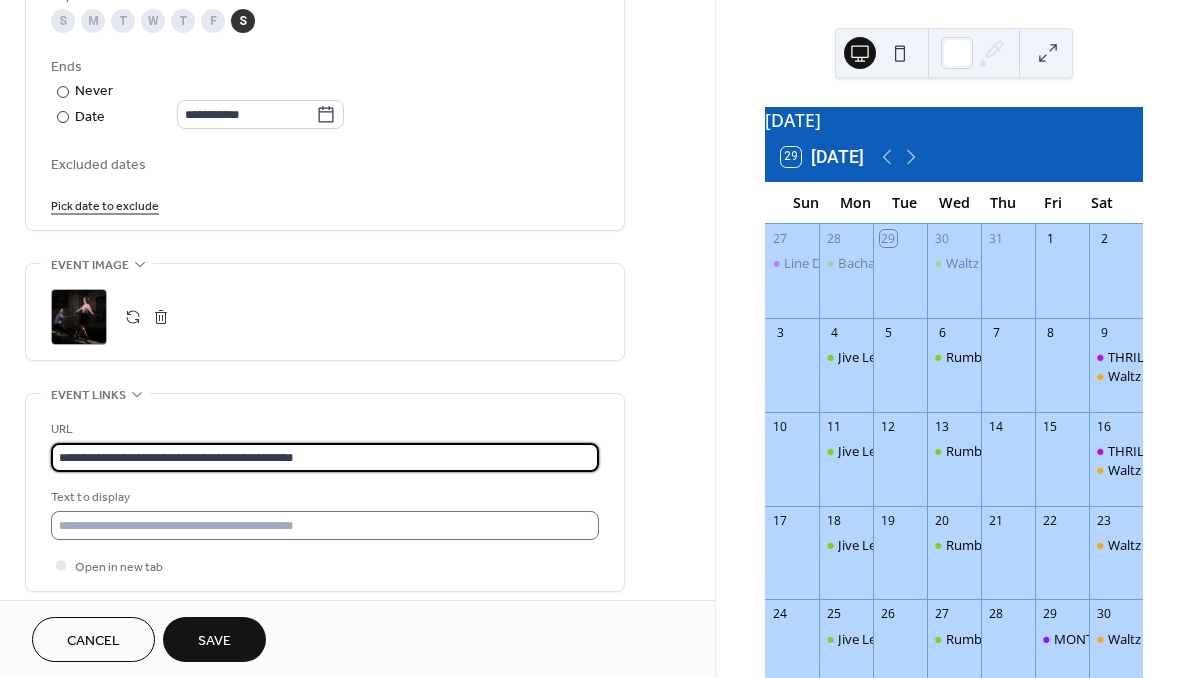 type on "**********" 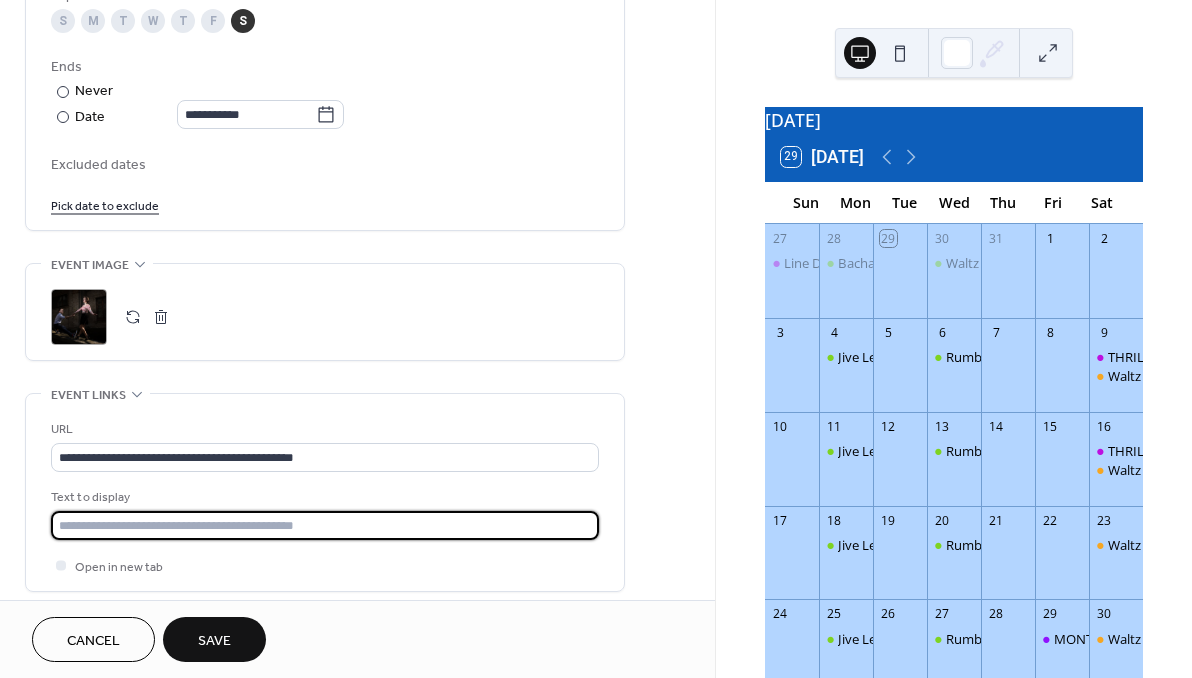 click at bounding box center (325, 525) 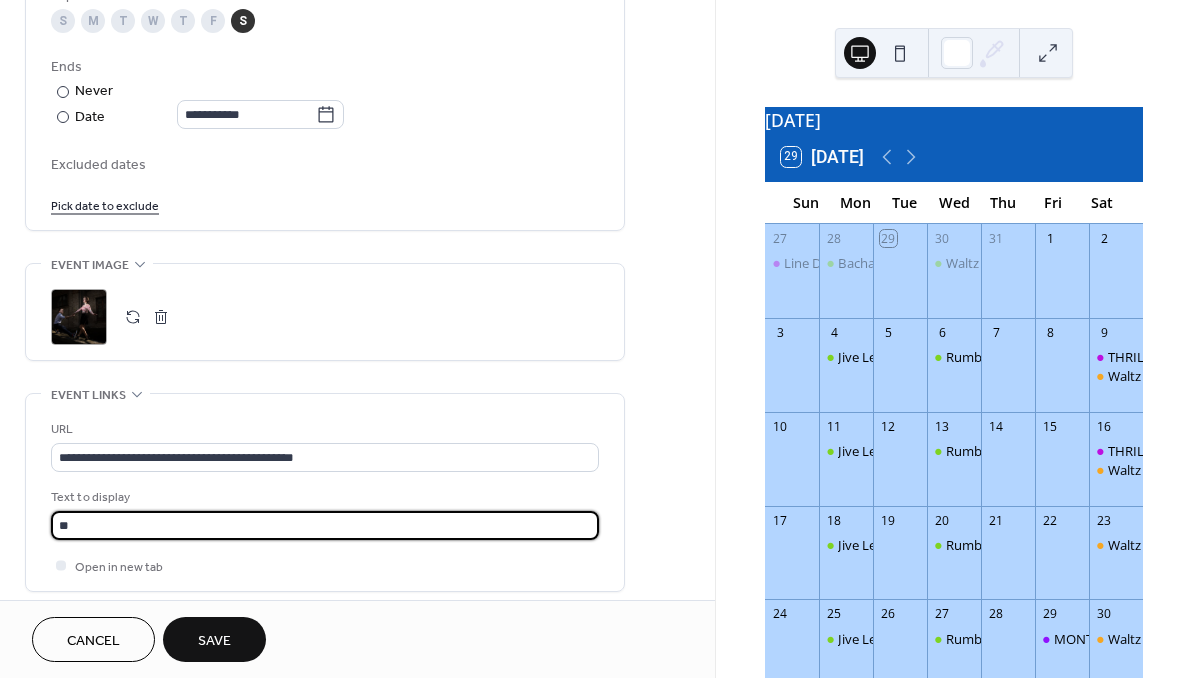 type on "*" 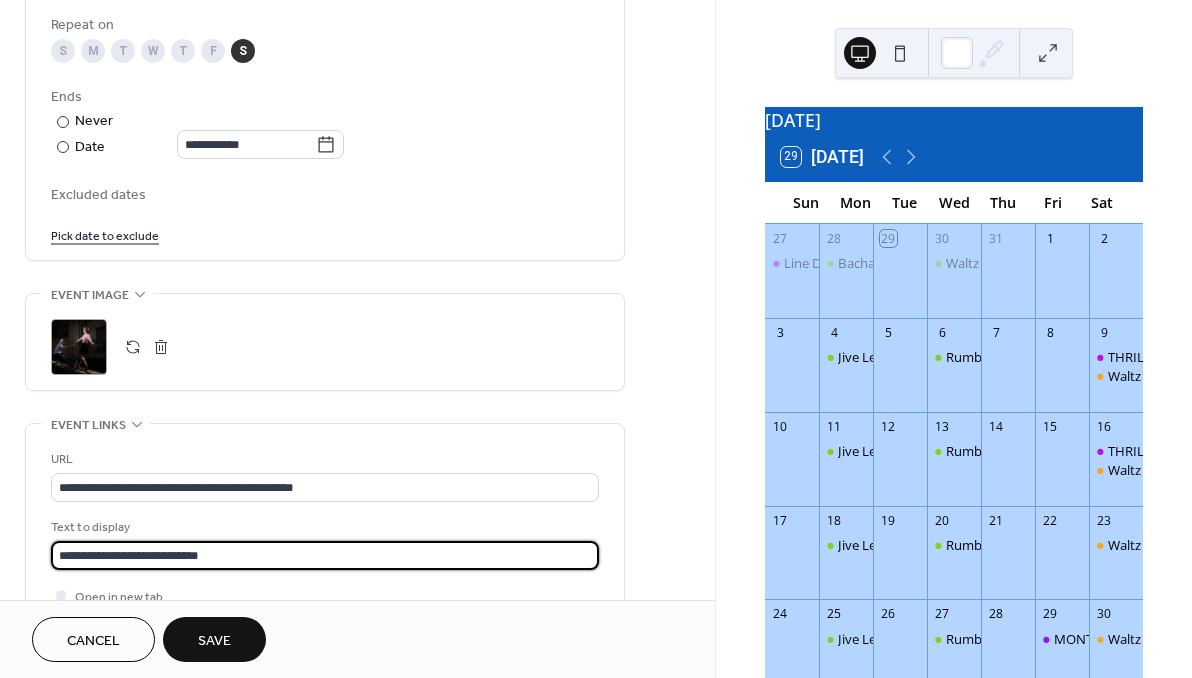 scroll, scrollTop: 906, scrollLeft: 0, axis: vertical 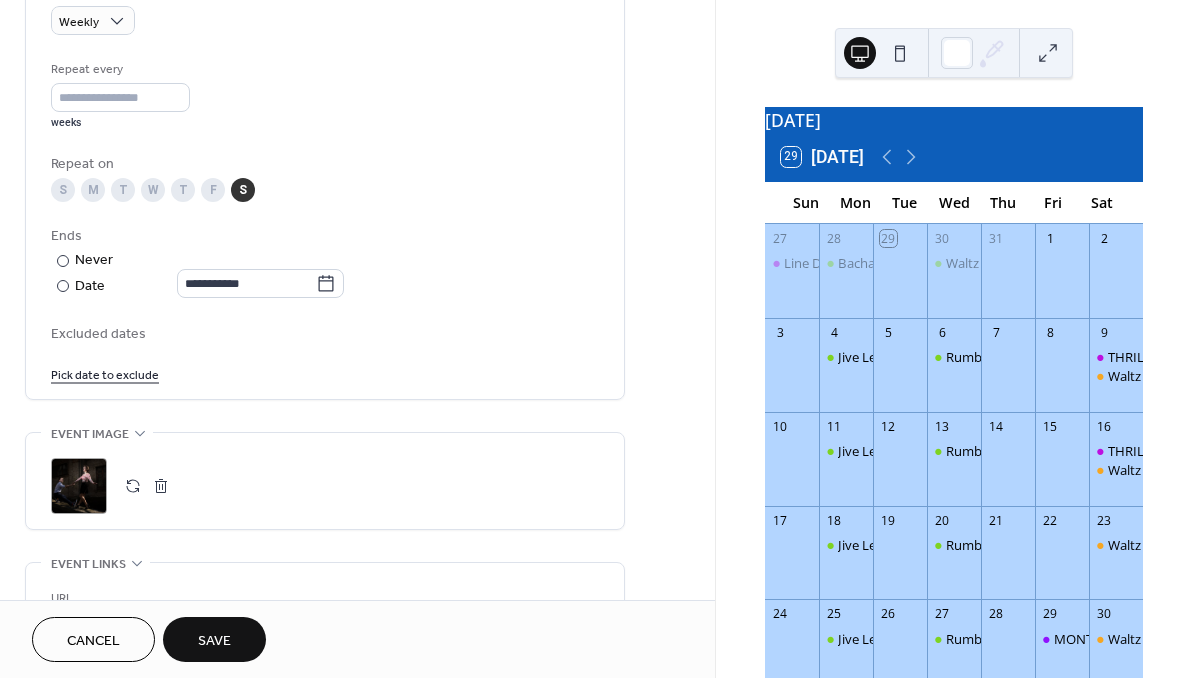 type on "**********" 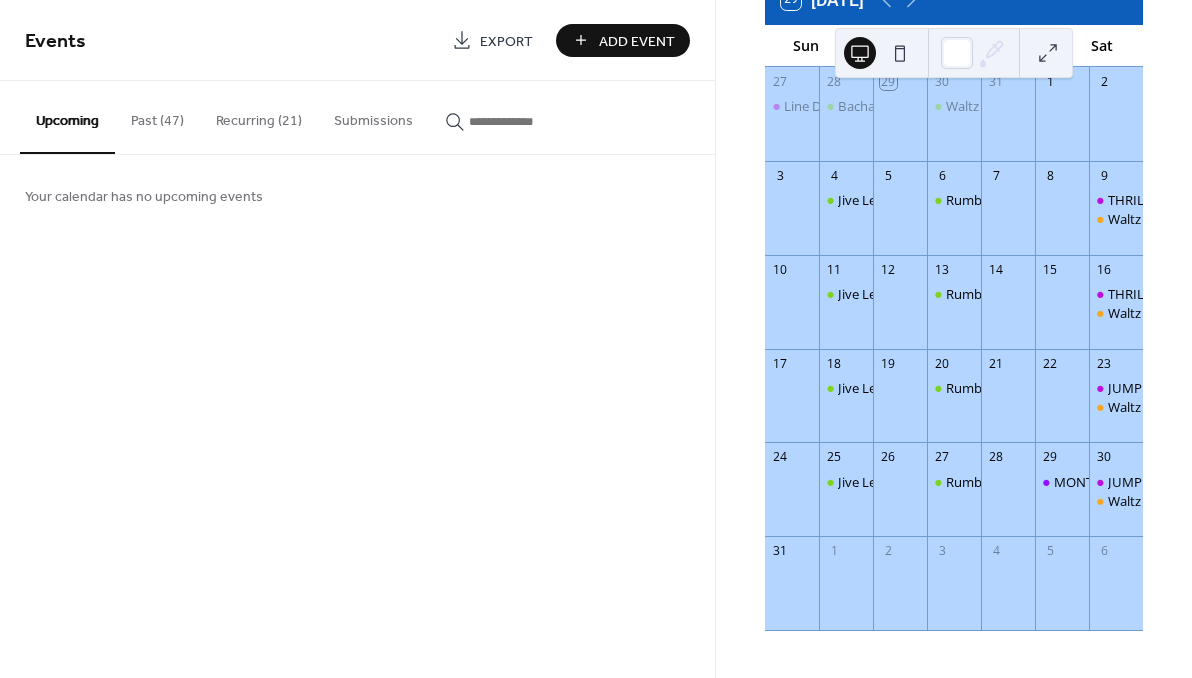 scroll, scrollTop: 168, scrollLeft: 0, axis: vertical 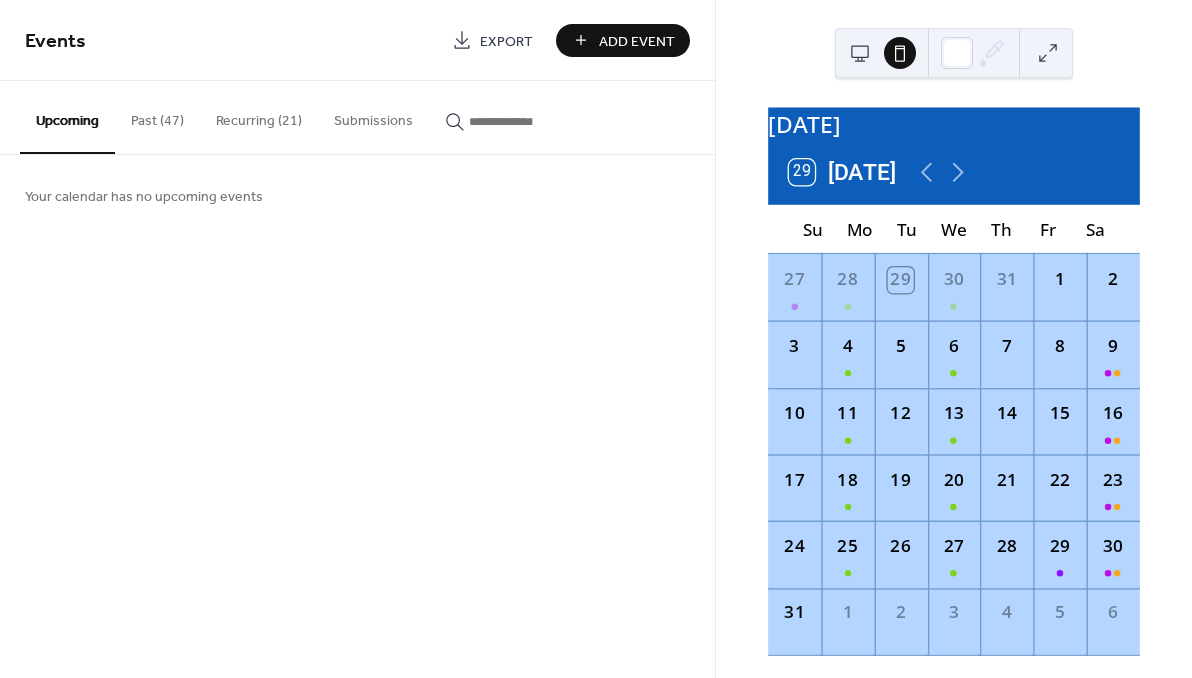 click at bounding box center (860, 53) 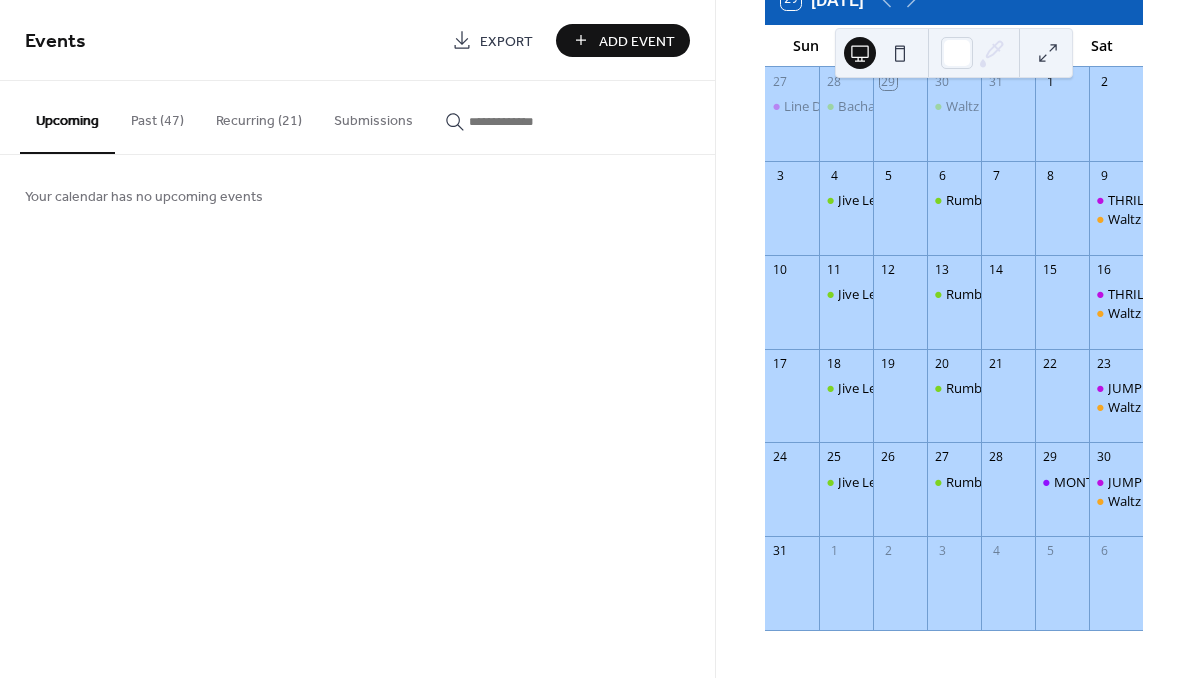 scroll, scrollTop: 168, scrollLeft: 0, axis: vertical 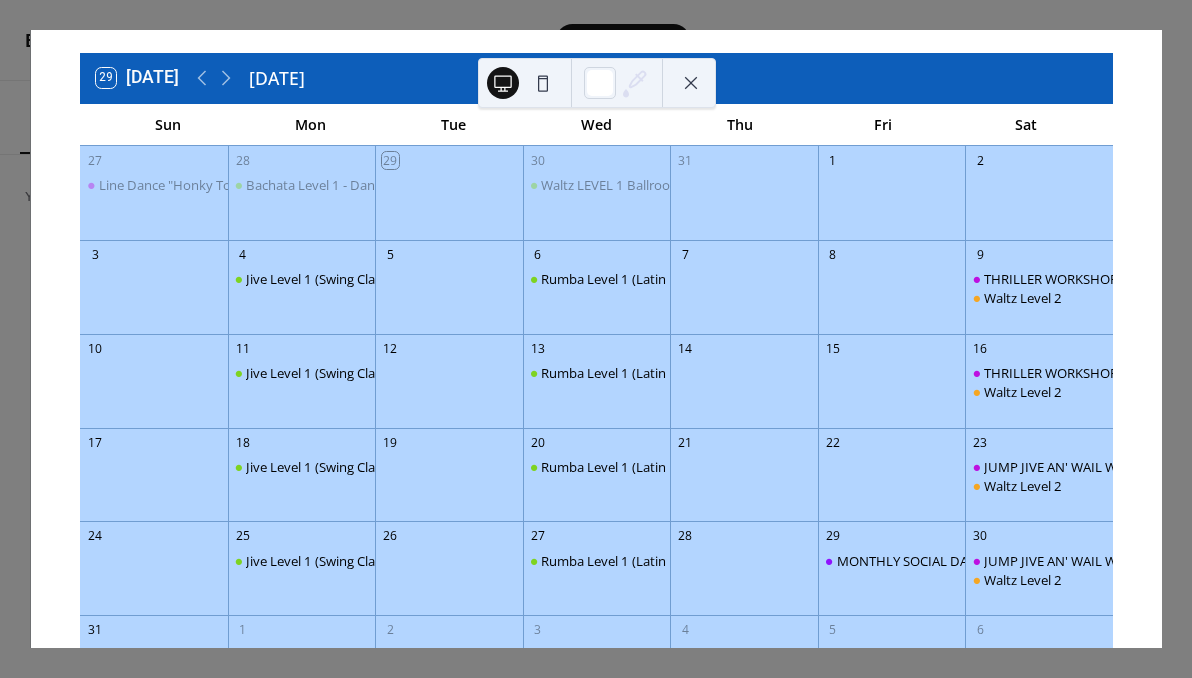 click at bounding box center (691, 83) 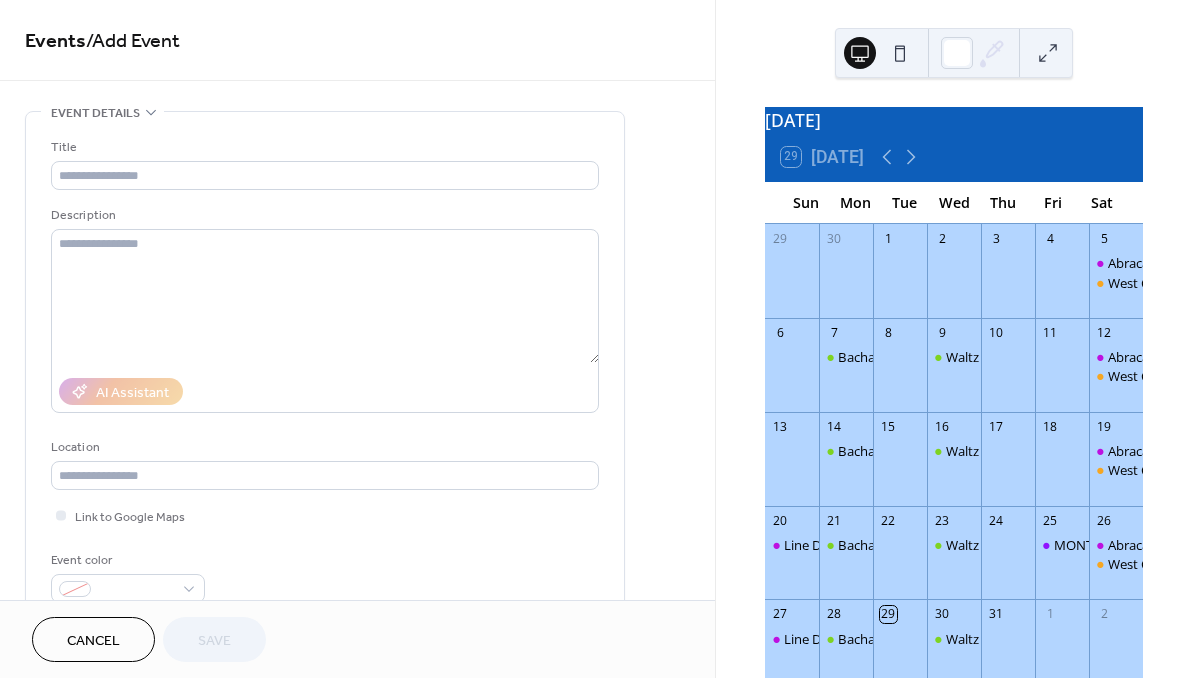 scroll, scrollTop: 0, scrollLeft: 0, axis: both 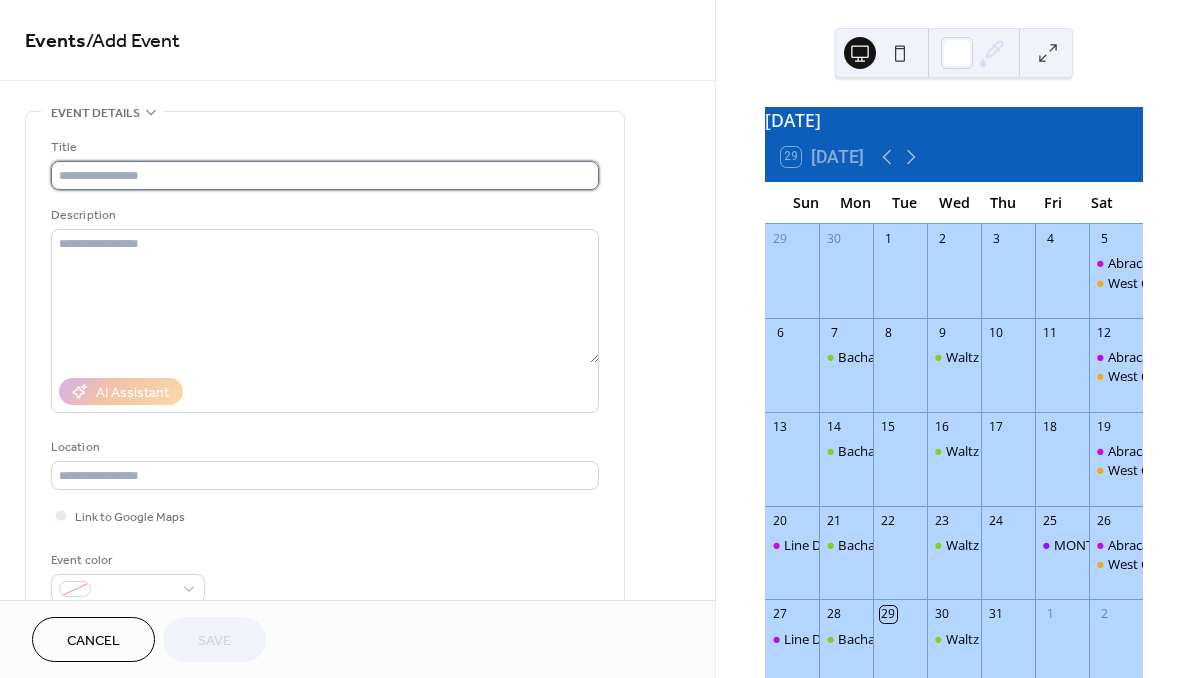 click at bounding box center [325, 175] 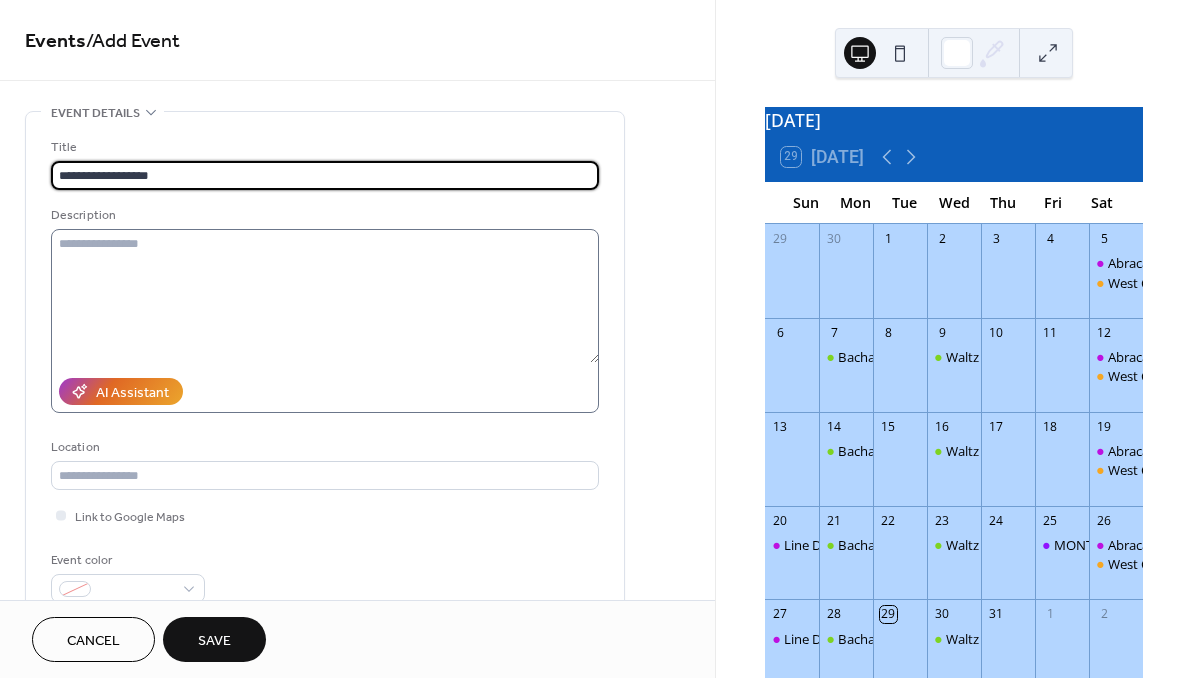 type on "**********" 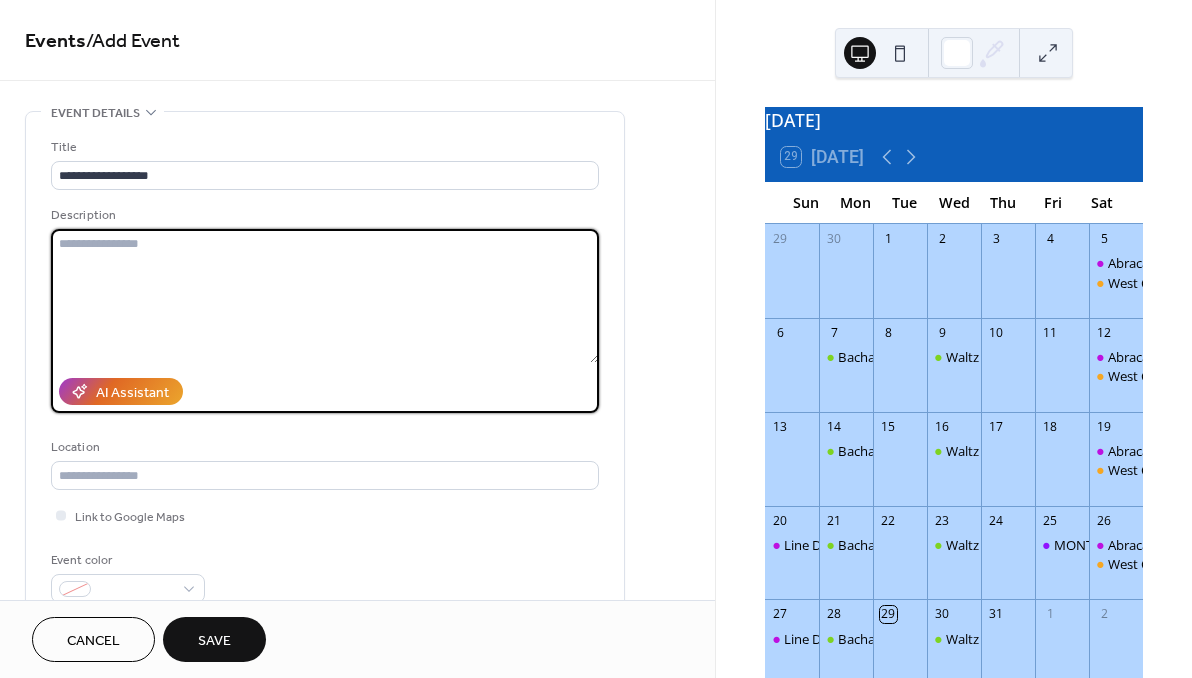 click at bounding box center (325, 296) 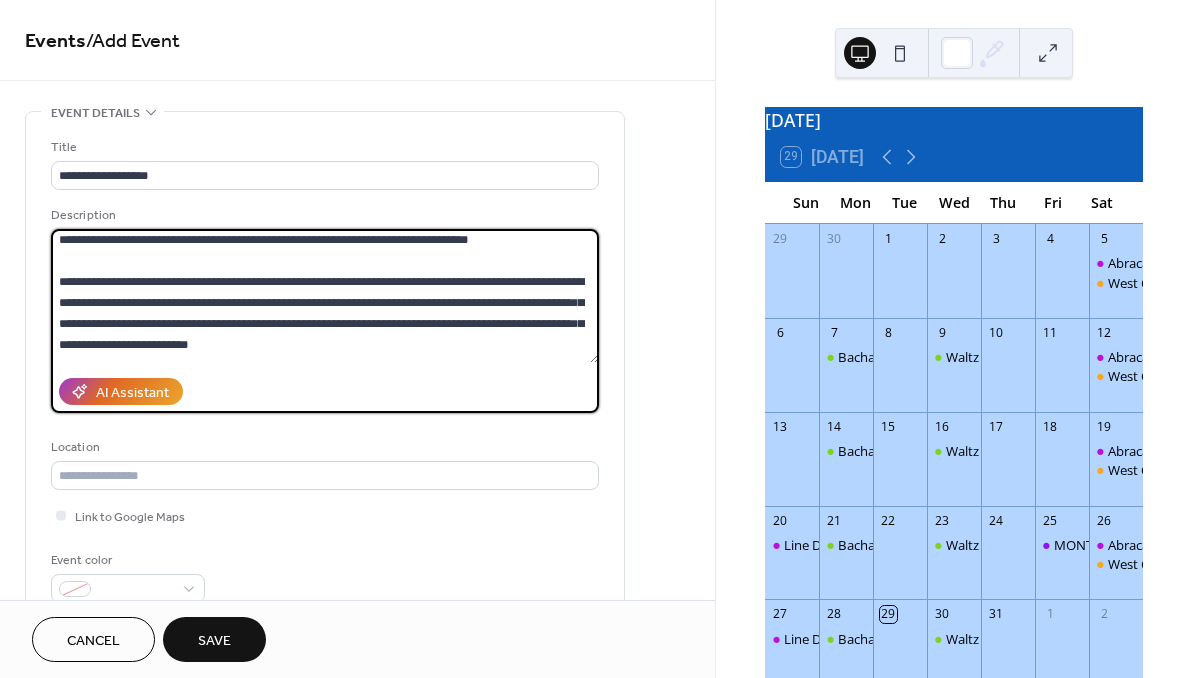 scroll, scrollTop: 40, scrollLeft: 0, axis: vertical 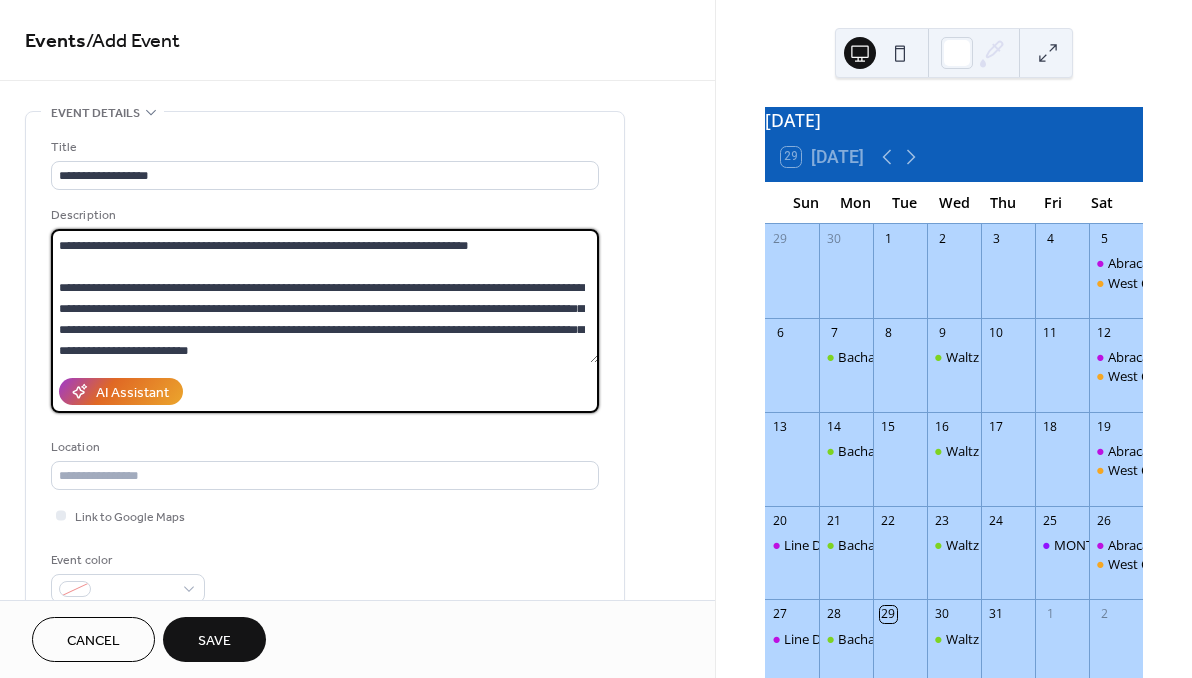 click at bounding box center [325, 296] 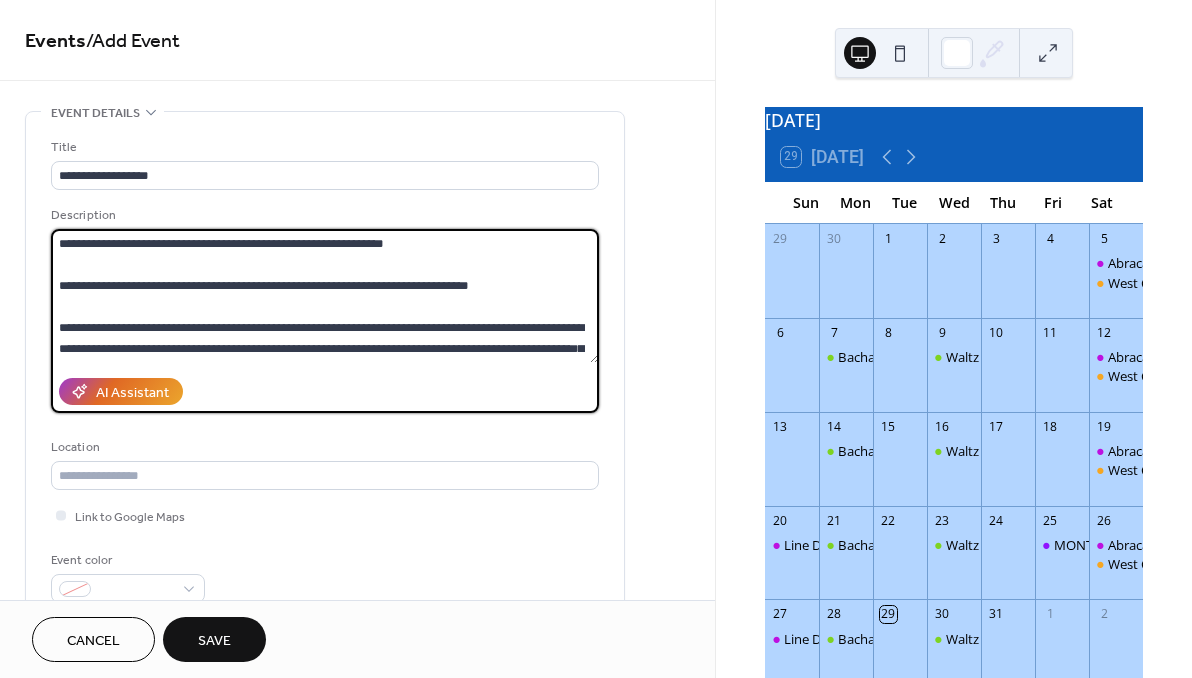 scroll, scrollTop: 0, scrollLeft: 0, axis: both 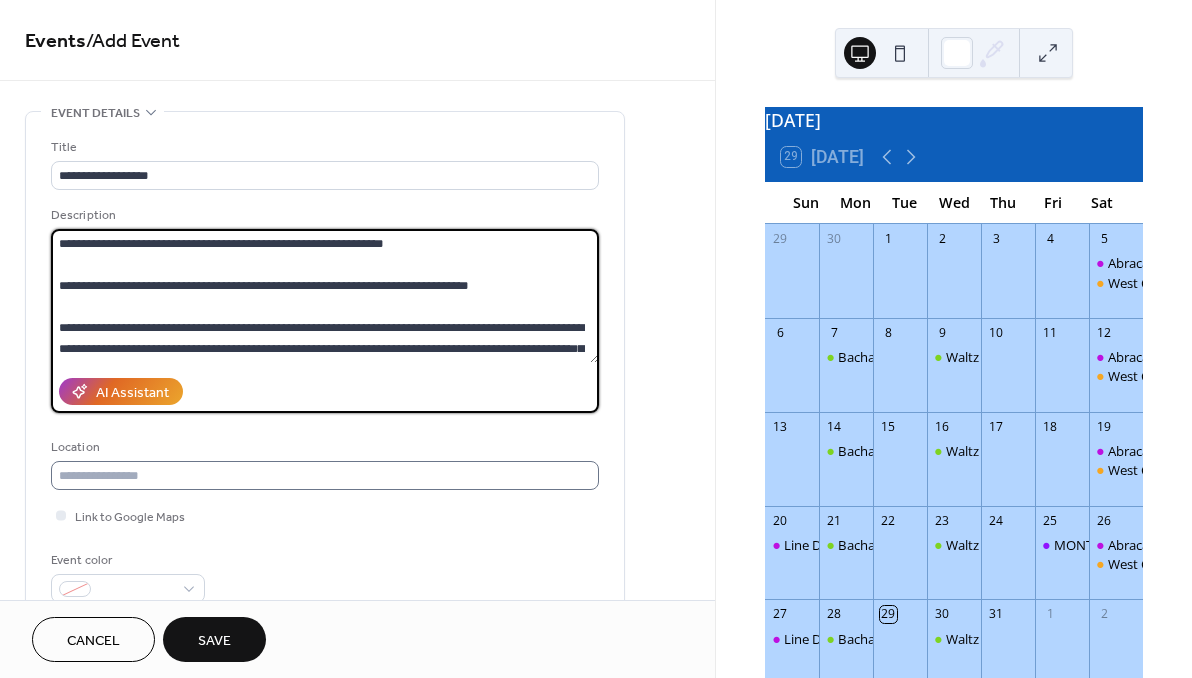 type on "**********" 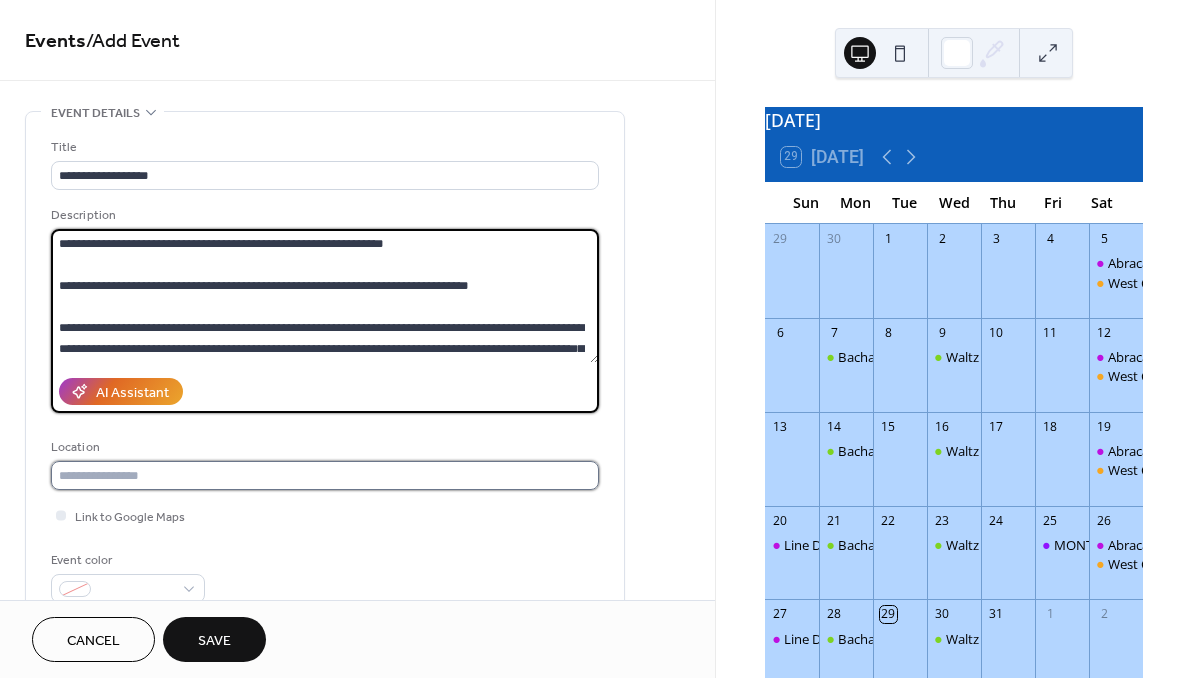 click at bounding box center [325, 475] 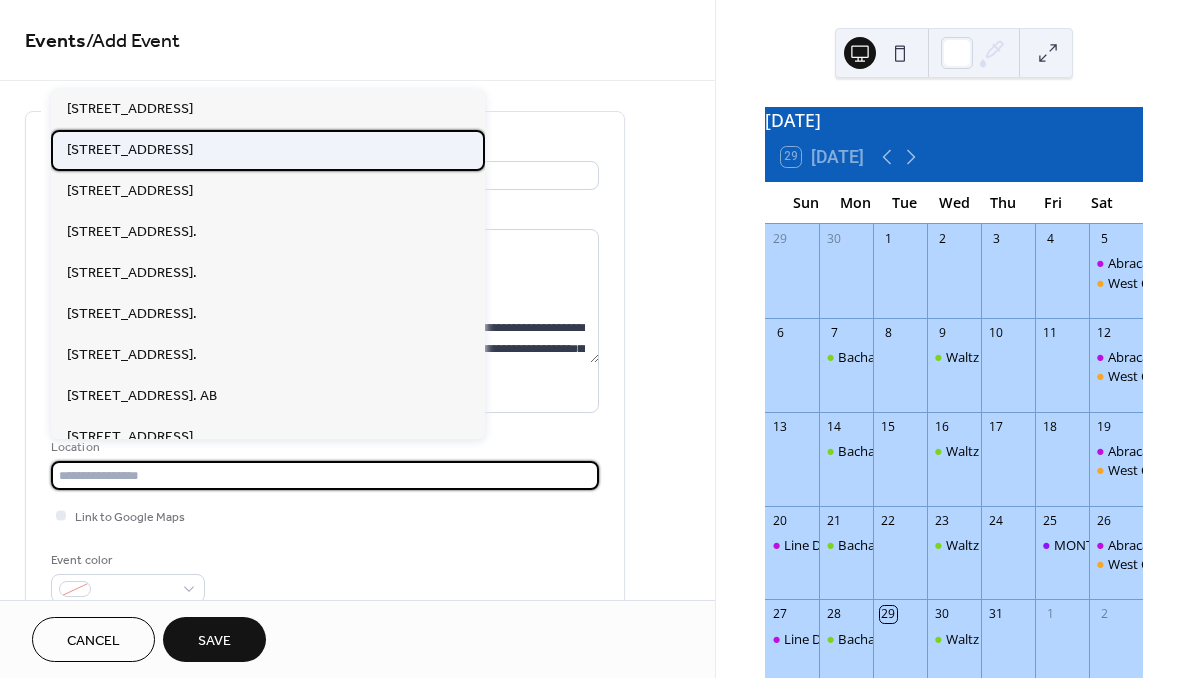 click on "[STREET_ADDRESS]" at bounding box center [130, 150] 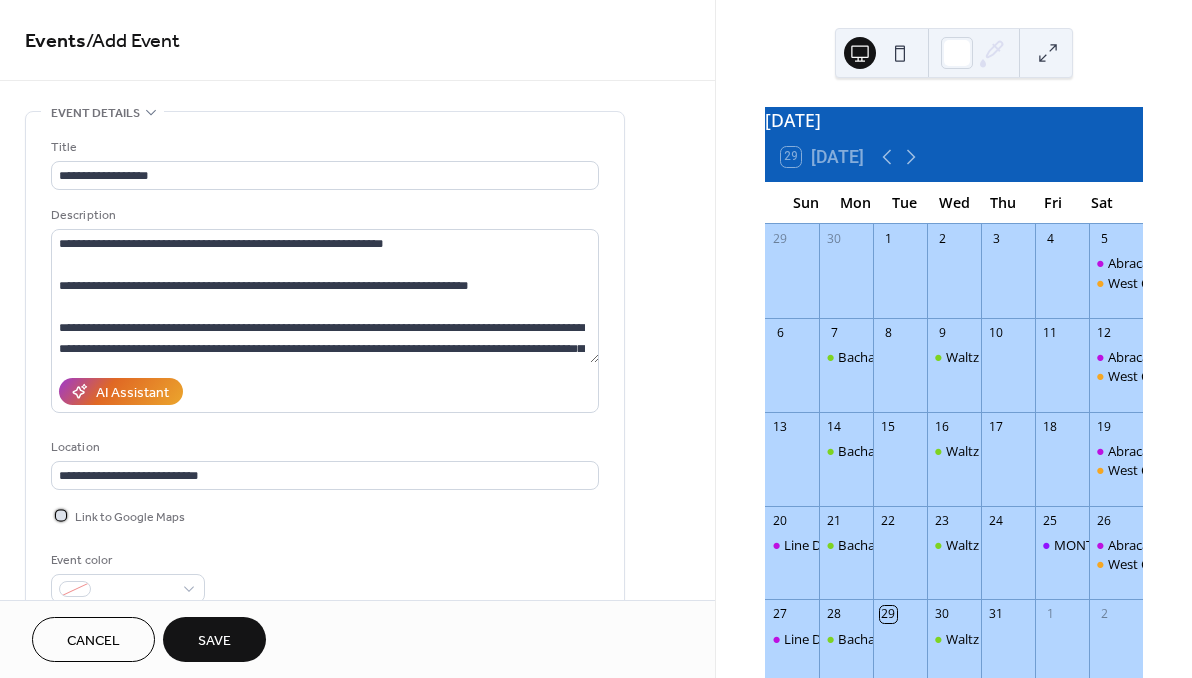 click on "Link to Google Maps" at bounding box center [130, 517] 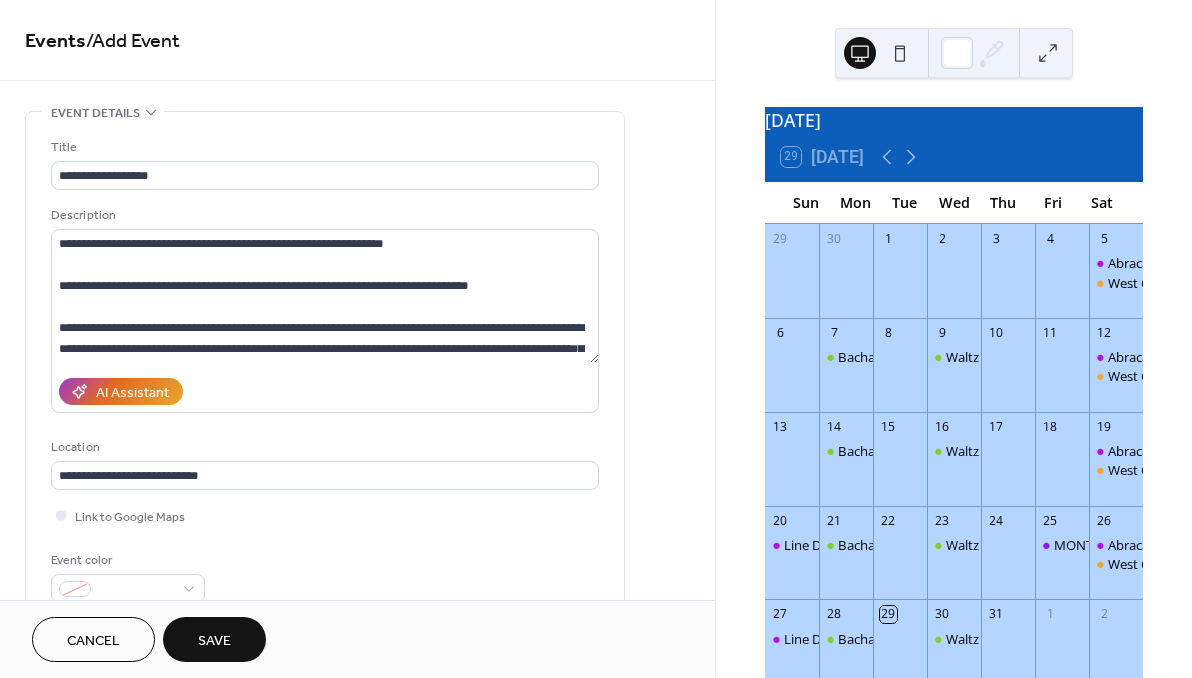 click on "Event color" at bounding box center (128, 576) 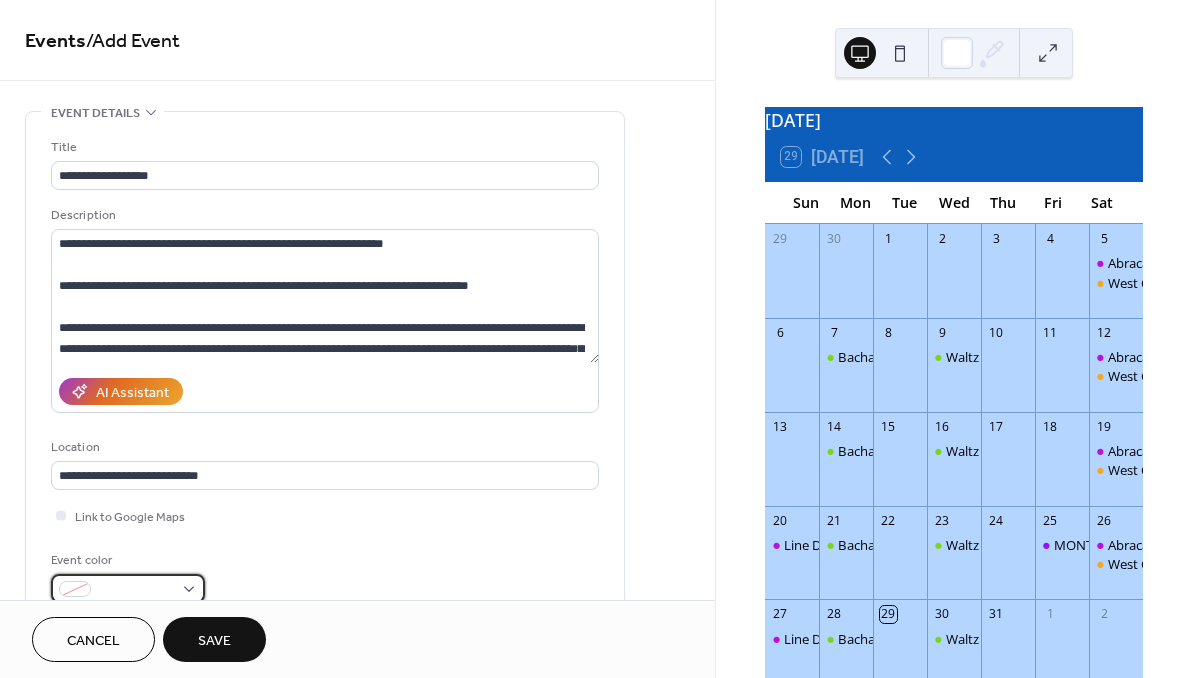 click at bounding box center (75, 589) 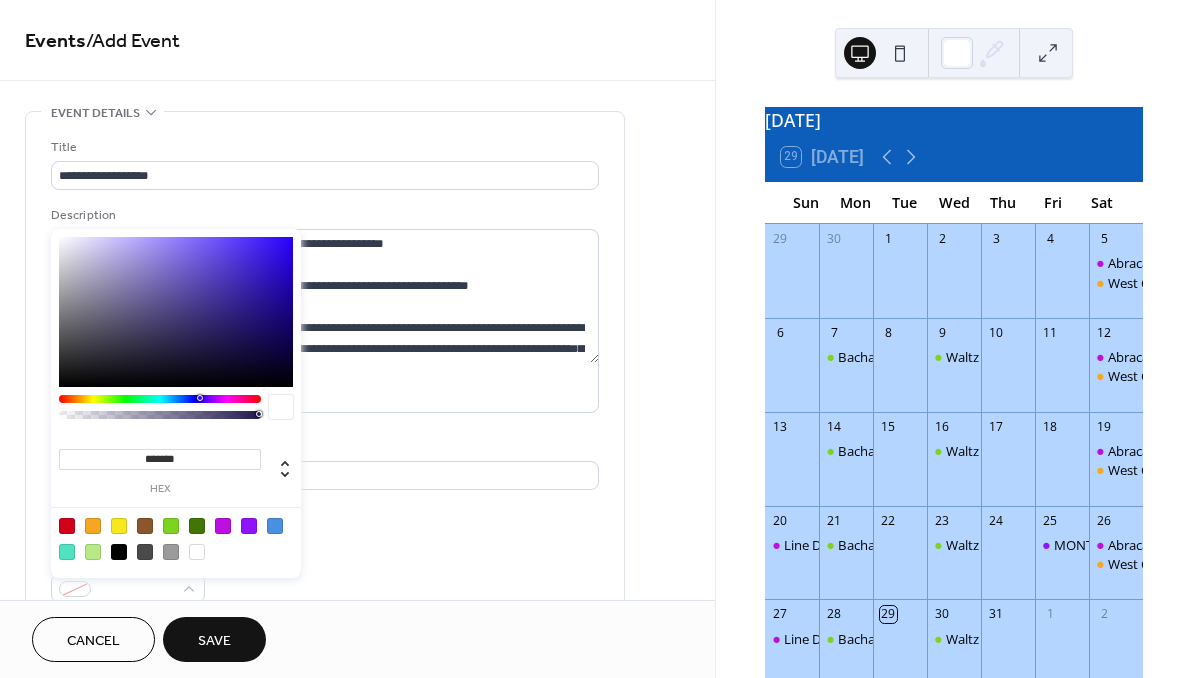 click at bounding box center [223, 526] 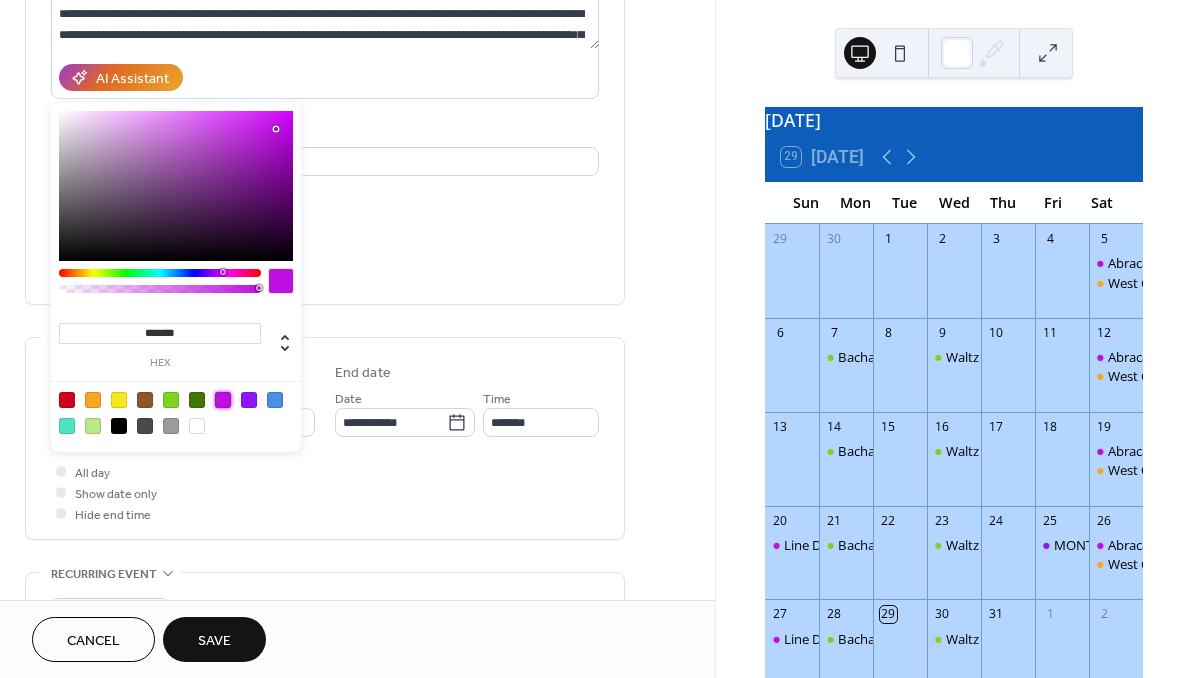 scroll, scrollTop: 327, scrollLeft: 0, axis: vertical 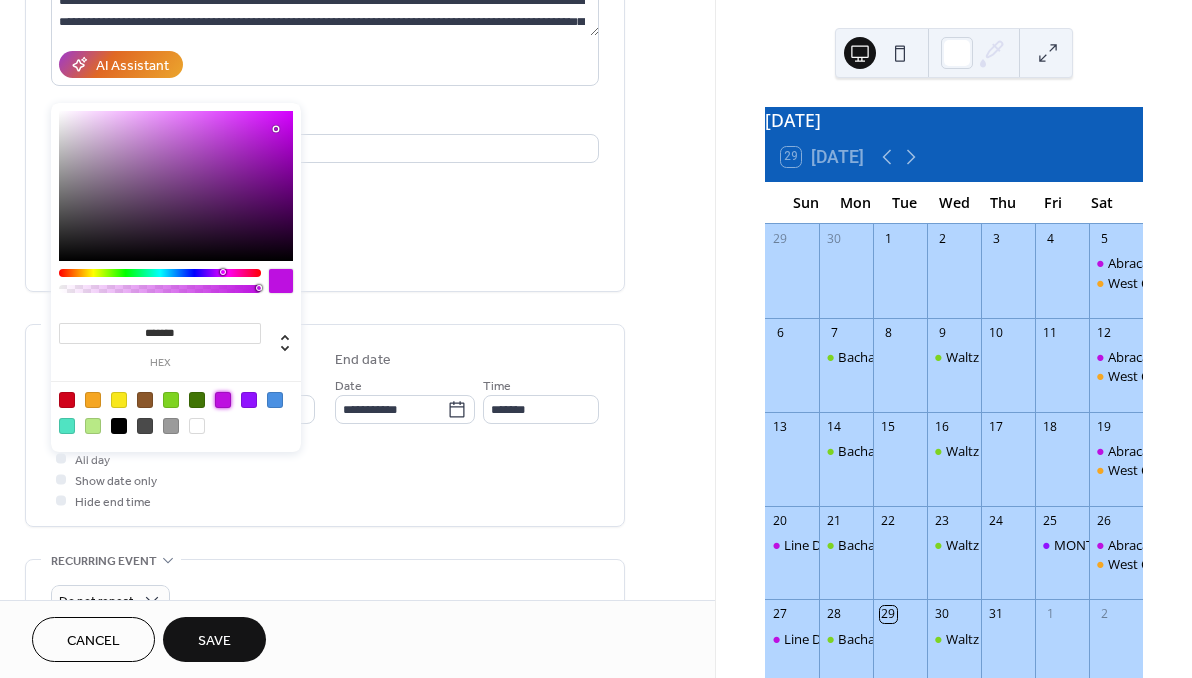 click on "**********" at bounding box center [357, 471] 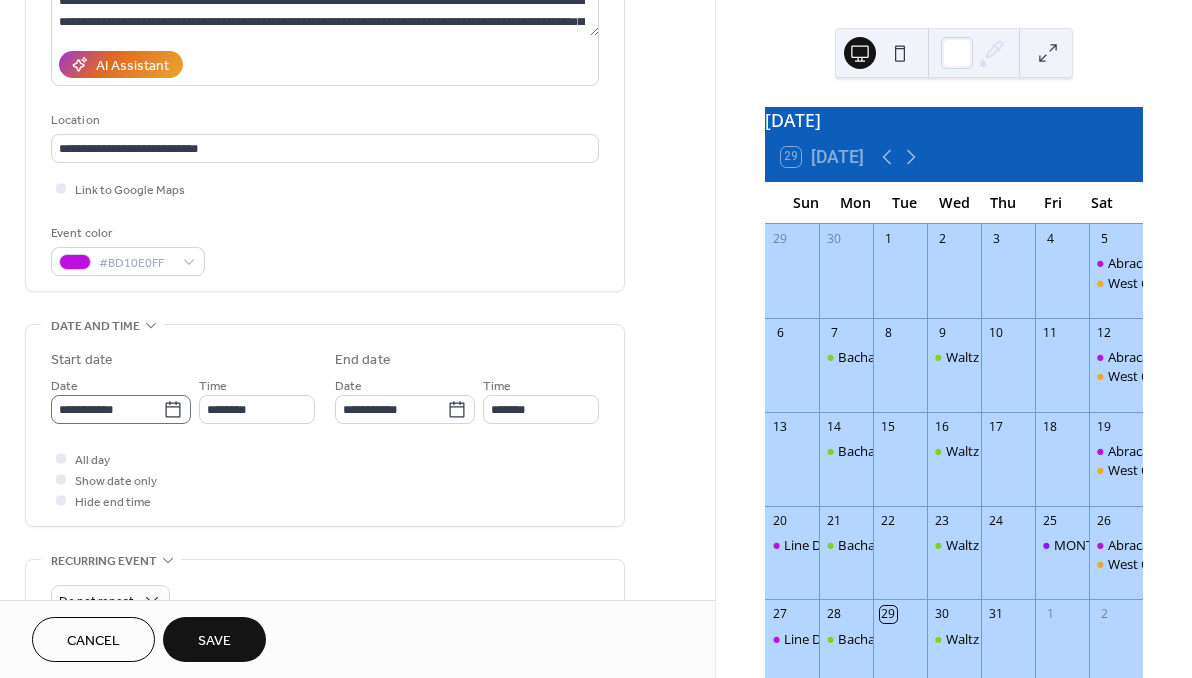 click 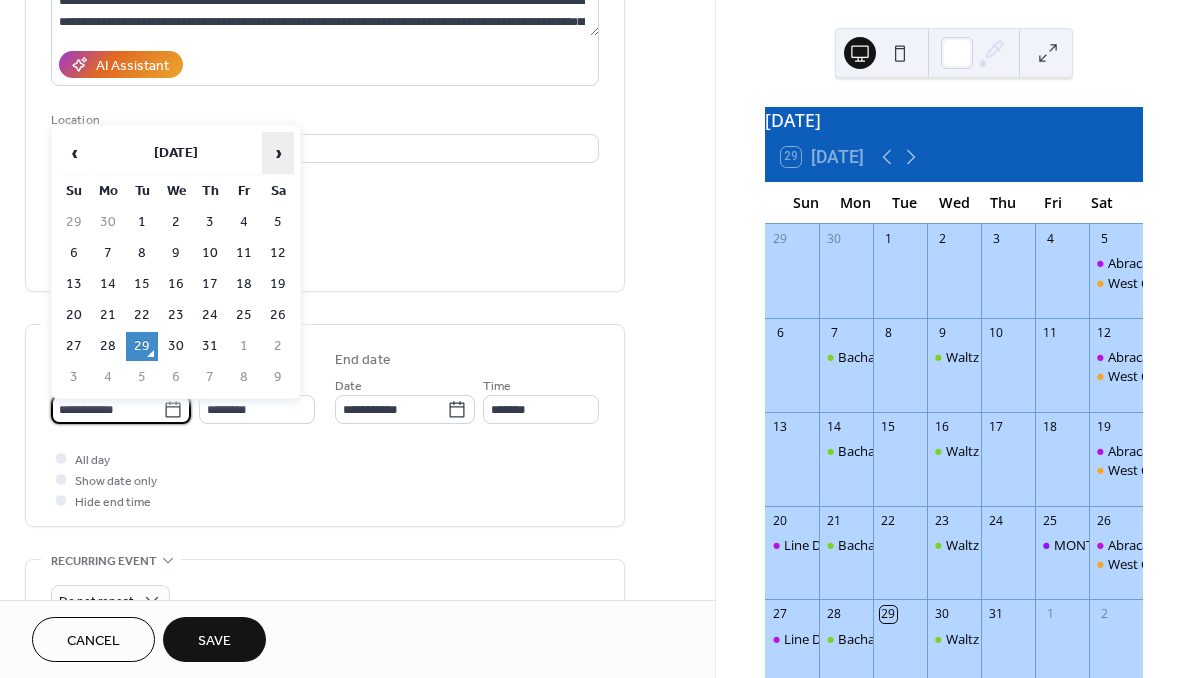 click on "›" at bounding box center [278, 153] 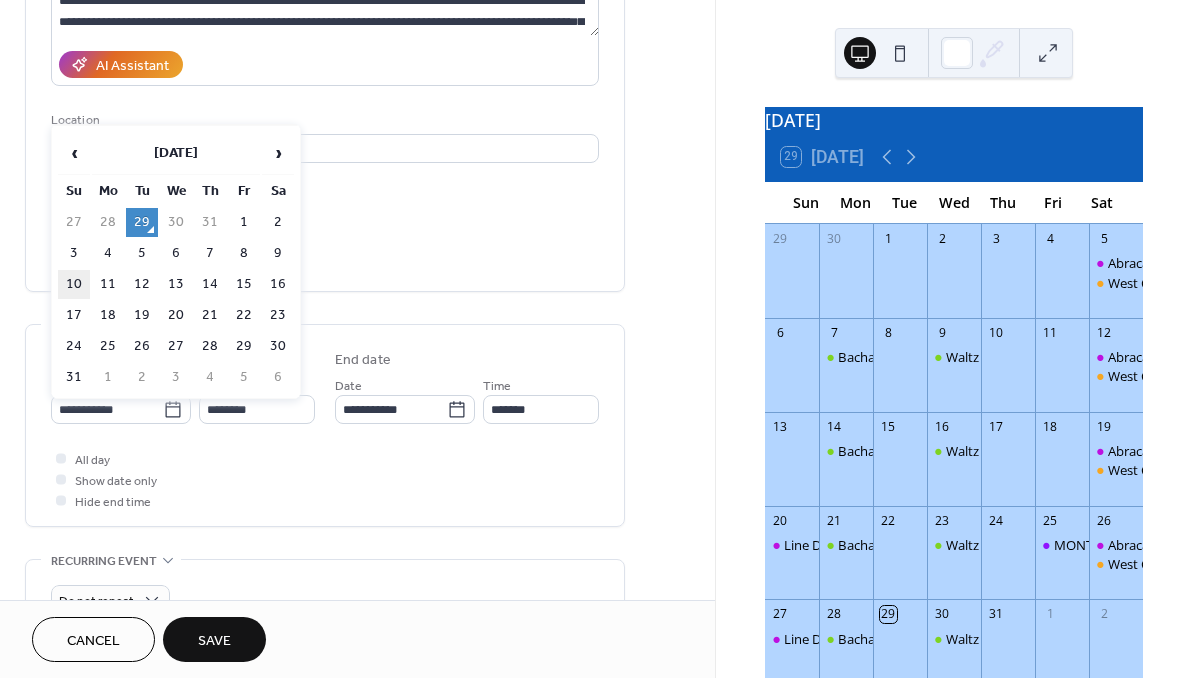 click on "10" at bounding box center (74, 284) 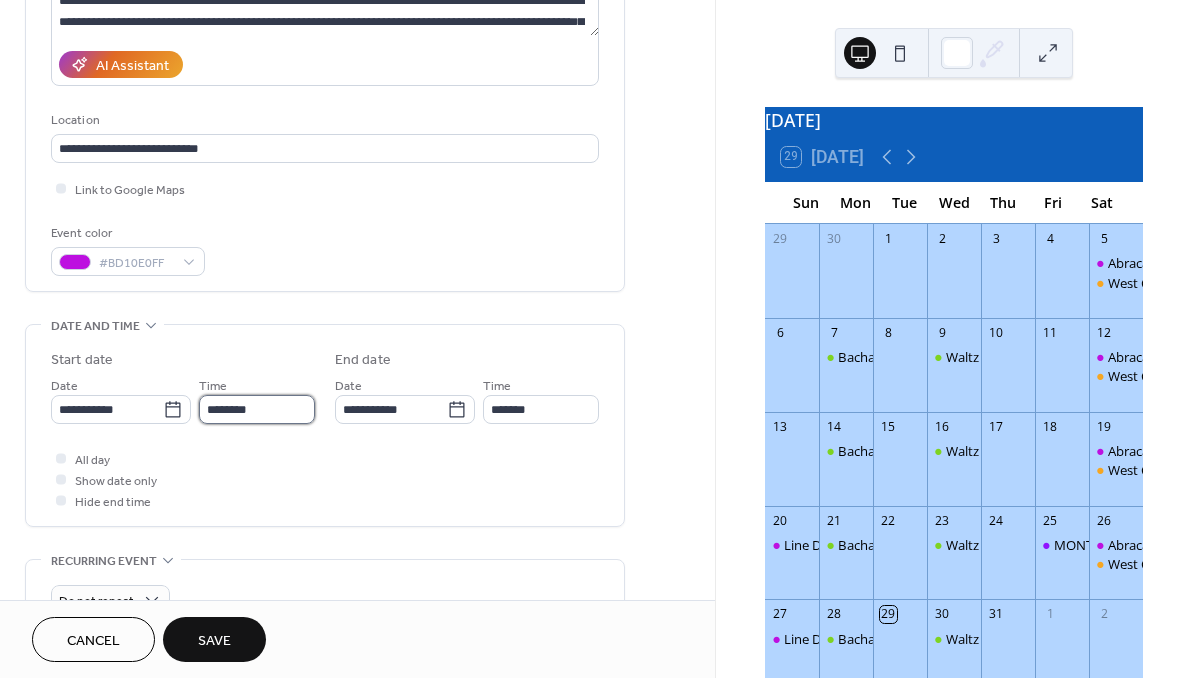 click on "********" at bounding box center [257, 409] 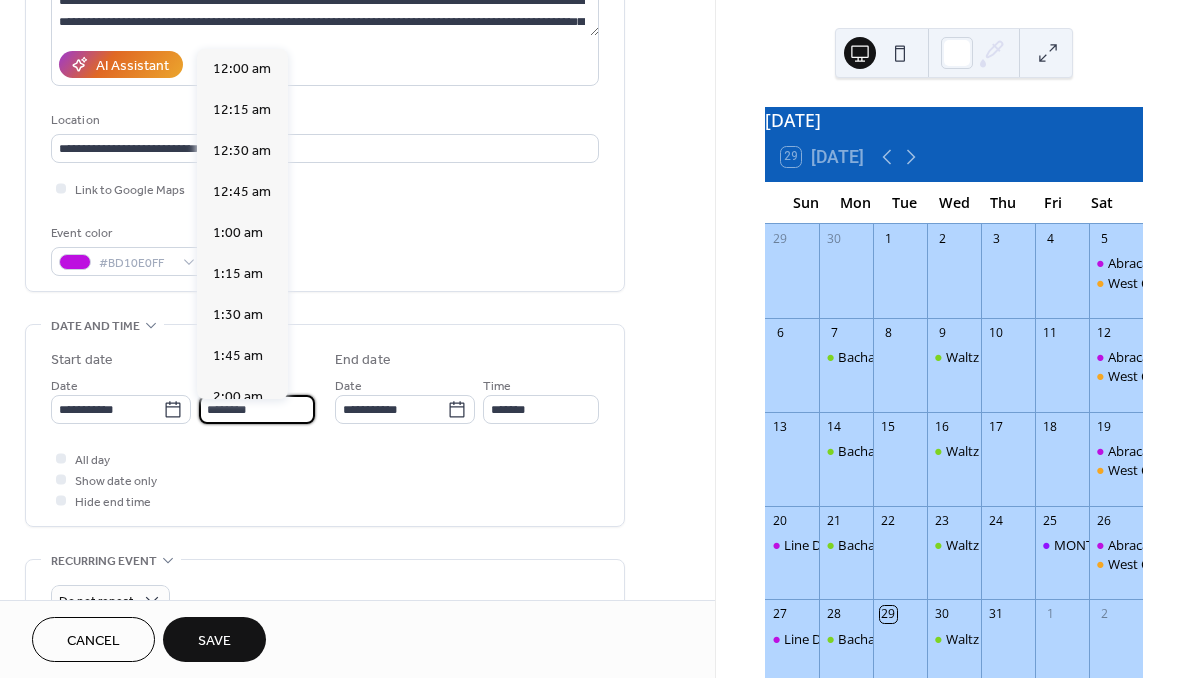 click on "********" at bounding box center (257, 409) 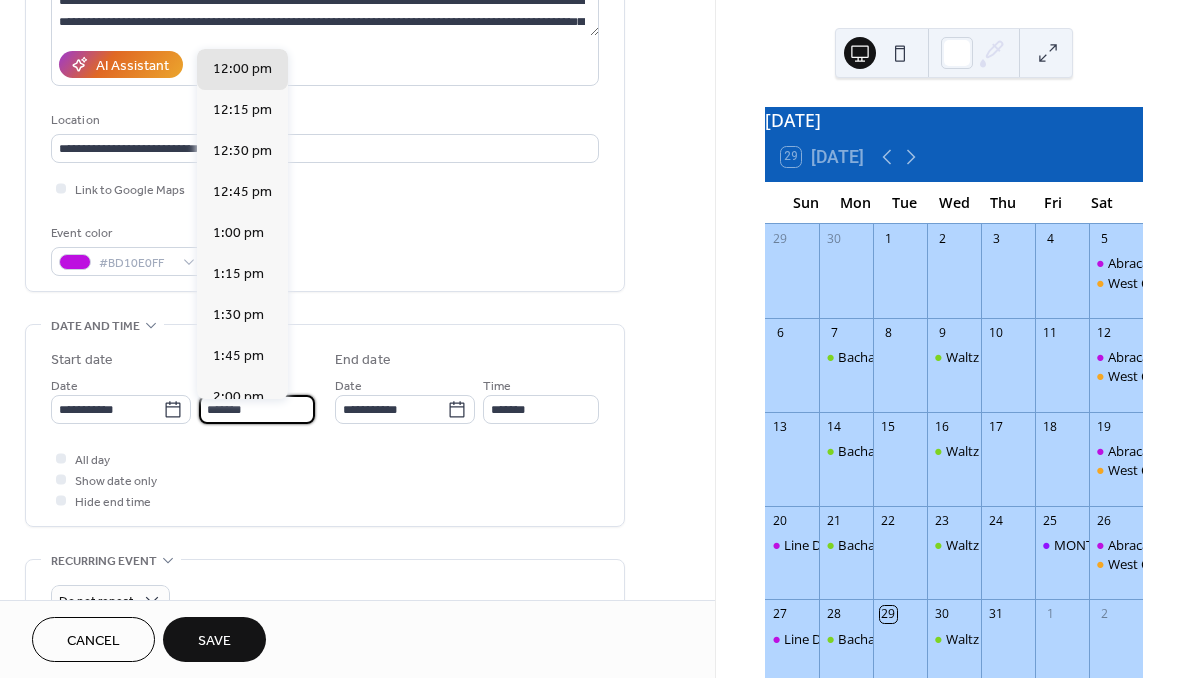 scroll, scrollTop: 2952, scrollLeft: 0, axis: vertical 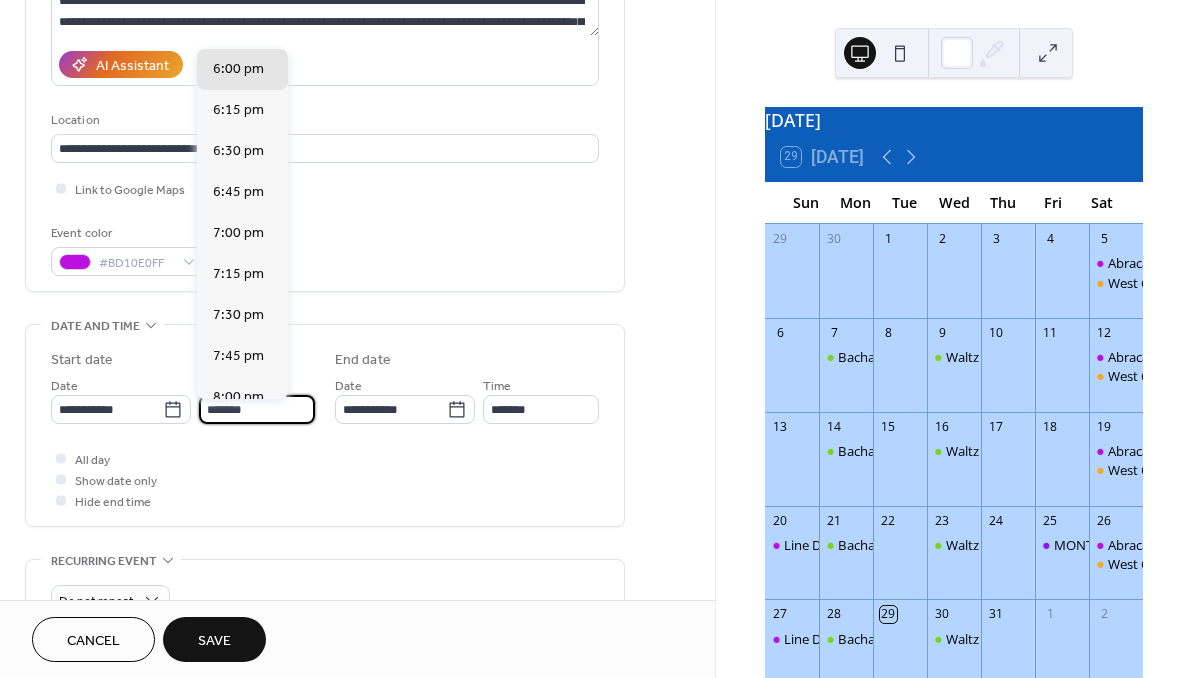 type on "*******" 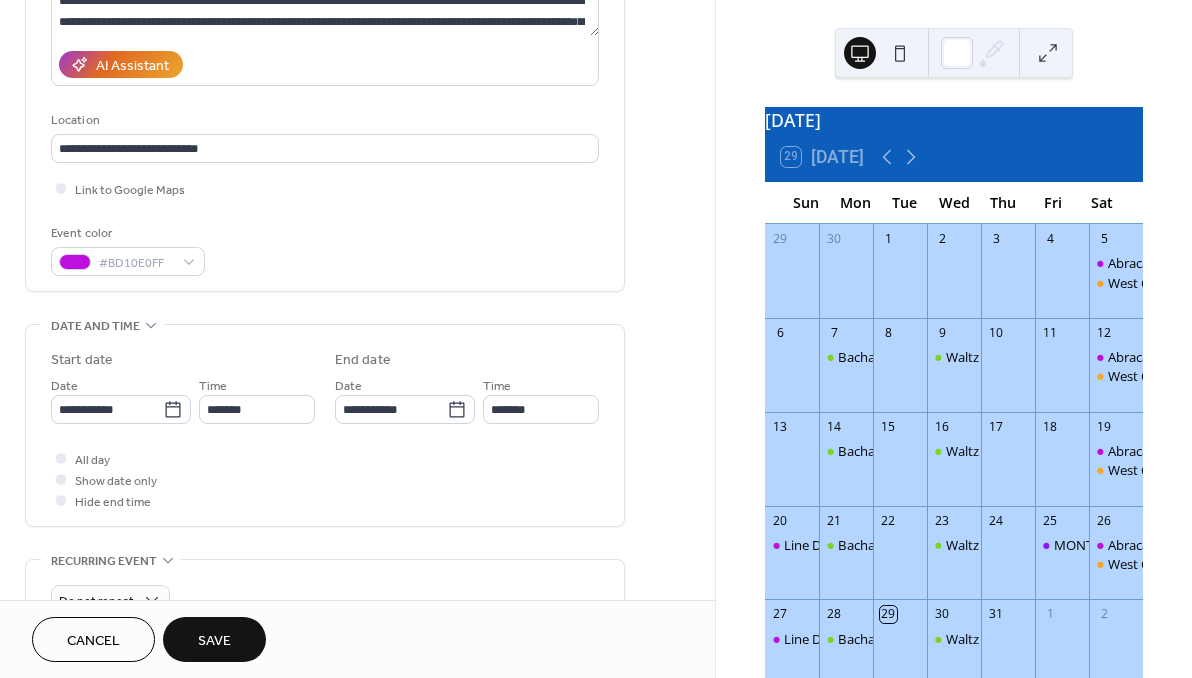 click on "All day Show date only Hide end time" at bounding box center [325, 479] 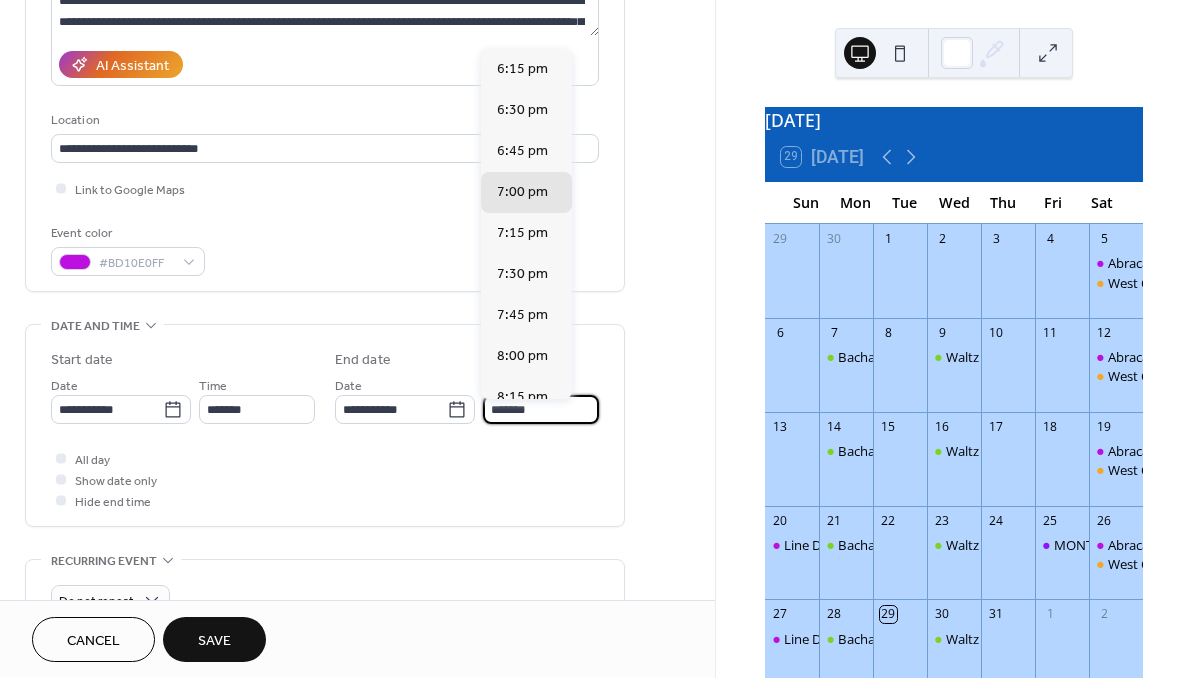 click on "*******" at bounding box center [541, 409] 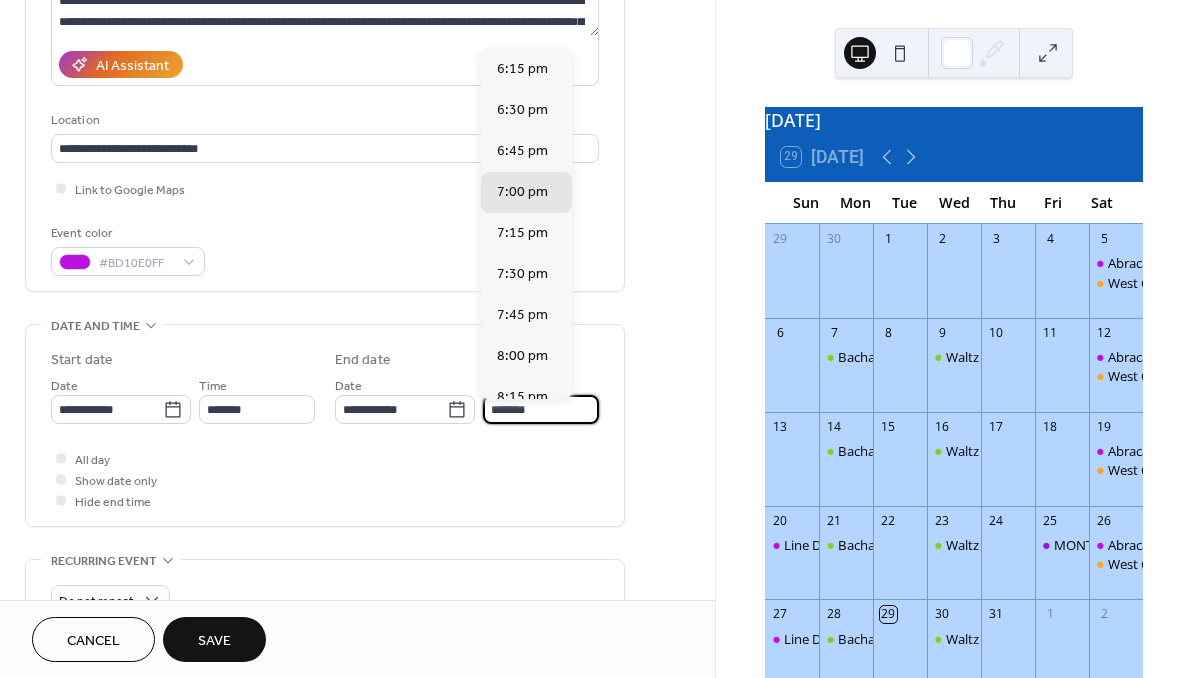 click on "*******" at bounding box center [541, 409] 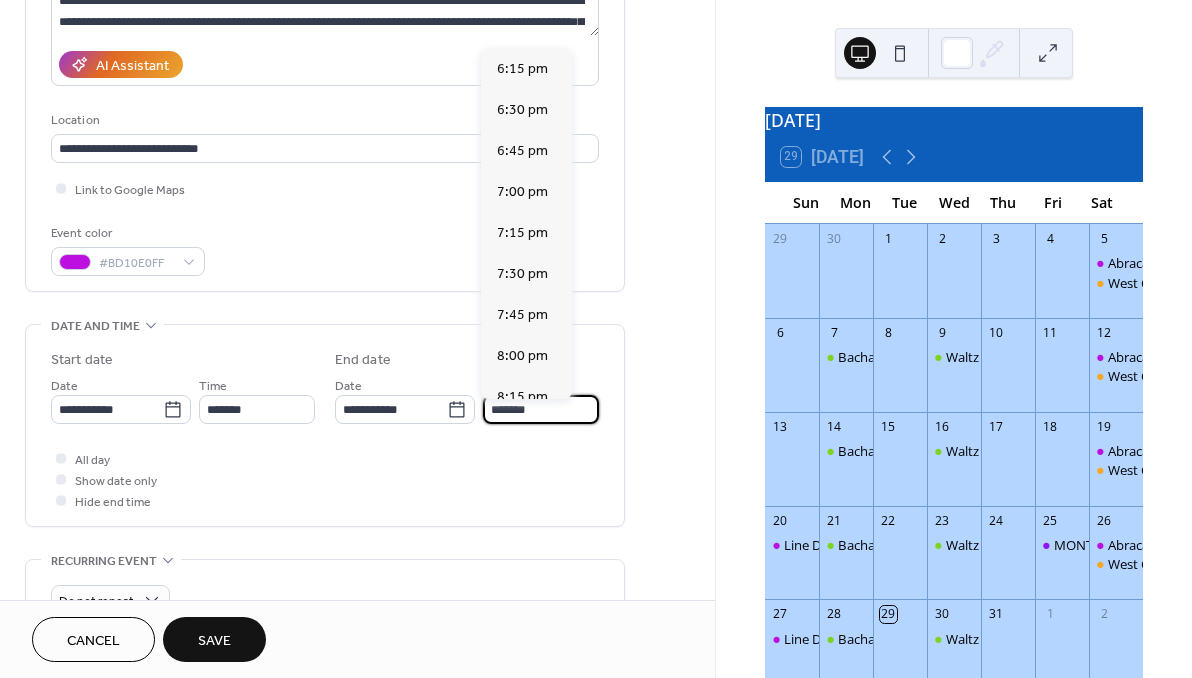 click on "*******" at bounding box center [541, 409] 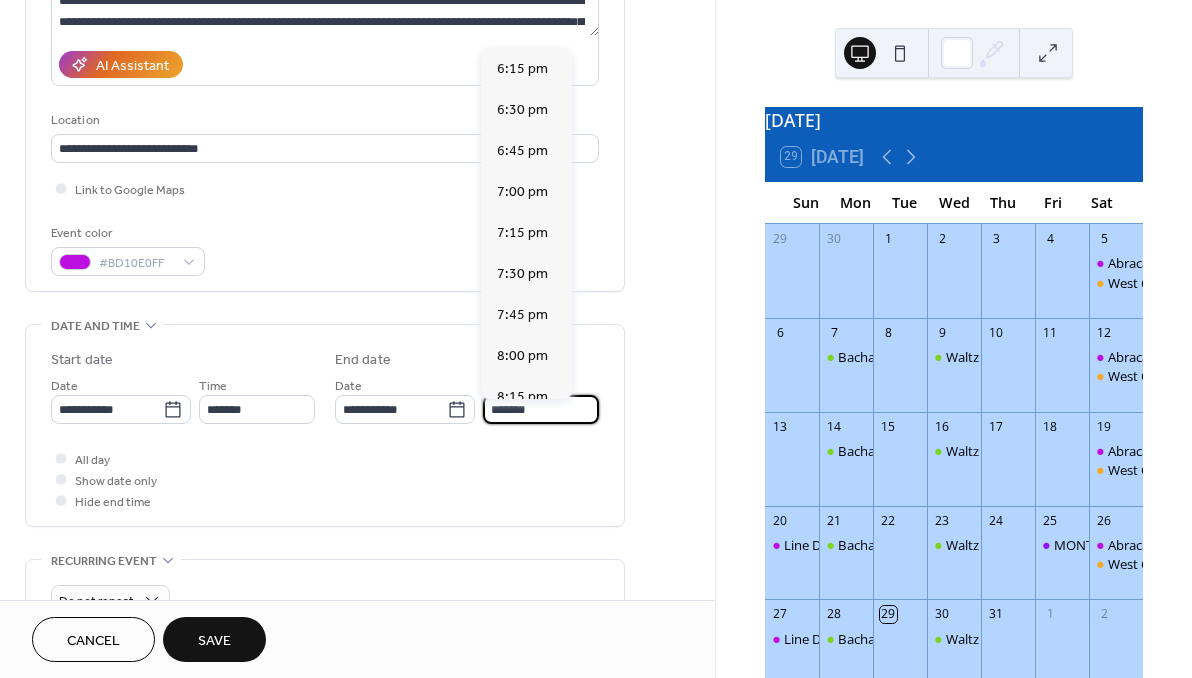 click on "*******" at bounding box center (541, 409) 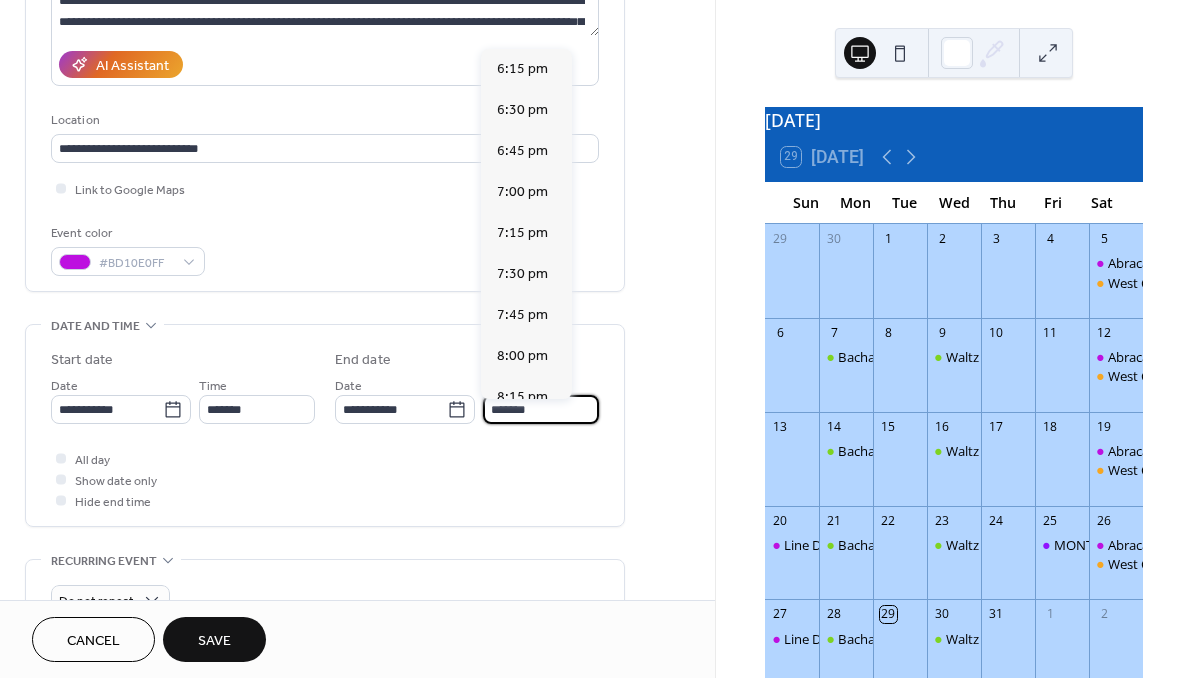 type on "*******" 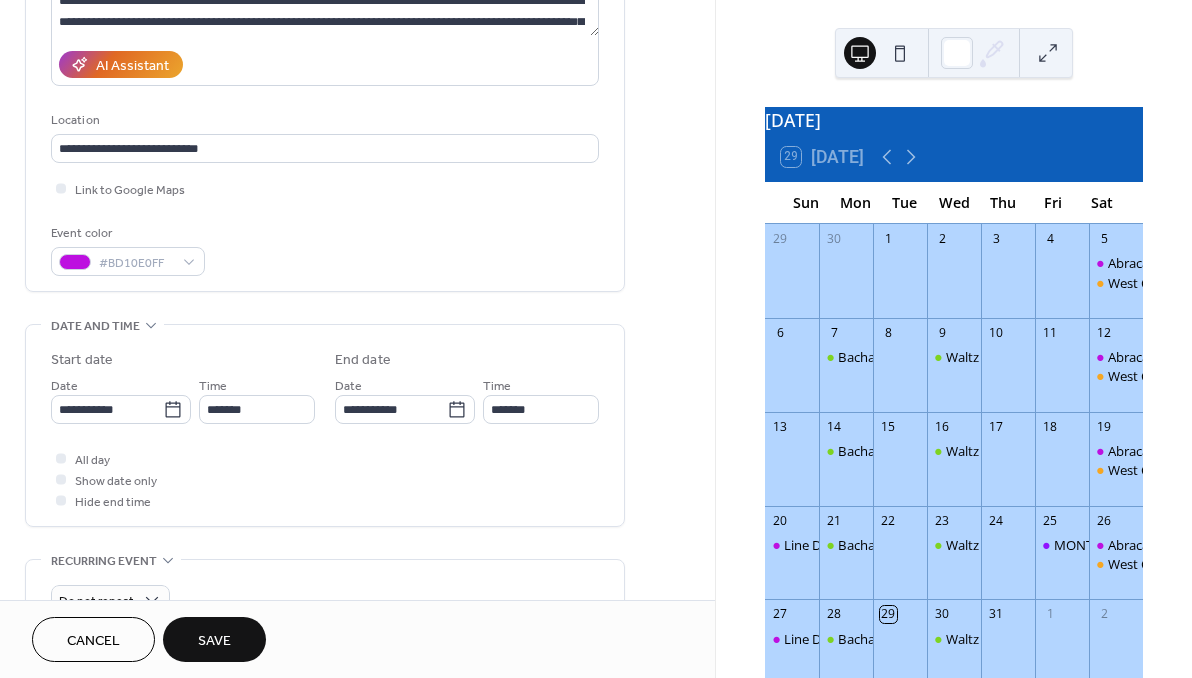 click on "All day Show date only Hide end time" at bounding box center (325, 479) 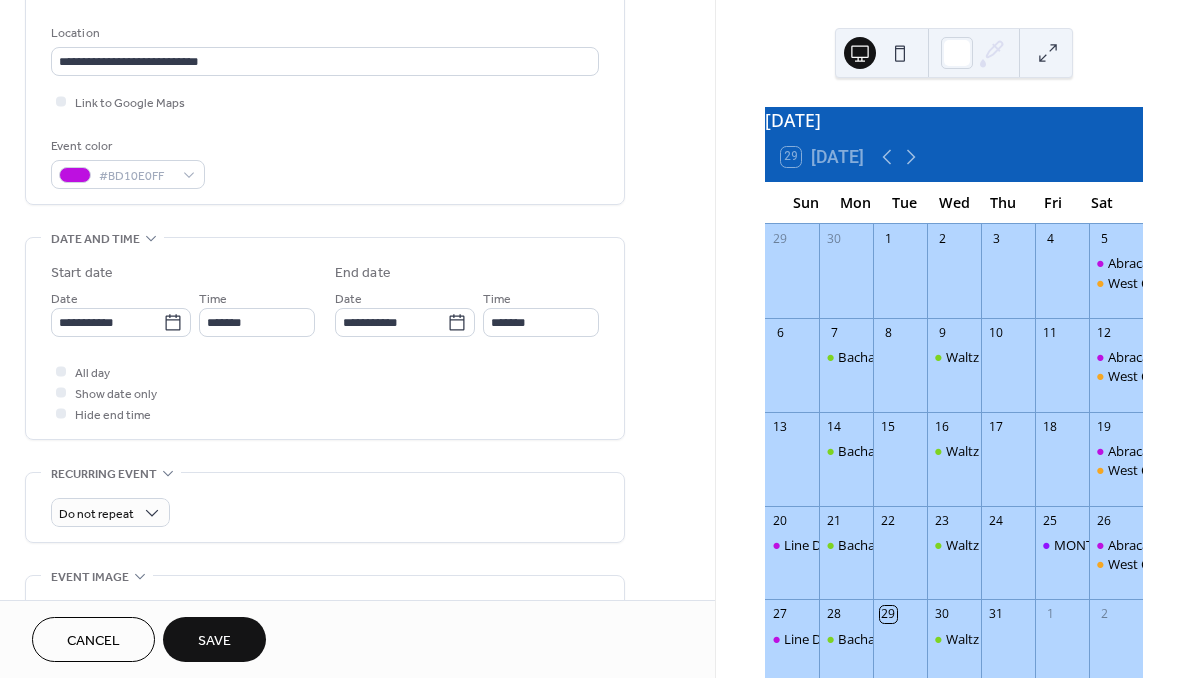 scroll, scrollTop: 417, scrollLeft: 0, axis: vertical 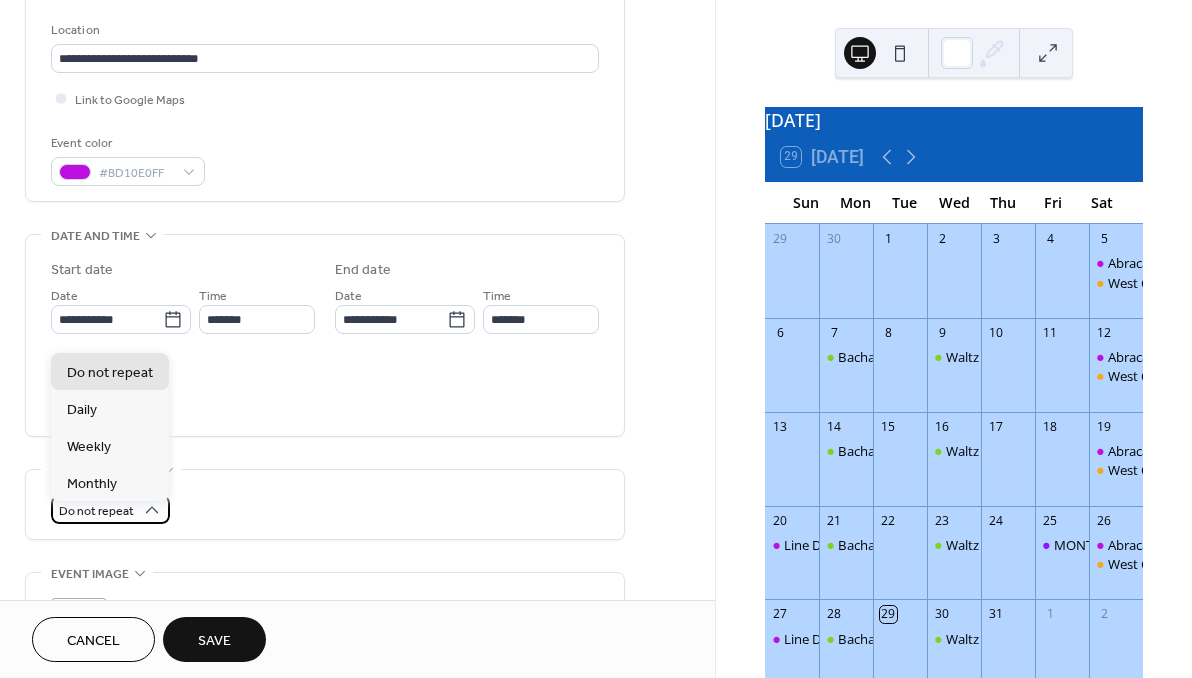 click on "Do not repeat" at bounding box center (110, 509) 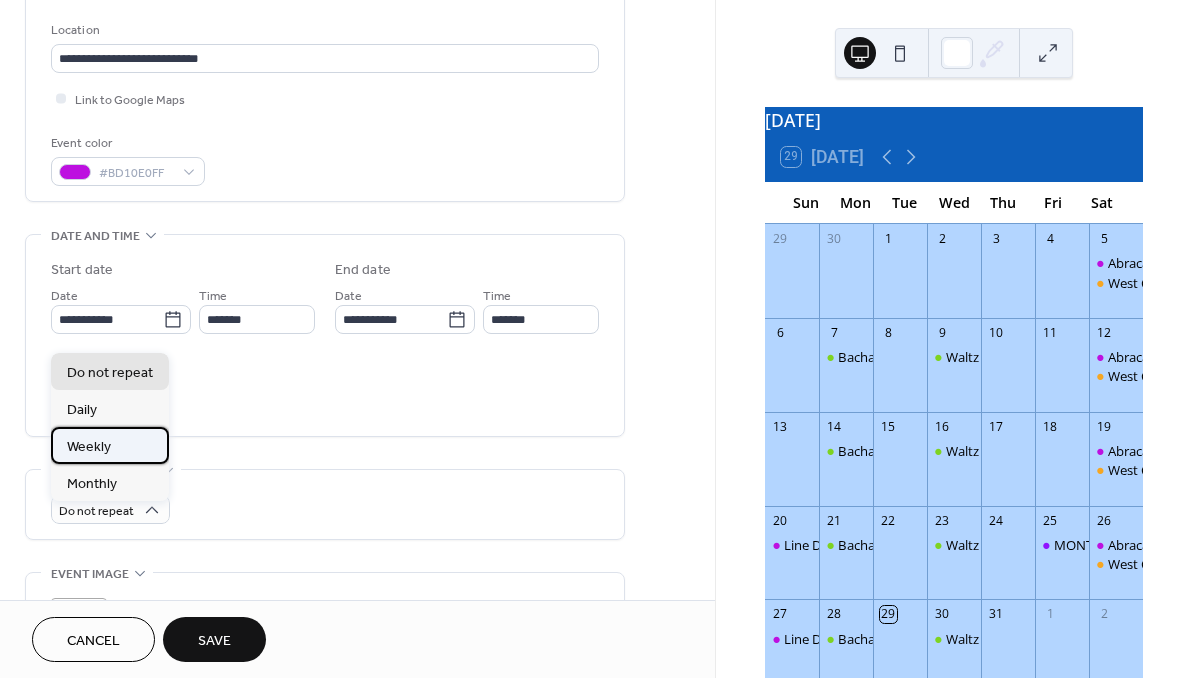 click on "Weekly" at bounding box center (110, 445) 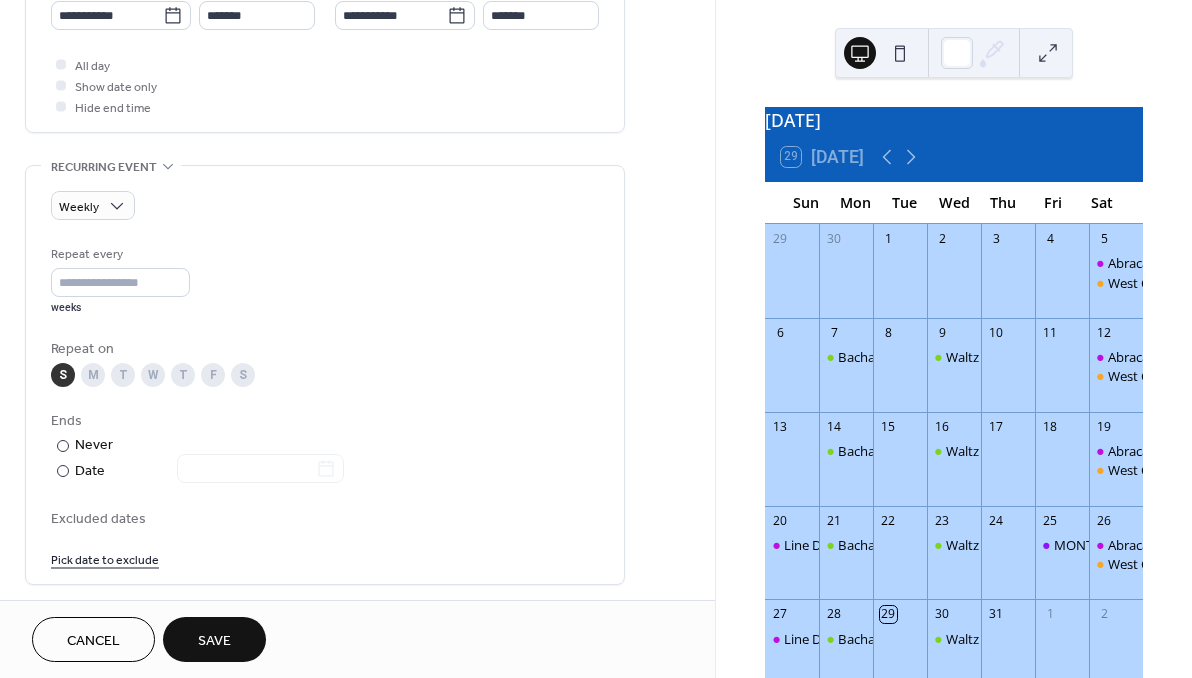 scroll, scrollTop: 731, scrollLeft: 0, axis: vertical 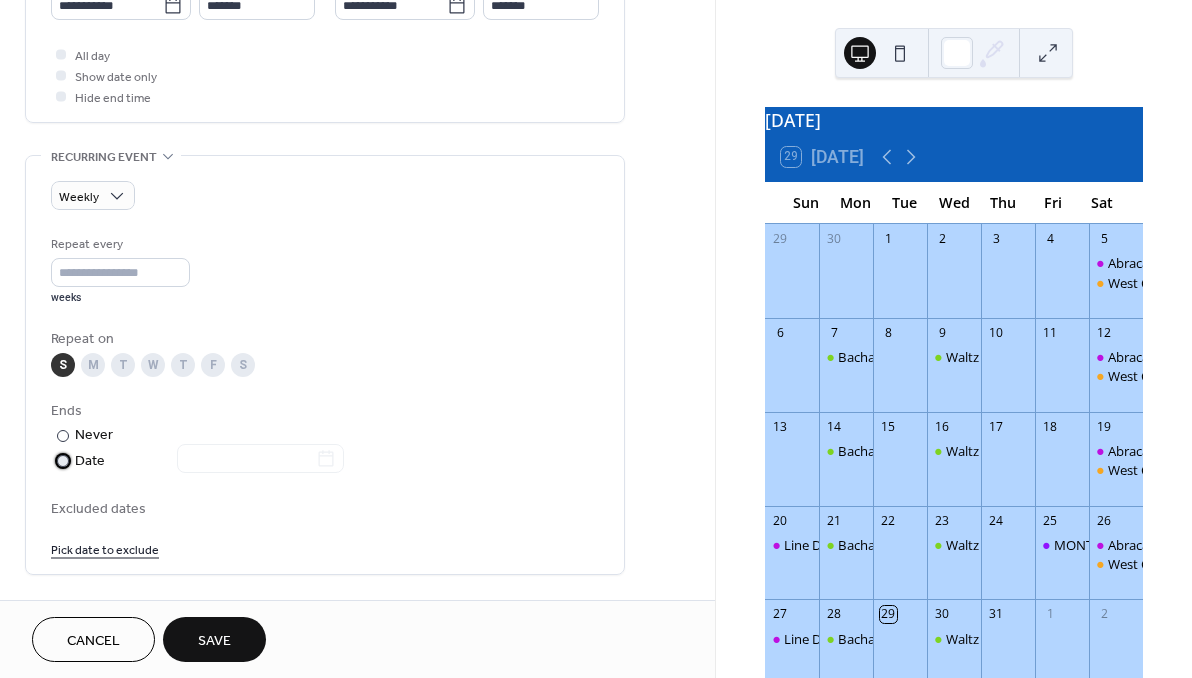 click on "Date" at bounding box center (209, 461) 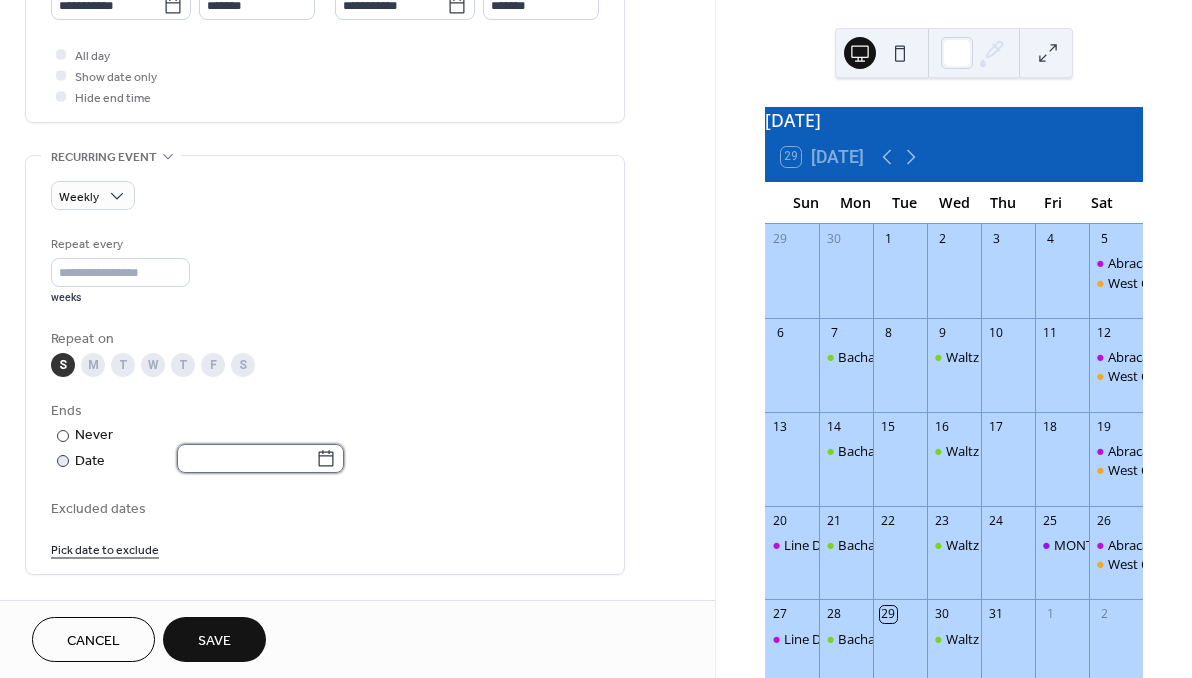 click at bounding box center [246, 458] 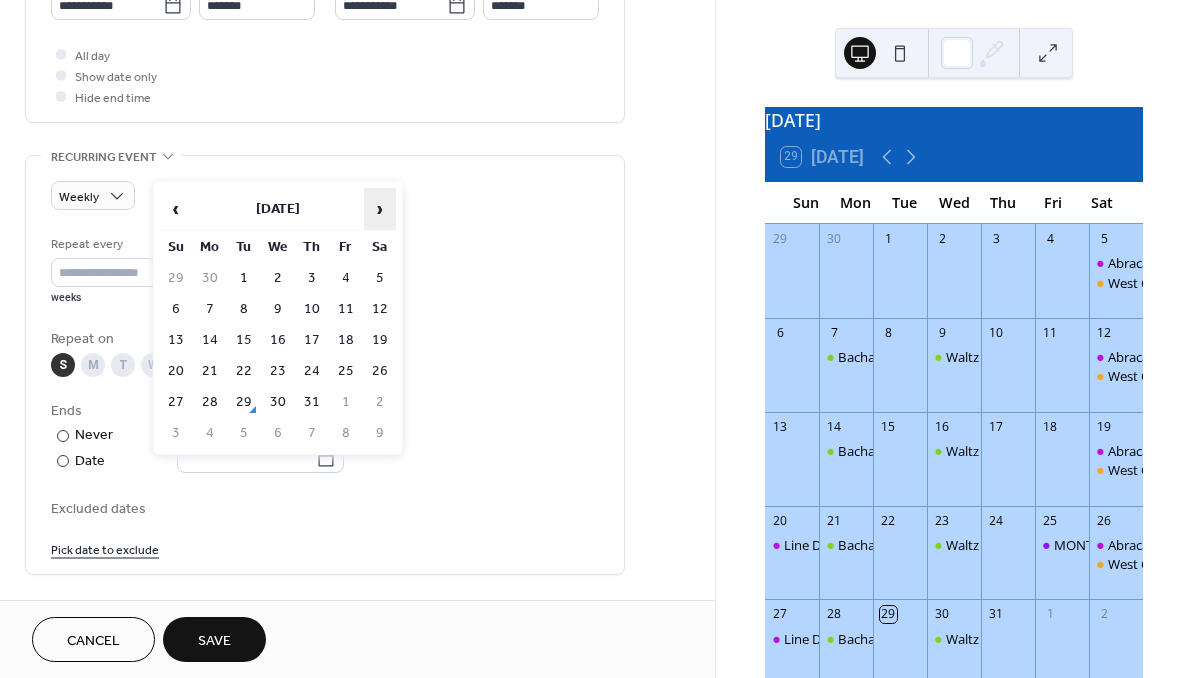 click on "›" at bounding box center [380, 209] 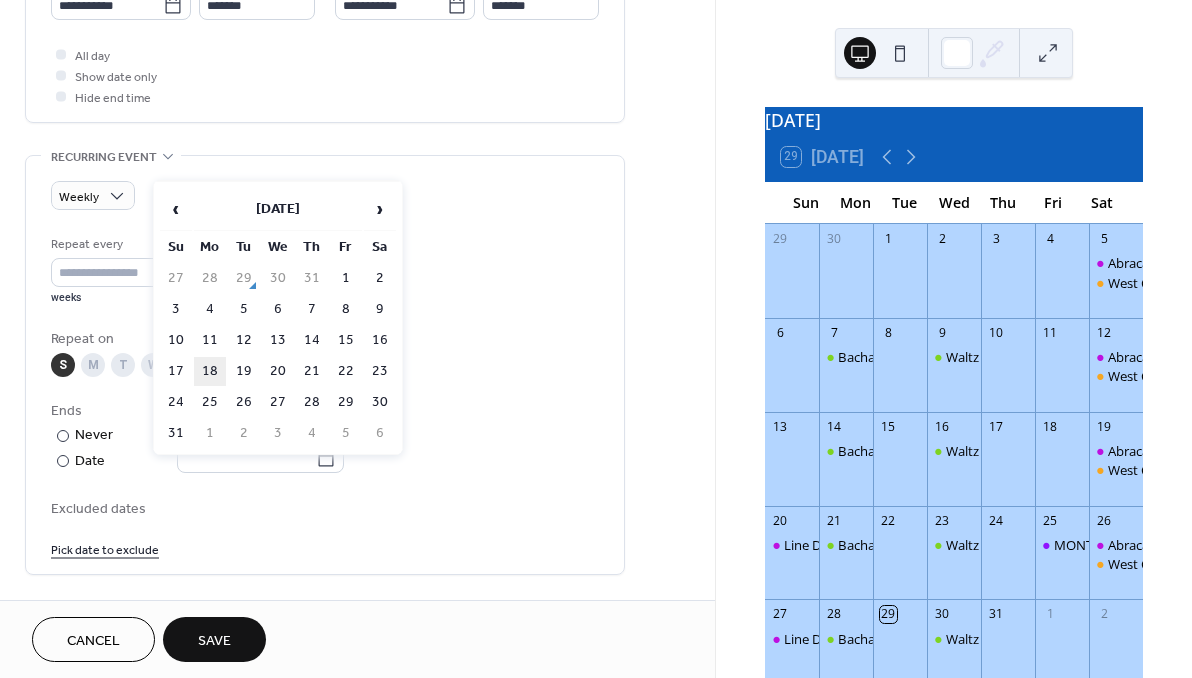 click on "18" at bounding box center (210, 371) 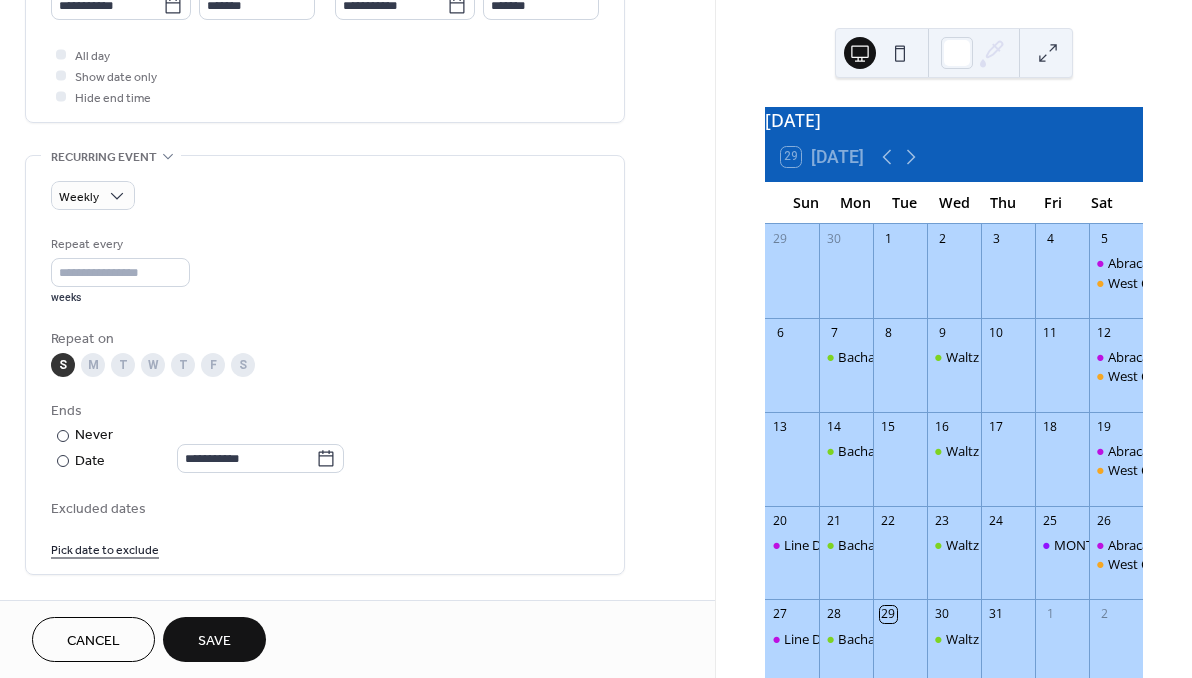 type on "**********" 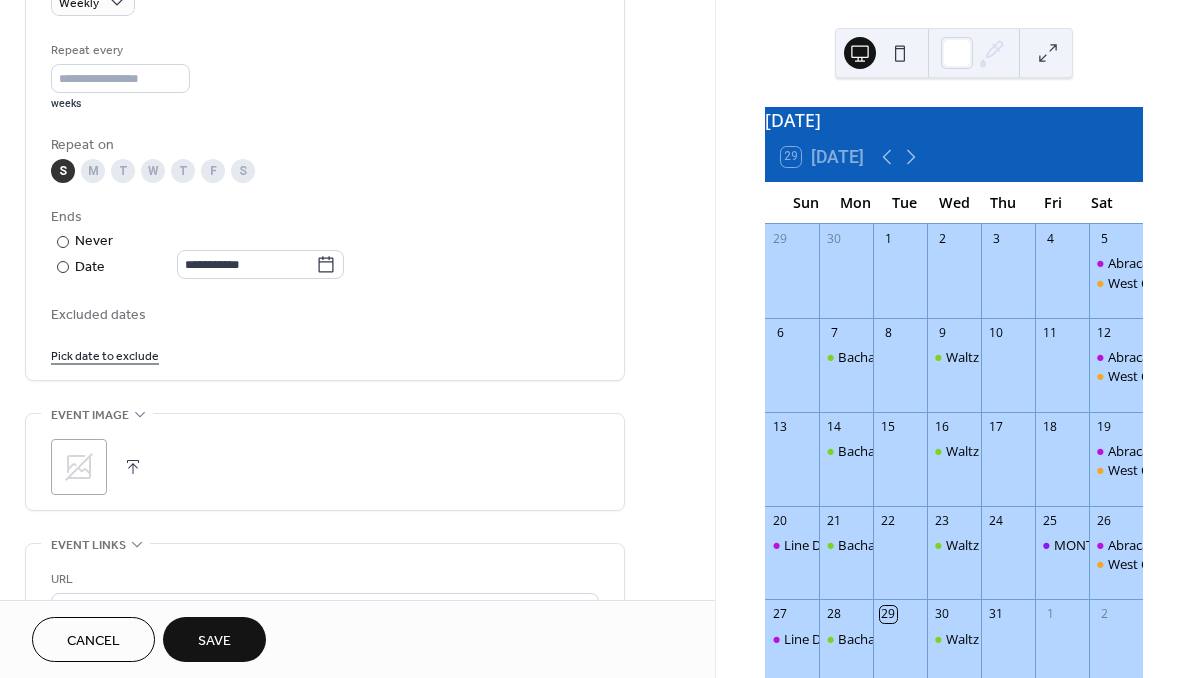 scroll, scrollTop: 932, scrollLeft: 0, axis: vertical 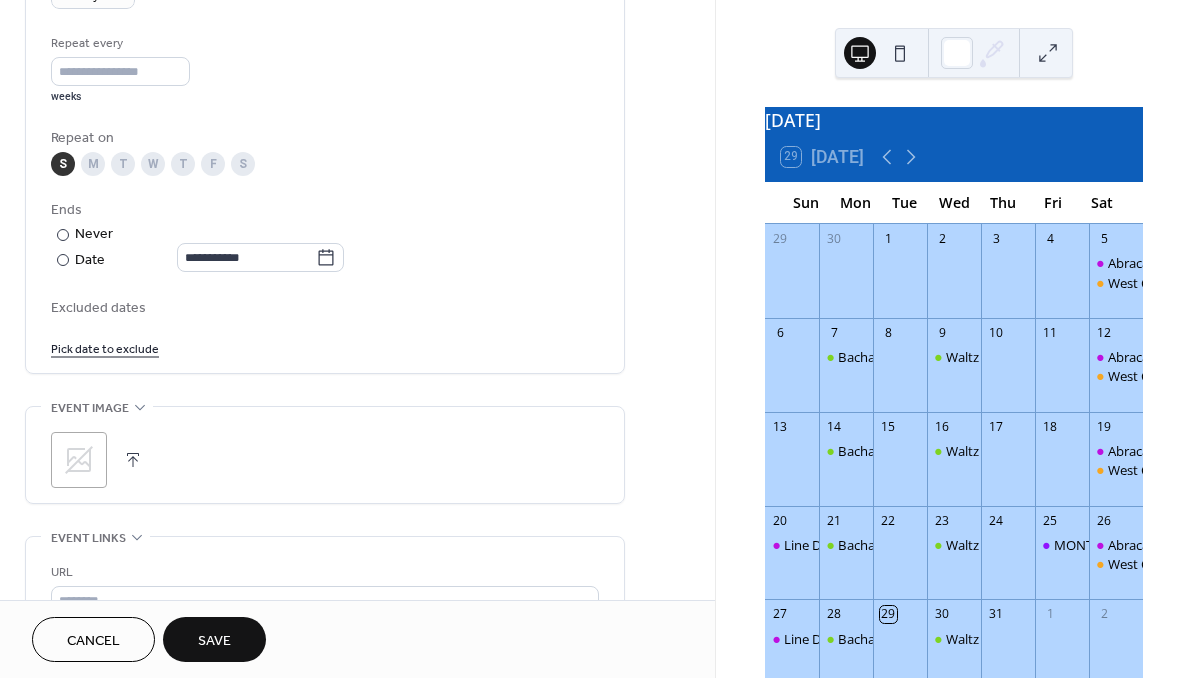 click 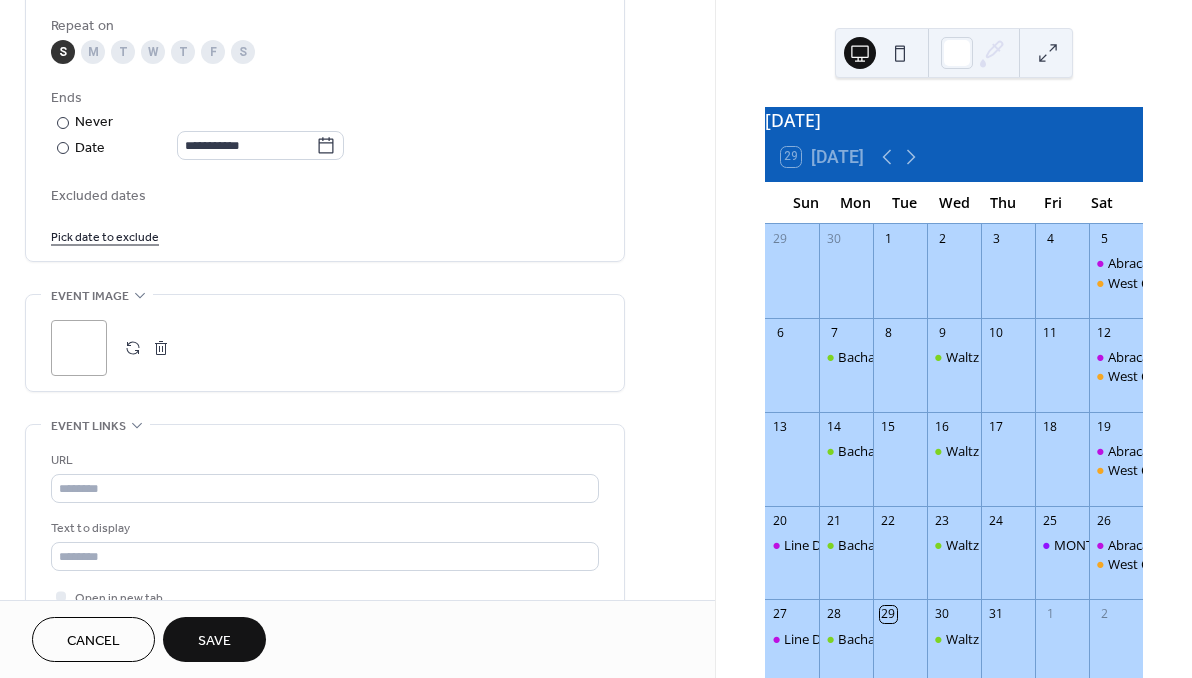 scroll, scrollTop: 1045, scrollLeft: 0, axis: vertical 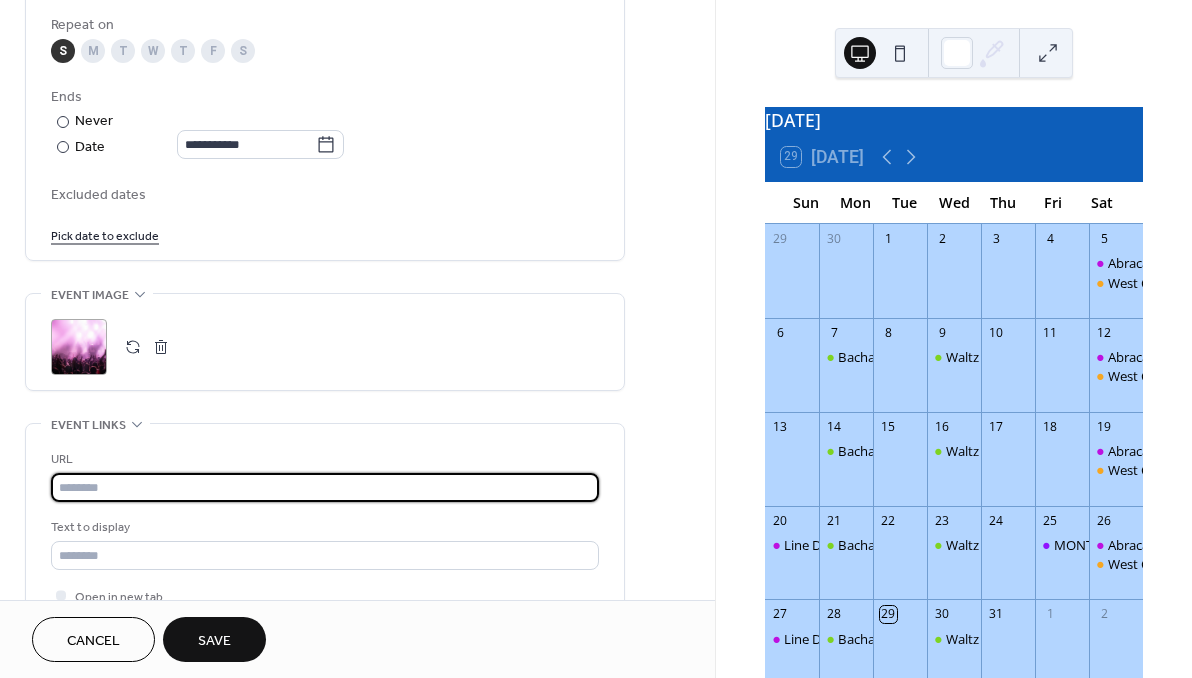 click at bounding box center [325, 487] 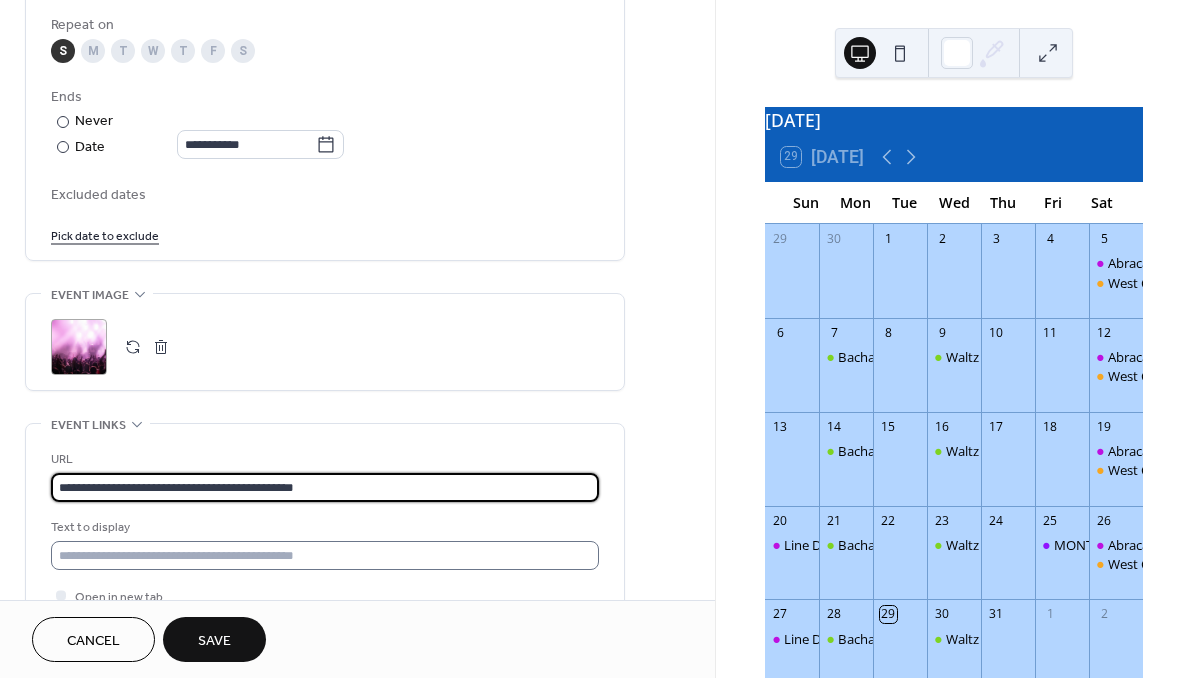 type on "**********" 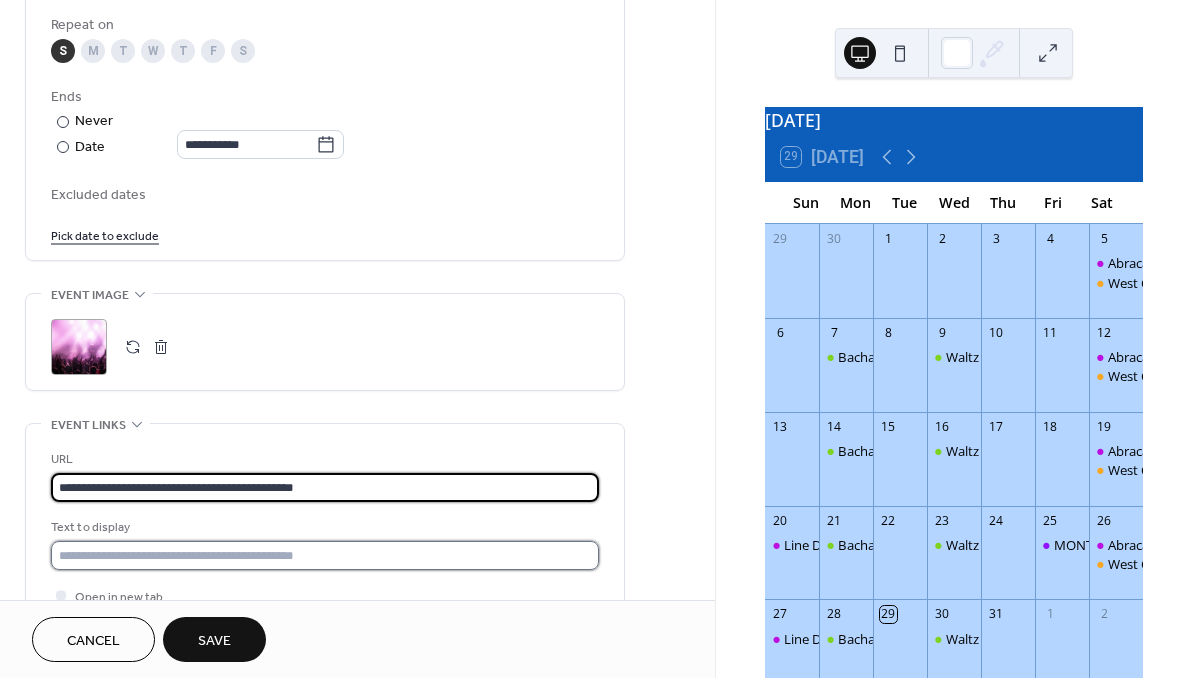 click at bounding box center (325, 555) 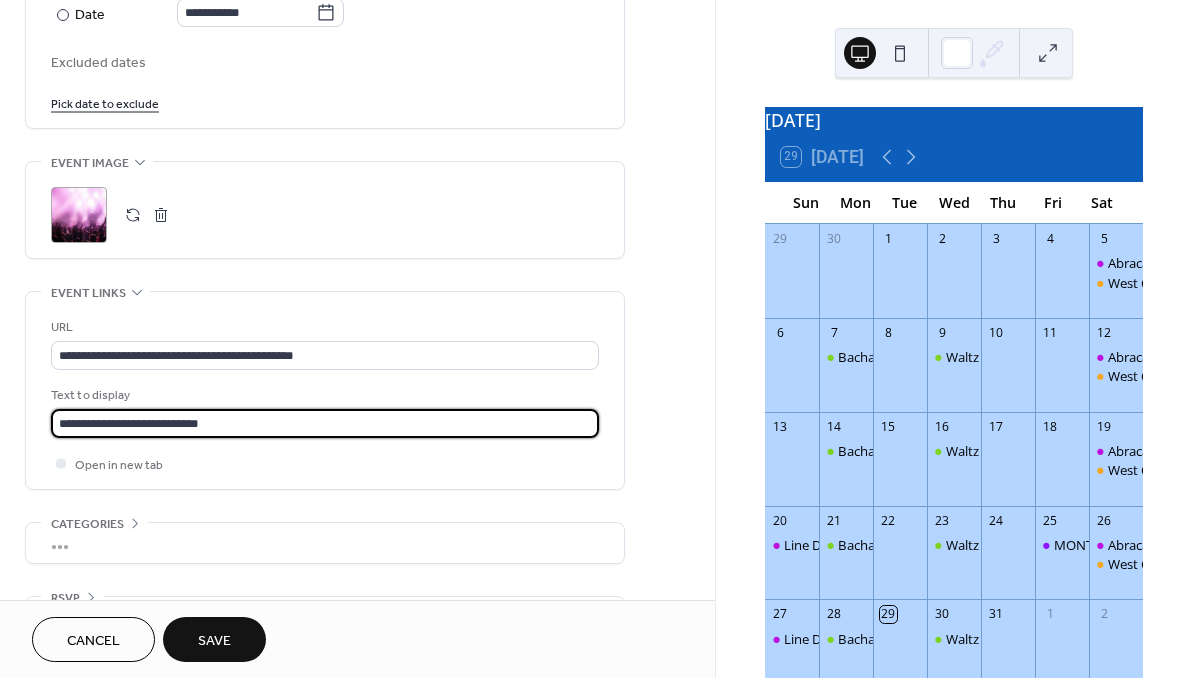 scroll, scrollTop: 1233, scrollLeft: 0, axis: vertical 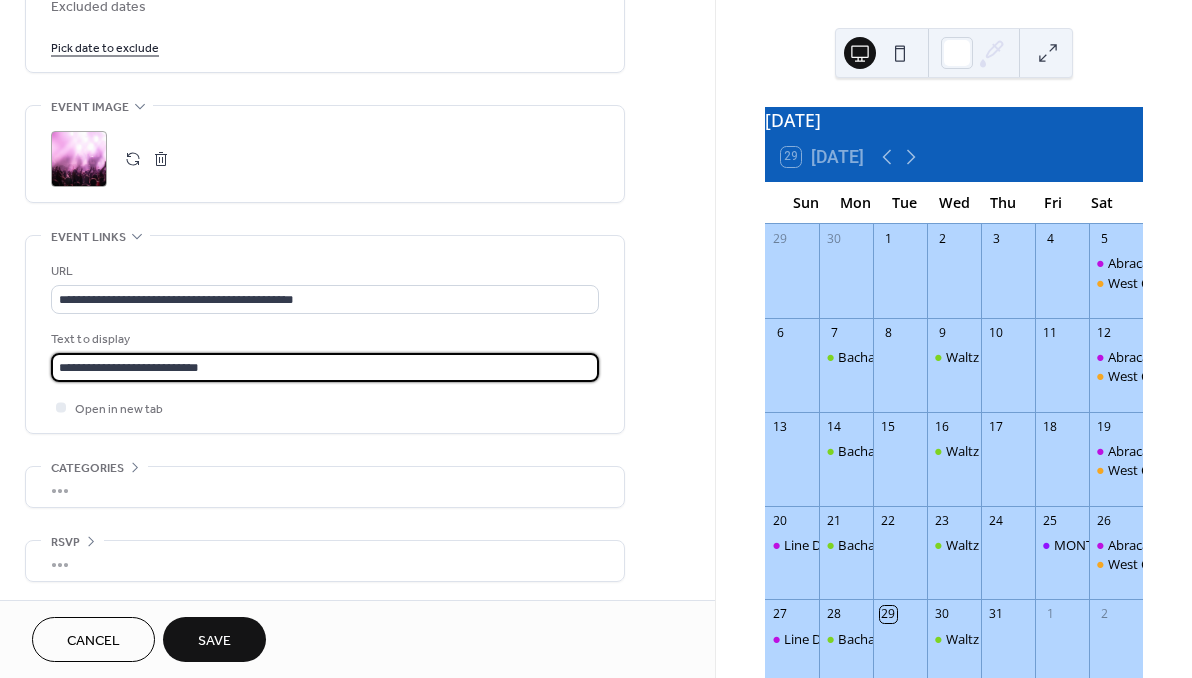 type on "**********" 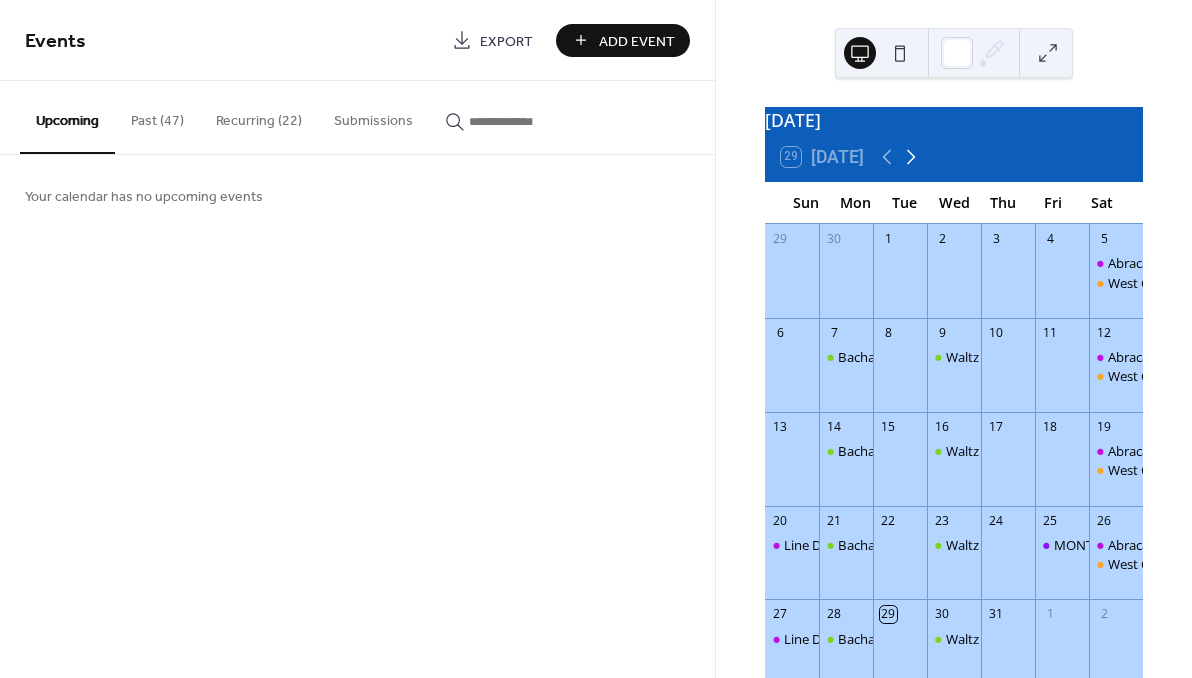 click 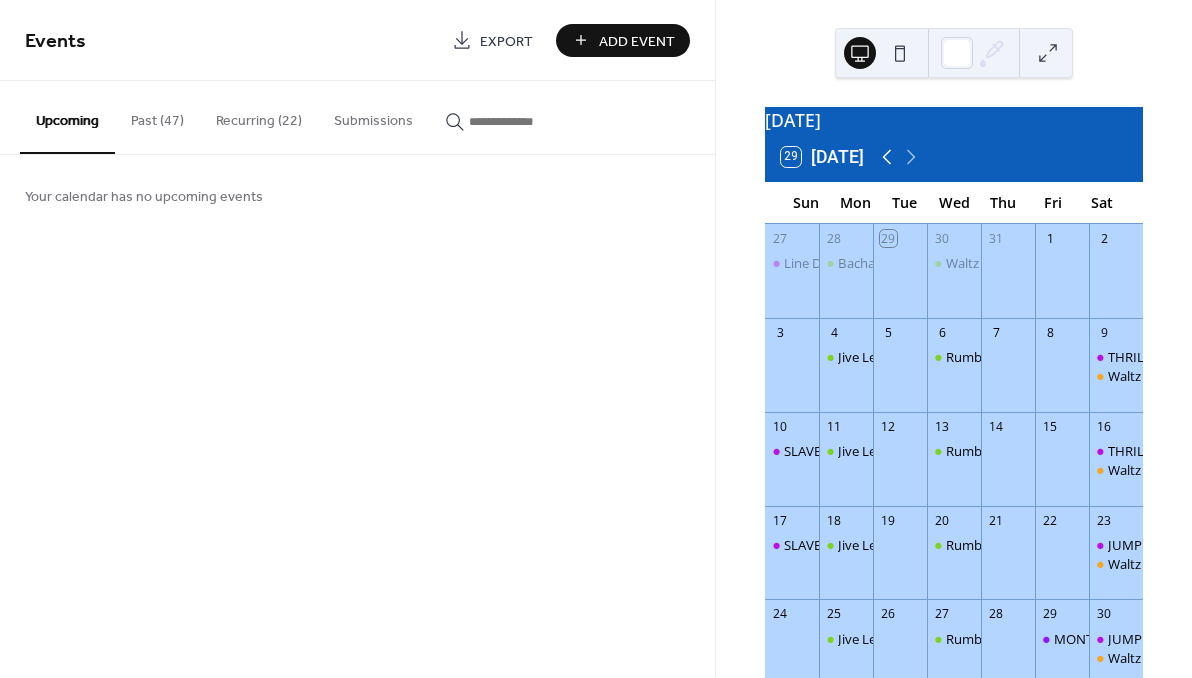 click 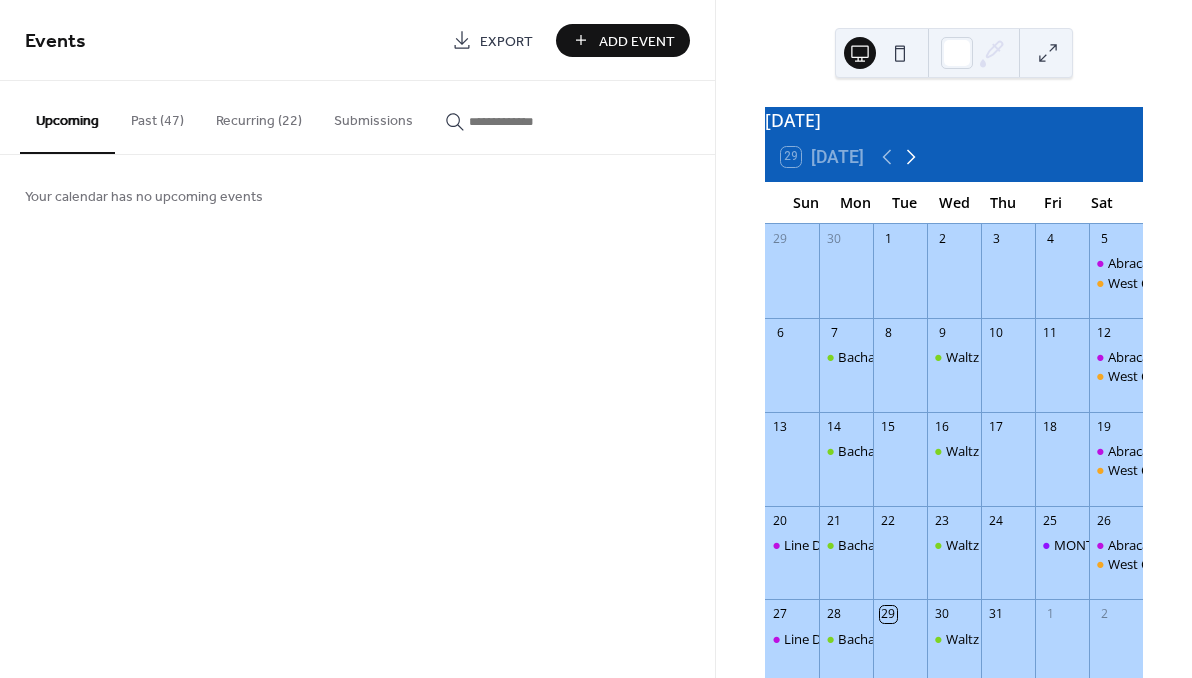 click 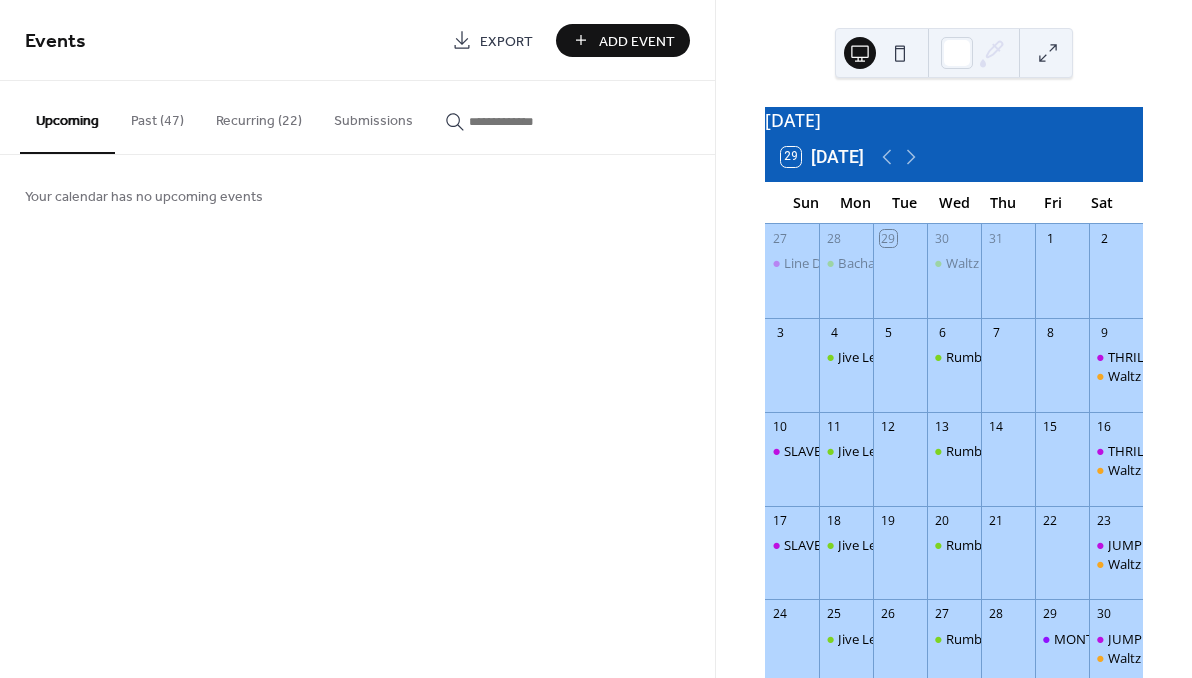 click on "Add Event" at bounding box center (637, 41) 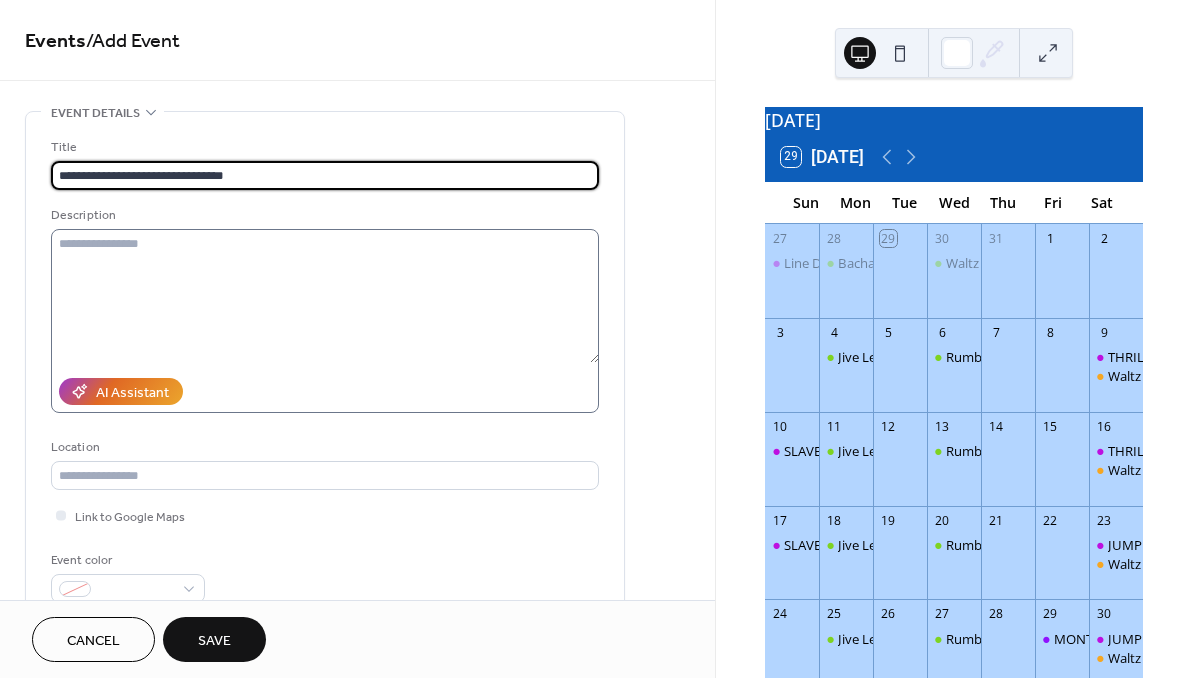 type on "**********" 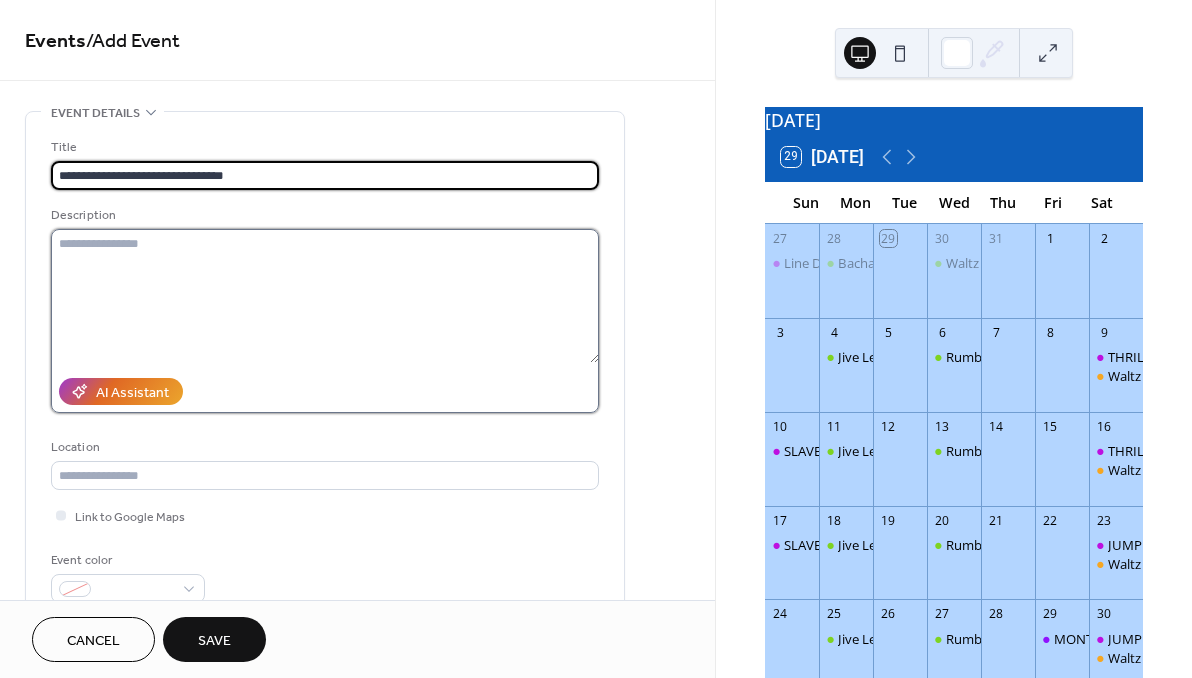 click at bounding box center (325, 296) 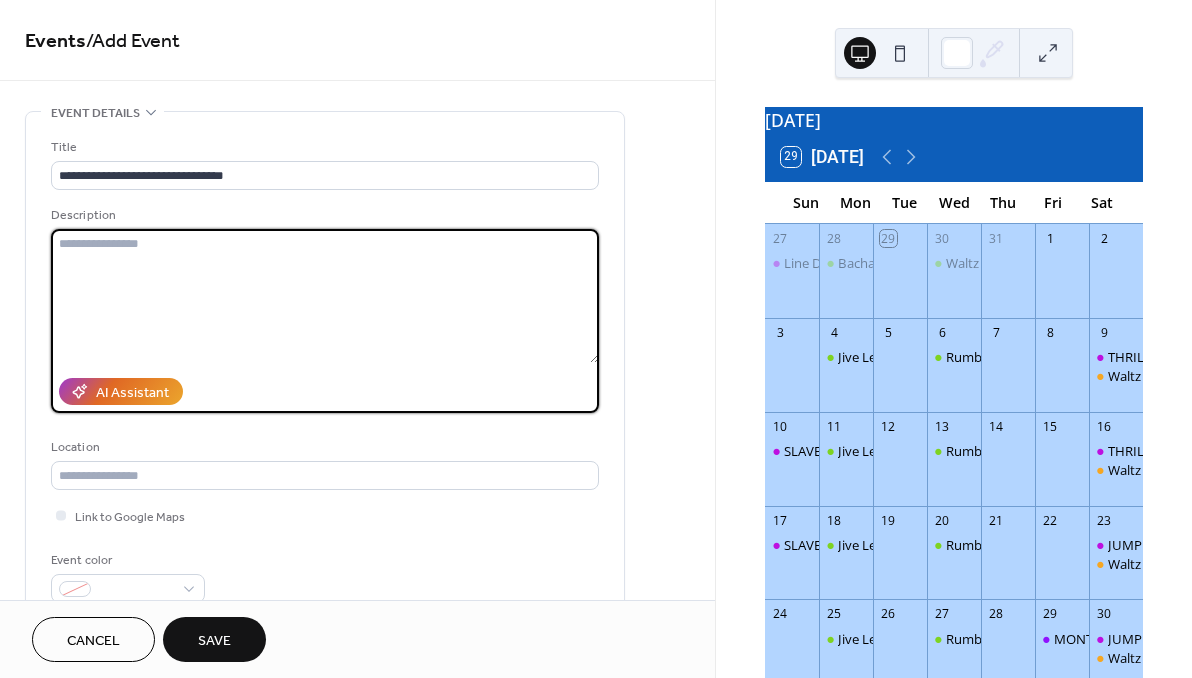 paste on "**********" 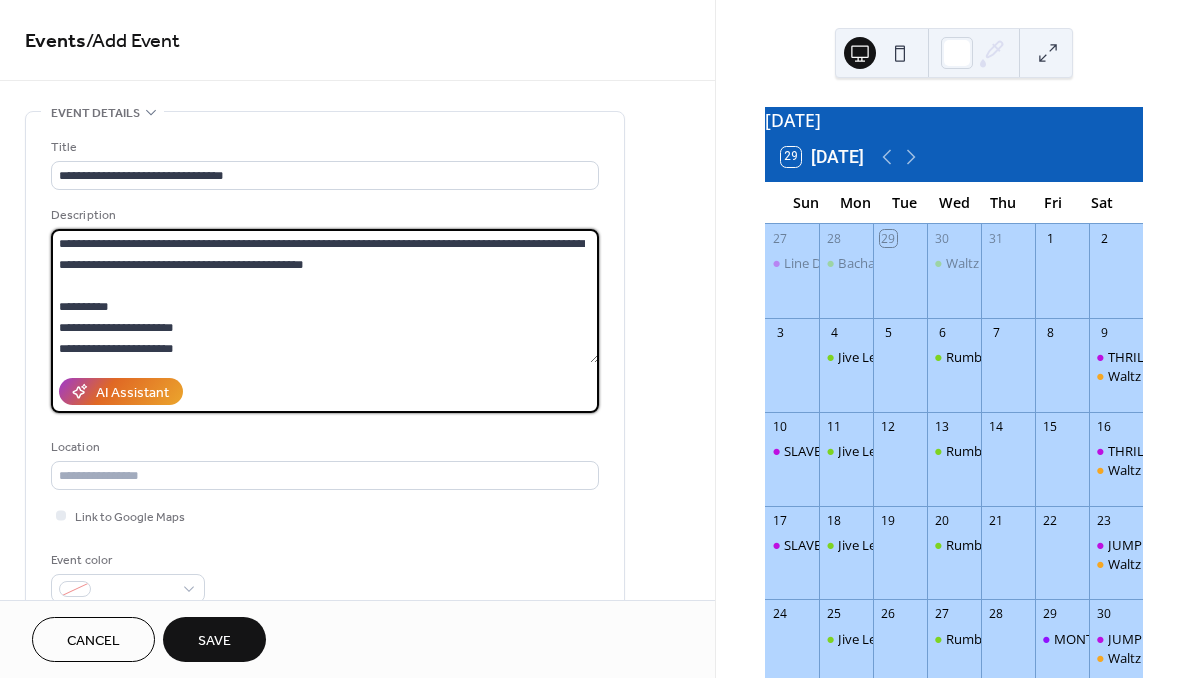 scroll, scrollTop: 0, scrollLeft: 0, axis: both 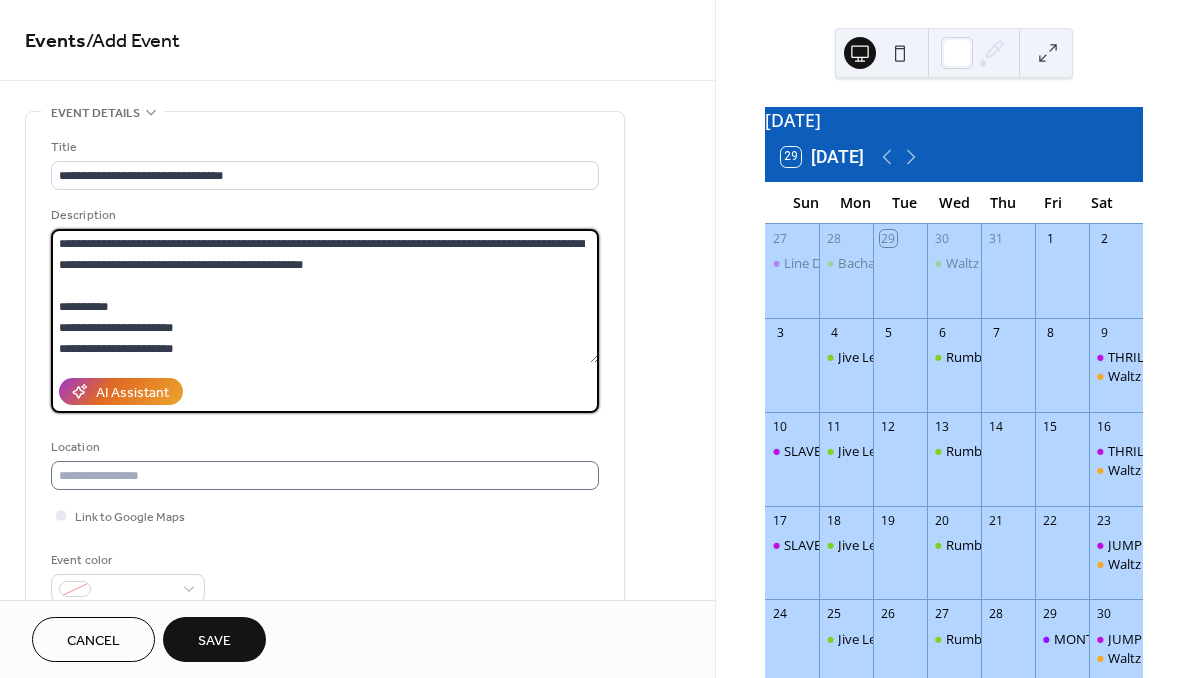 type on "**********" 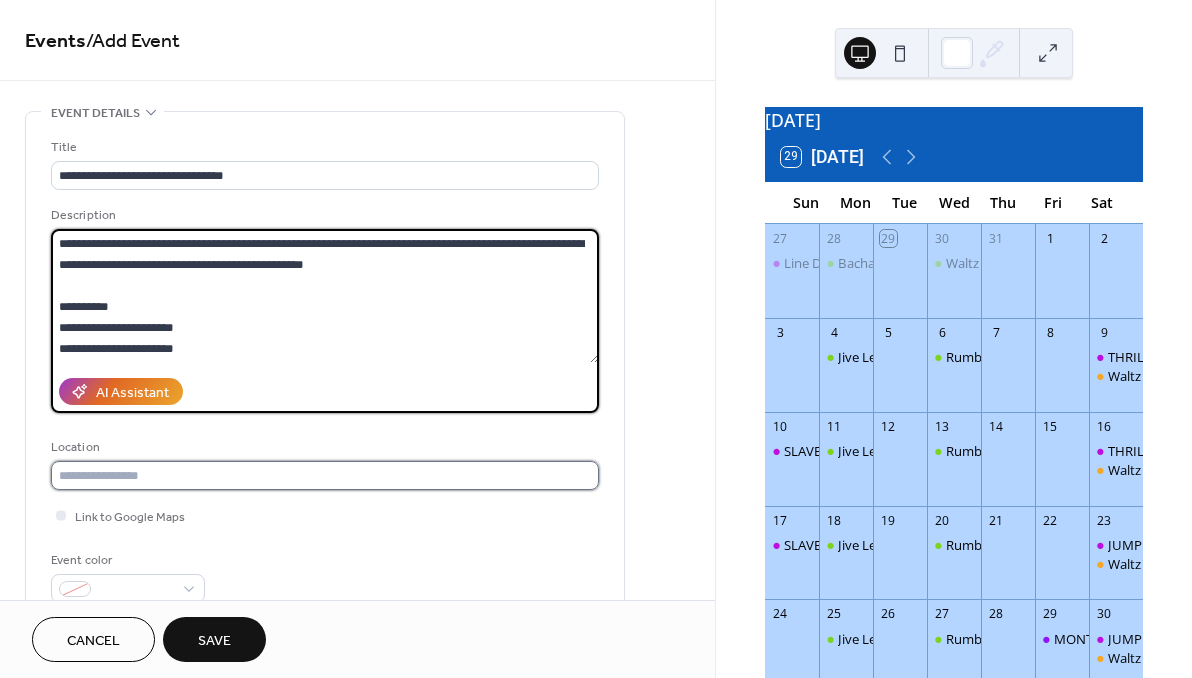 click at bounding box center [325, 475] 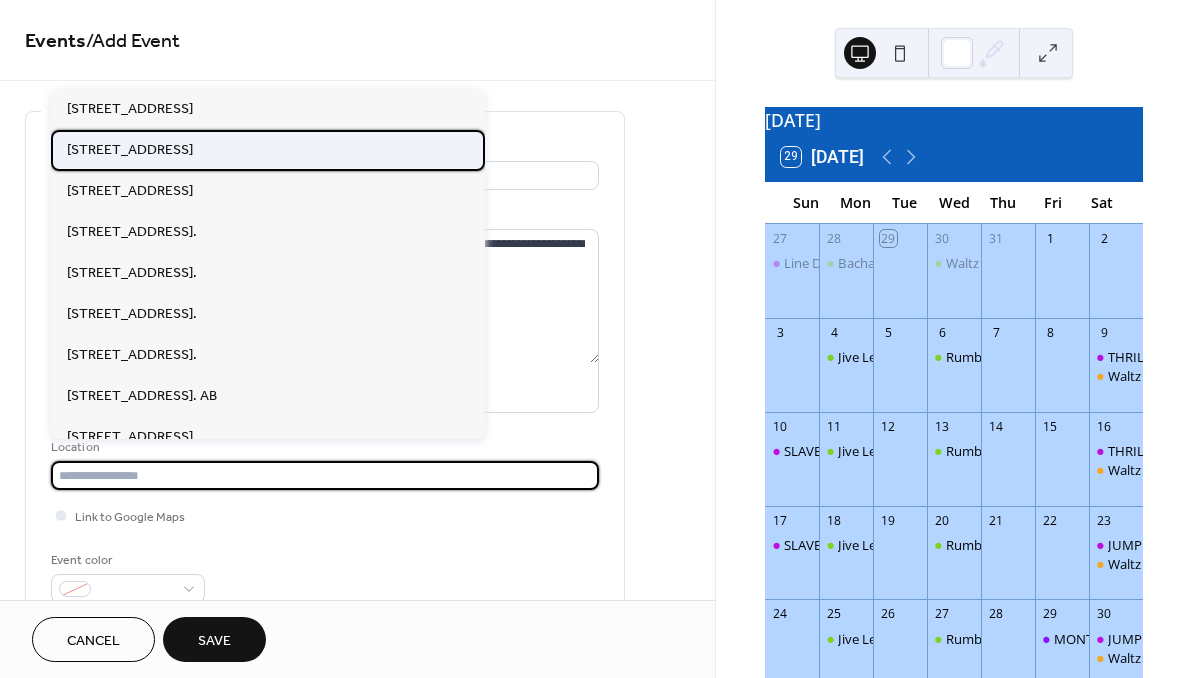 click on "[STREET_ADDRESS]" at bounding box center [130, 150] 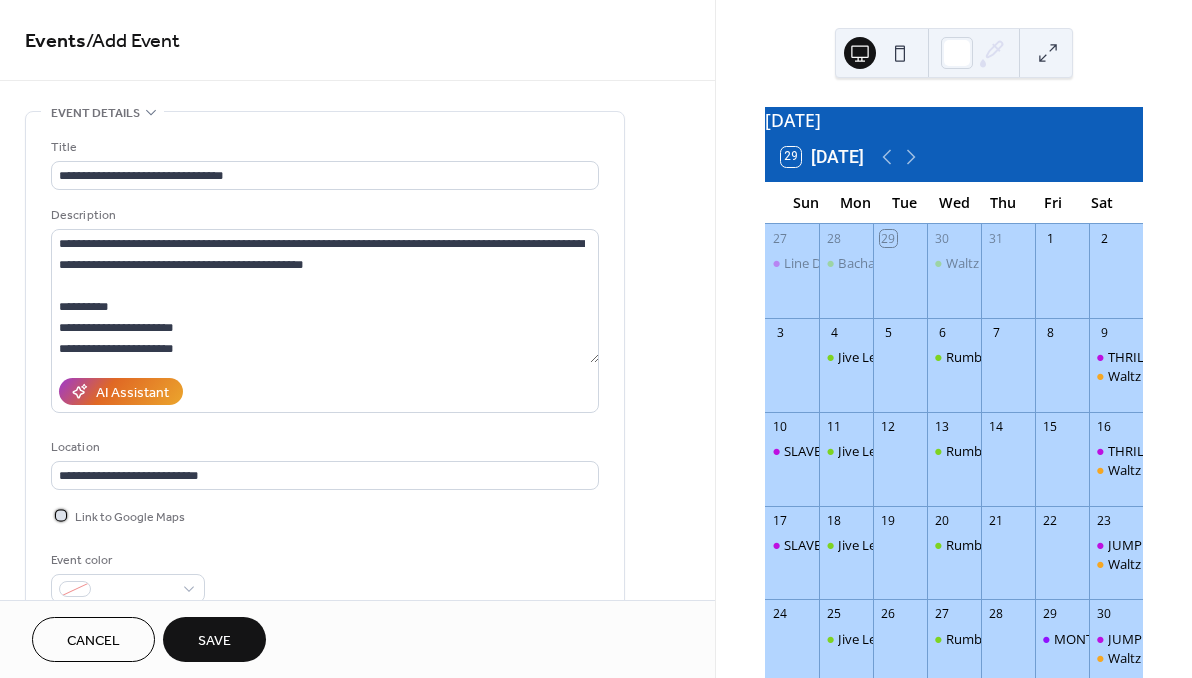 click on "Link to Google Maps" at bounding box center [130, 517] 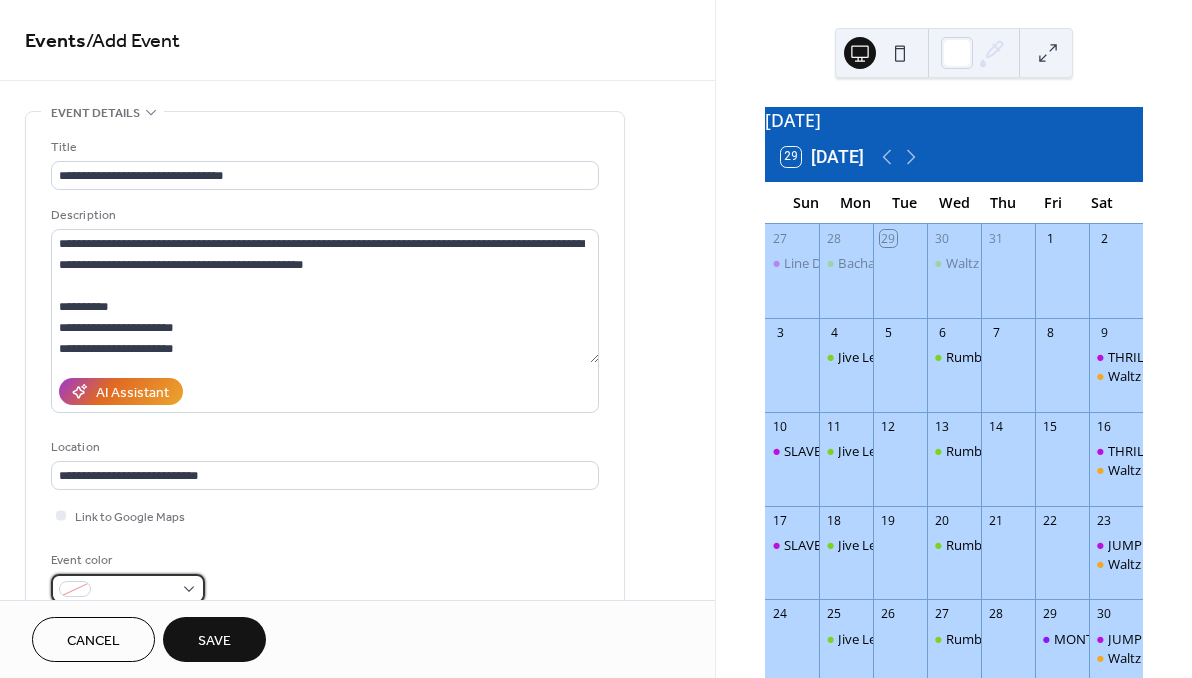 click at bounding box center (75, 589) 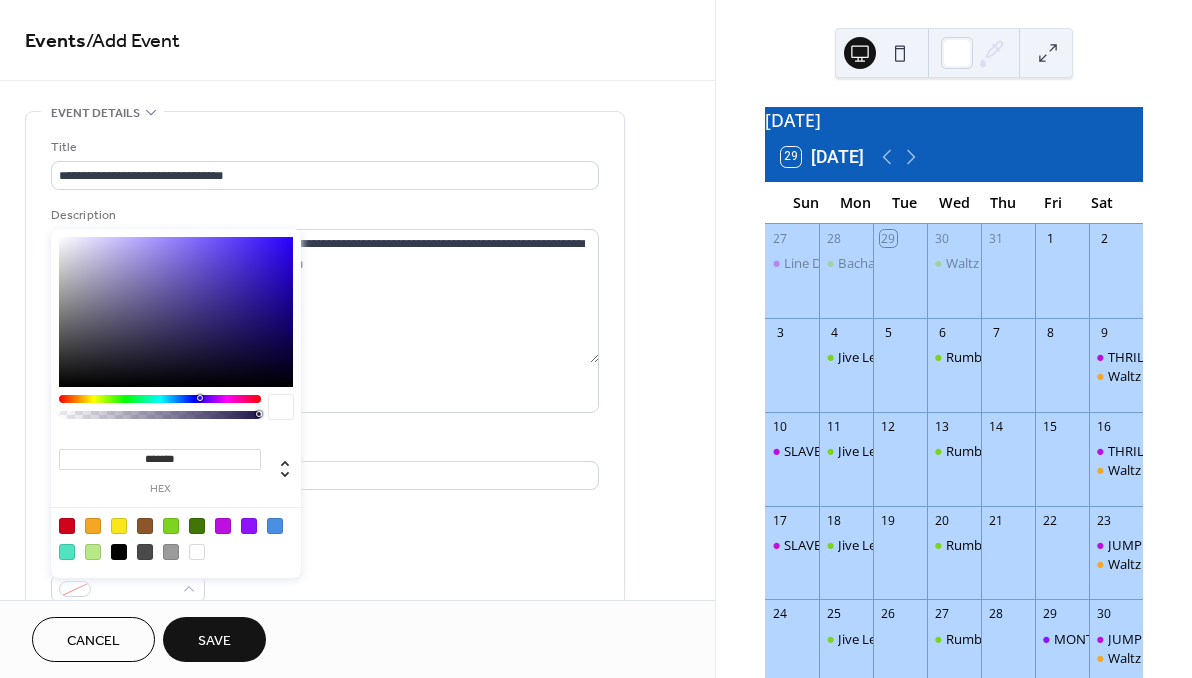 click at bounding box center (223, 526) 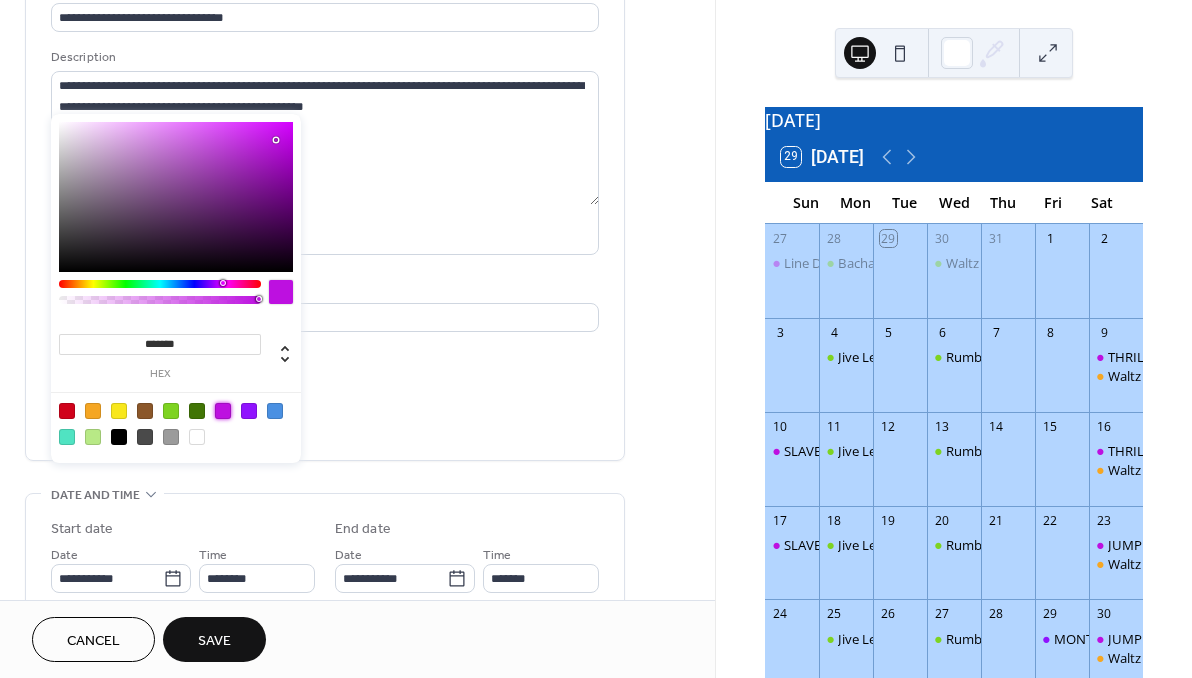 scroll, scrollTop: 224, scrollLeft: 0, axis: vertical 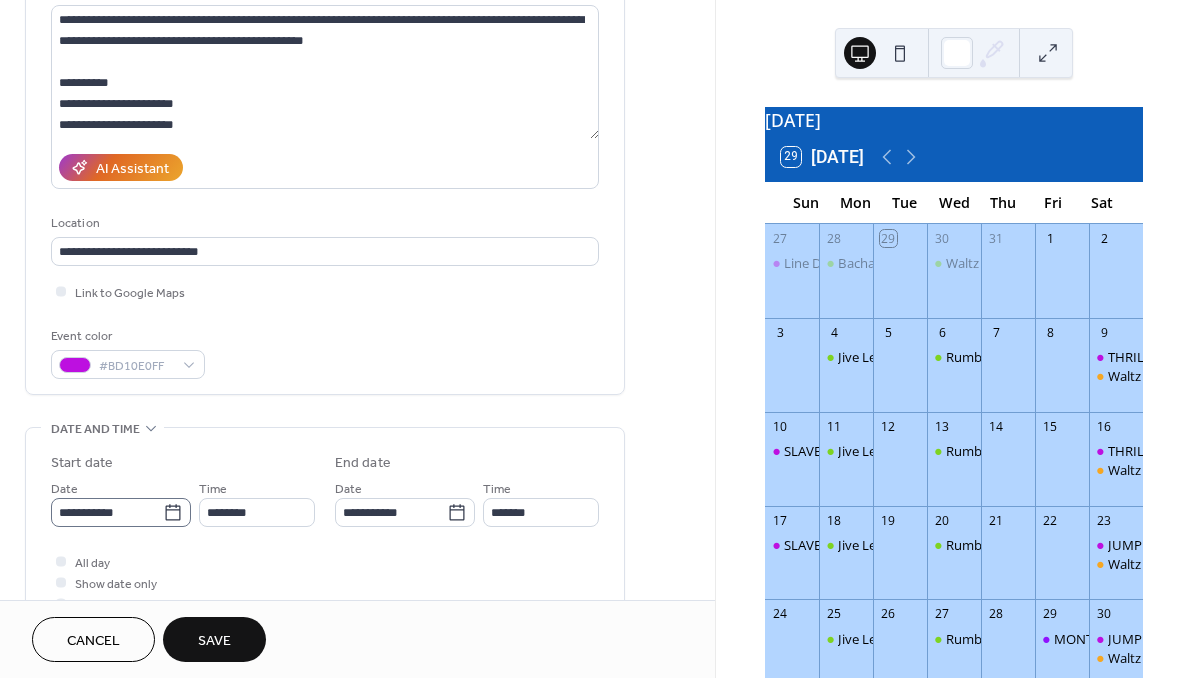 click 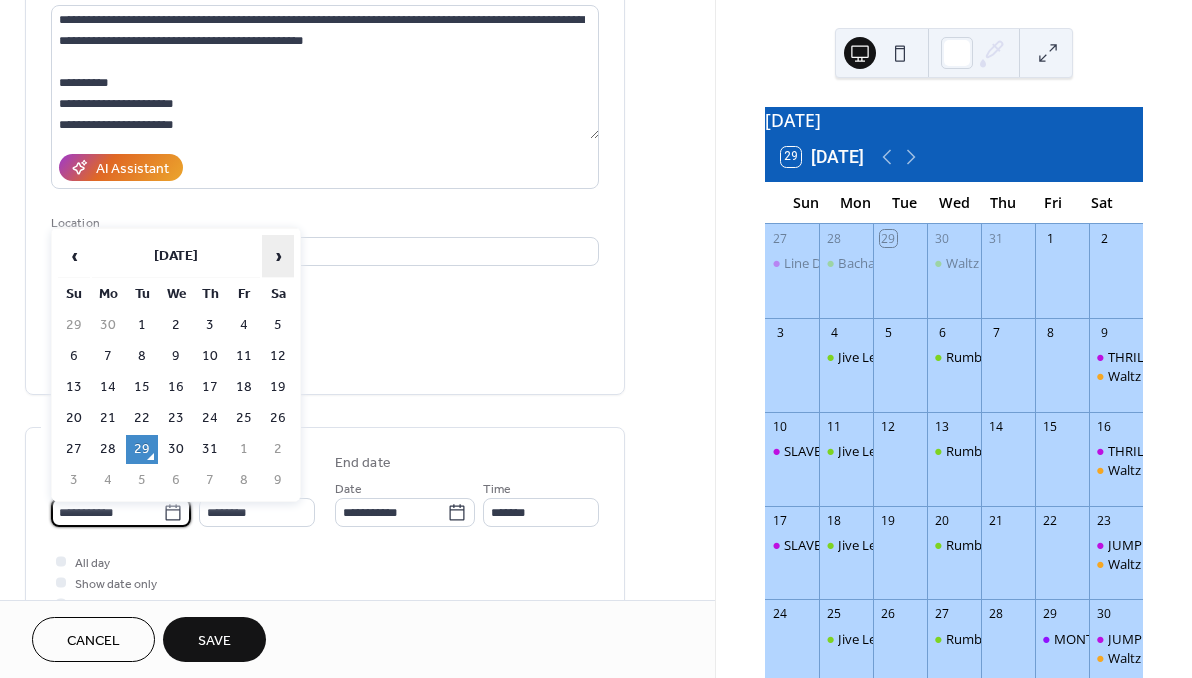 click on "›" at bounding box center (278, 256) 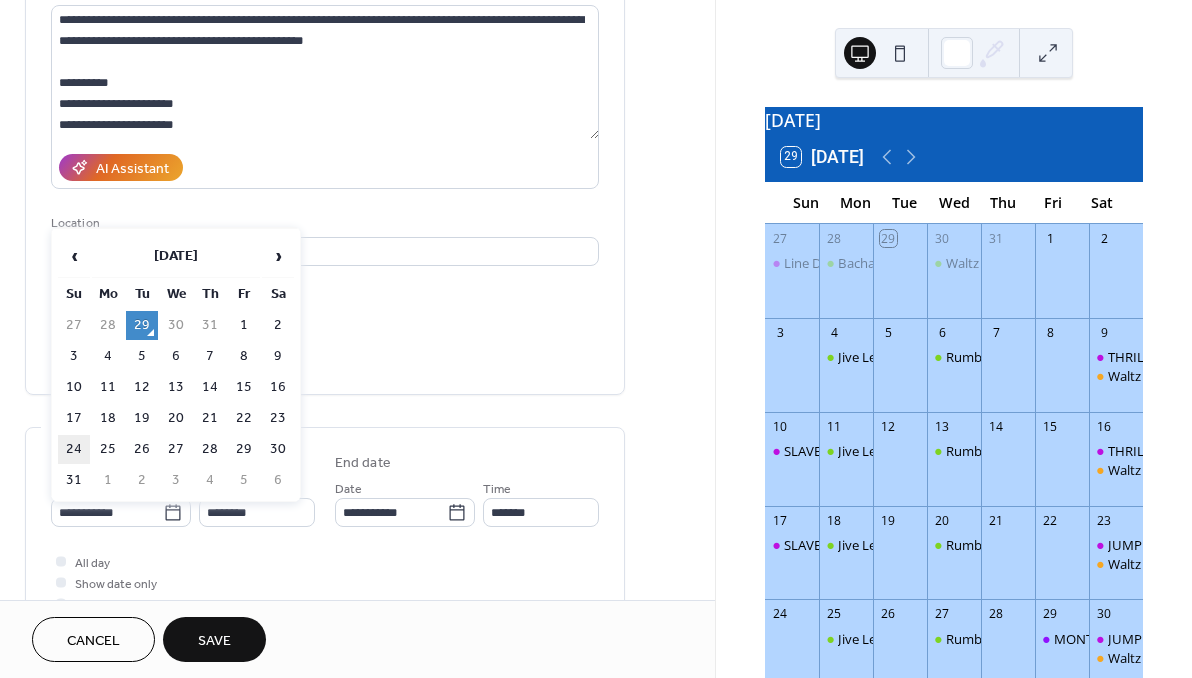 click on "24" at bounding box center (74, 449) 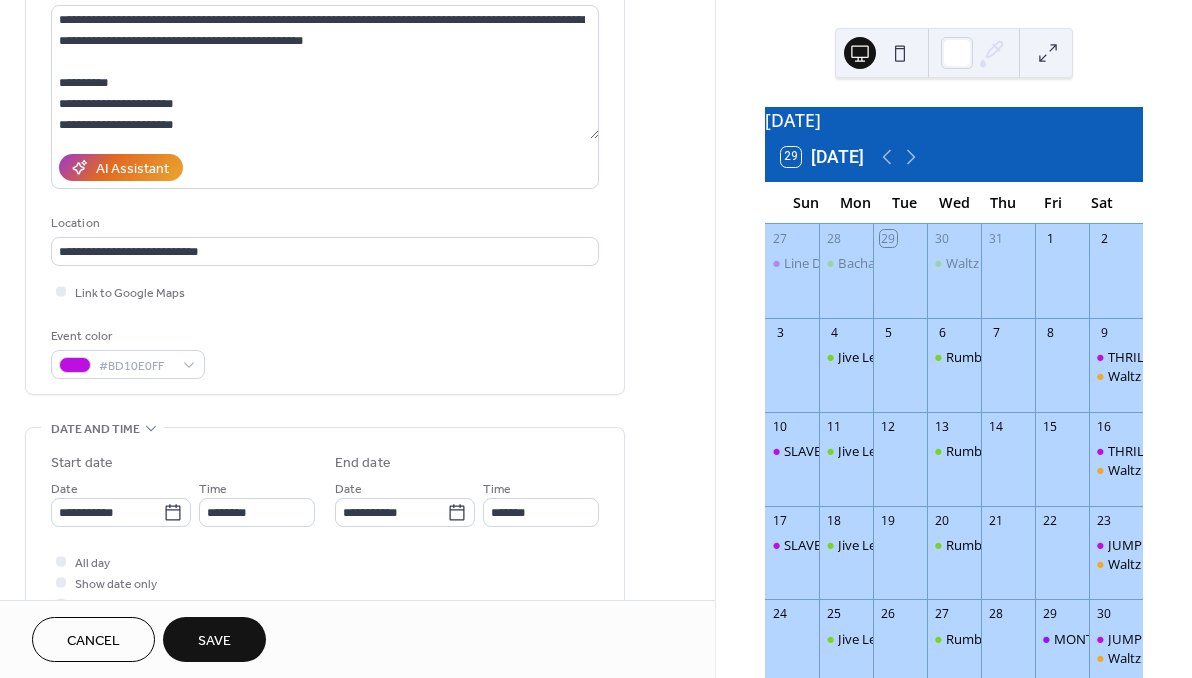 type on "**********" 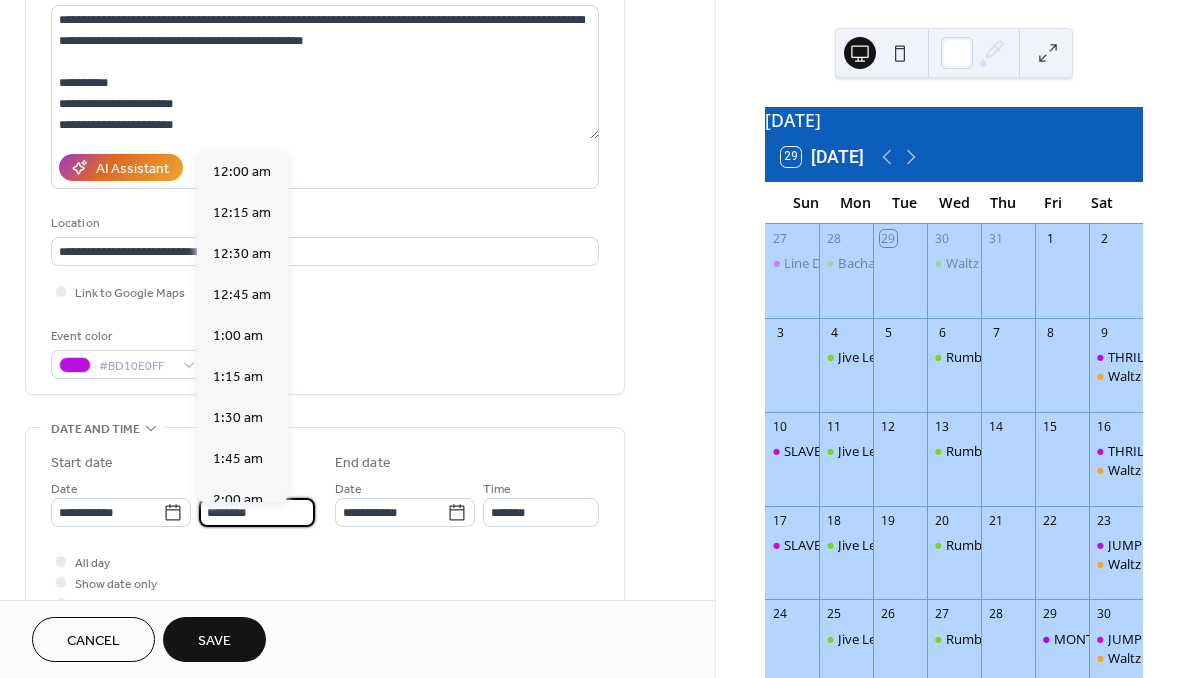 click on "********" at bounding box center [257, 512] 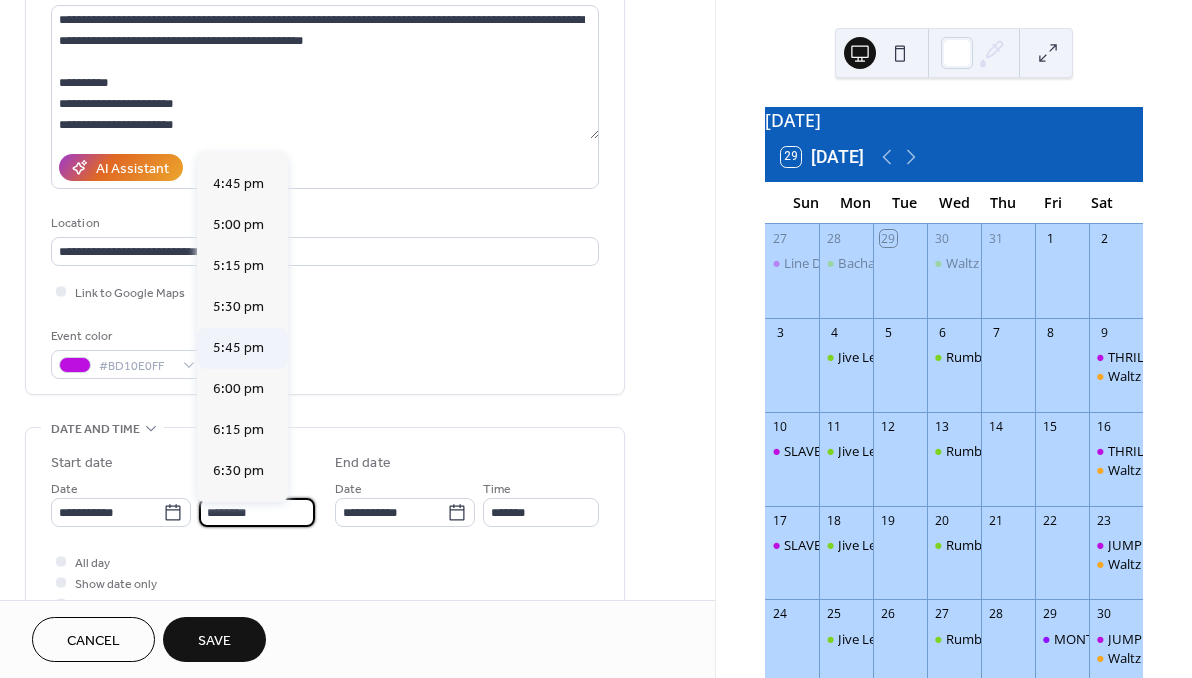 scroll, scrollTop: 2751, scrollLeft: 0, axis: vertical 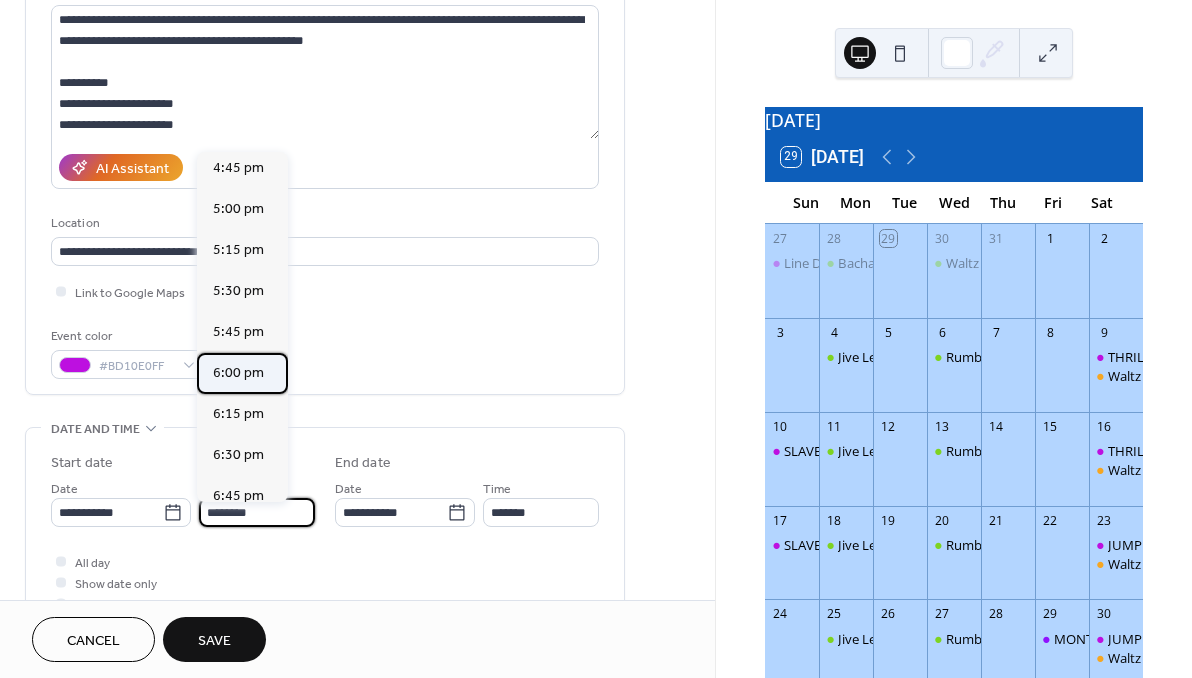 click on "6:00 pm" at bounding box center (238, 373) 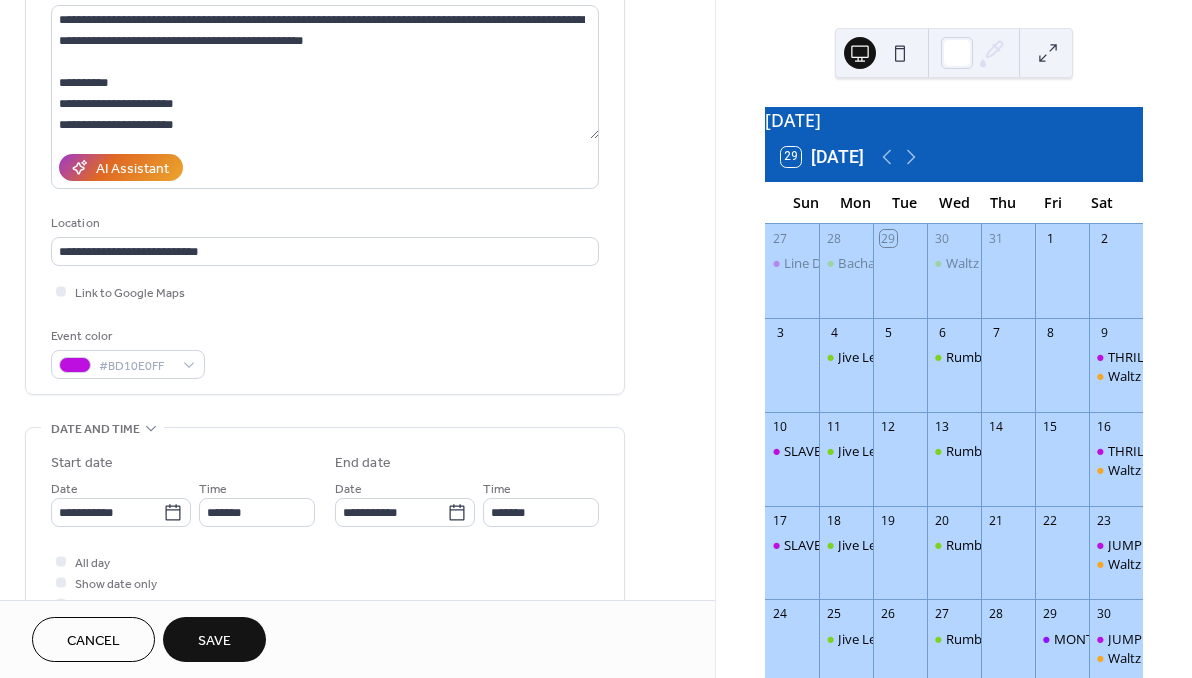 click on "**********" at bounding box center (325, 533) 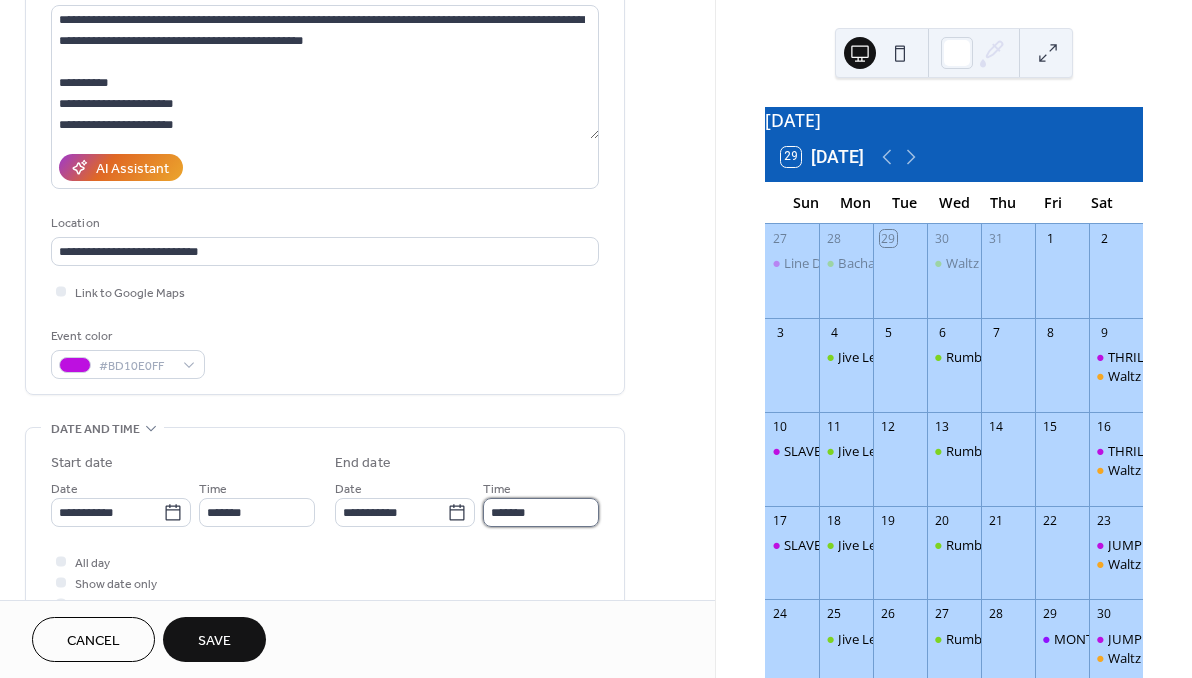 click on "*******" at bounding box center [541, 512] 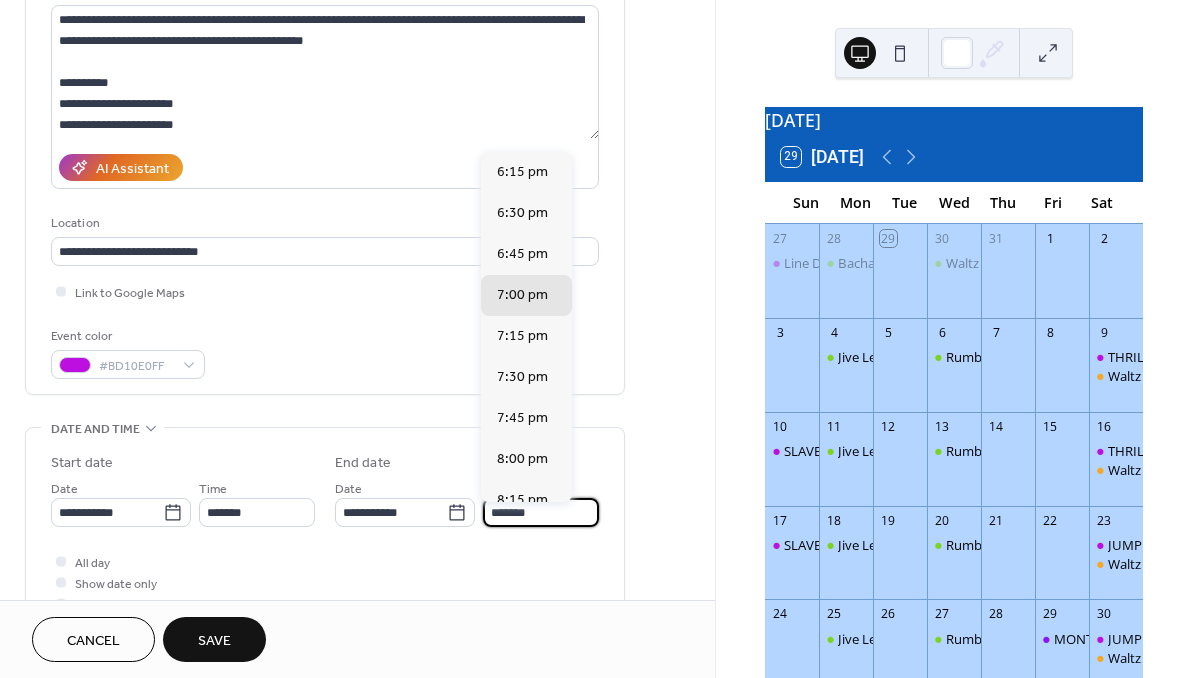 click on "*******" at bounding box center [541, 512] 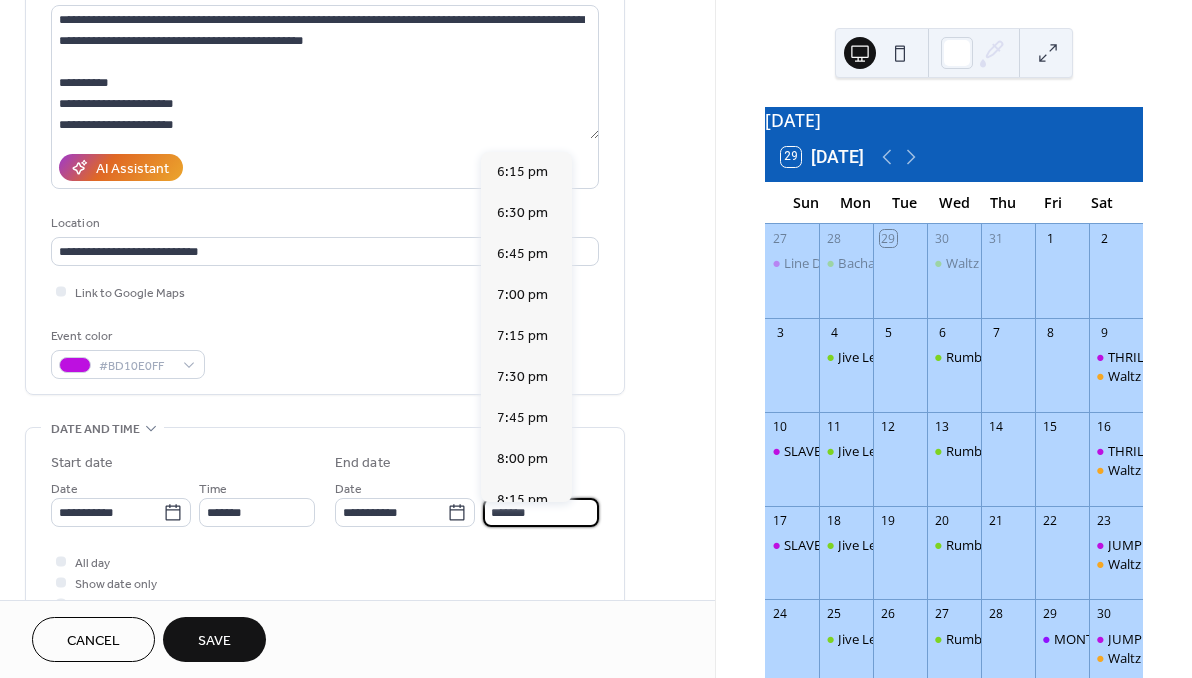 click on "*******" at bounding box center (541, 512) 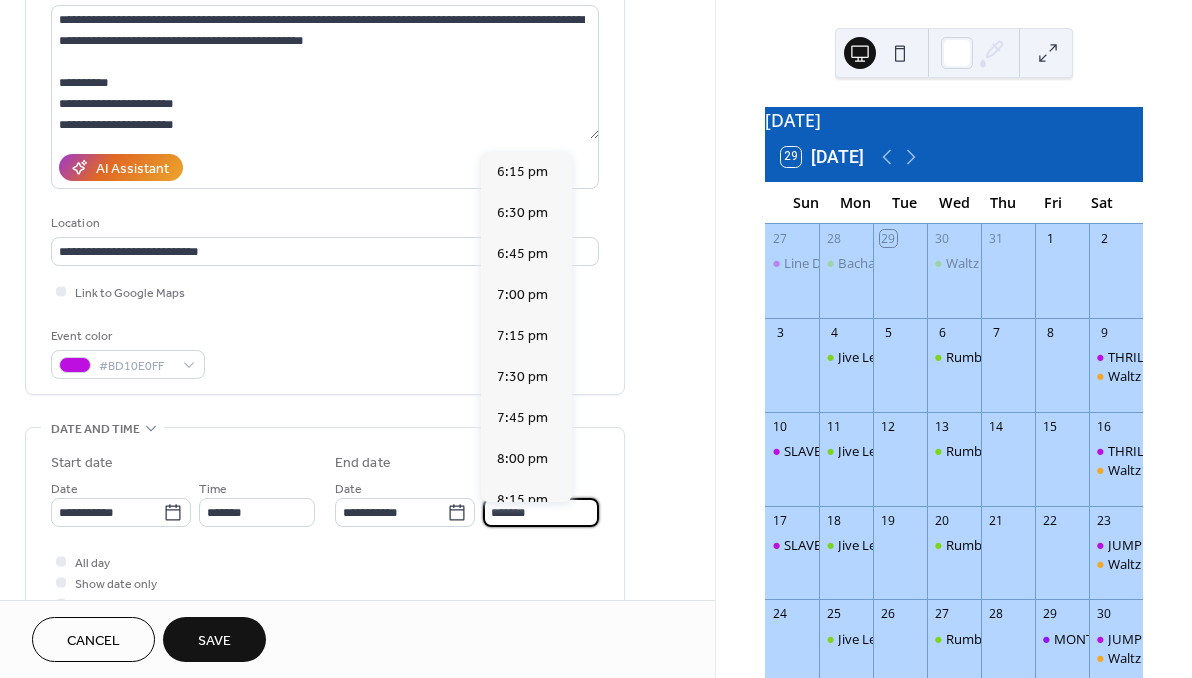 click on "*******" at bounding box center [541, 512] 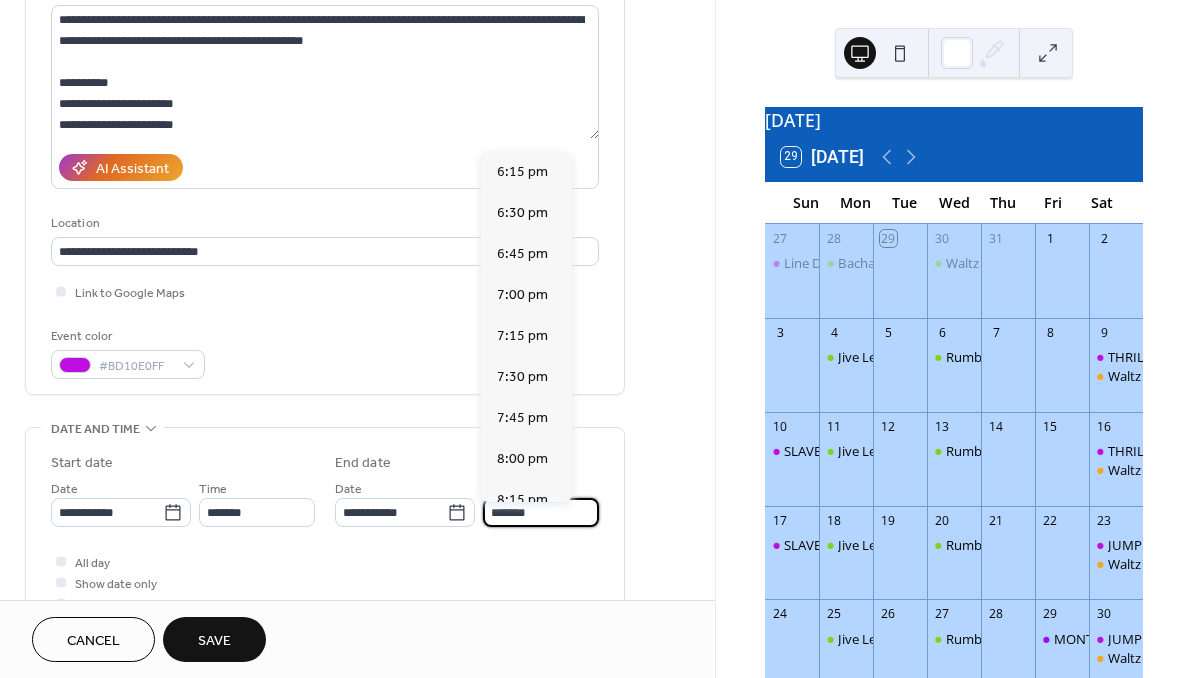 type on "*******" 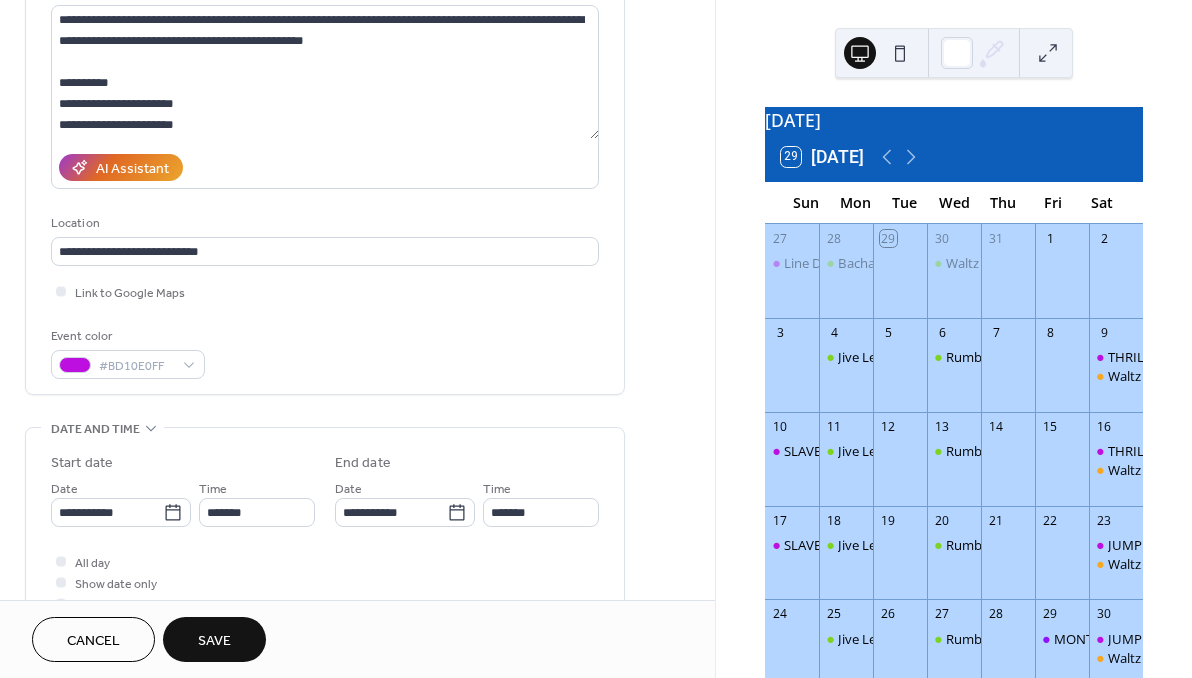 click on "All day Show date only Hide end time" at bounding box center (325, 582) 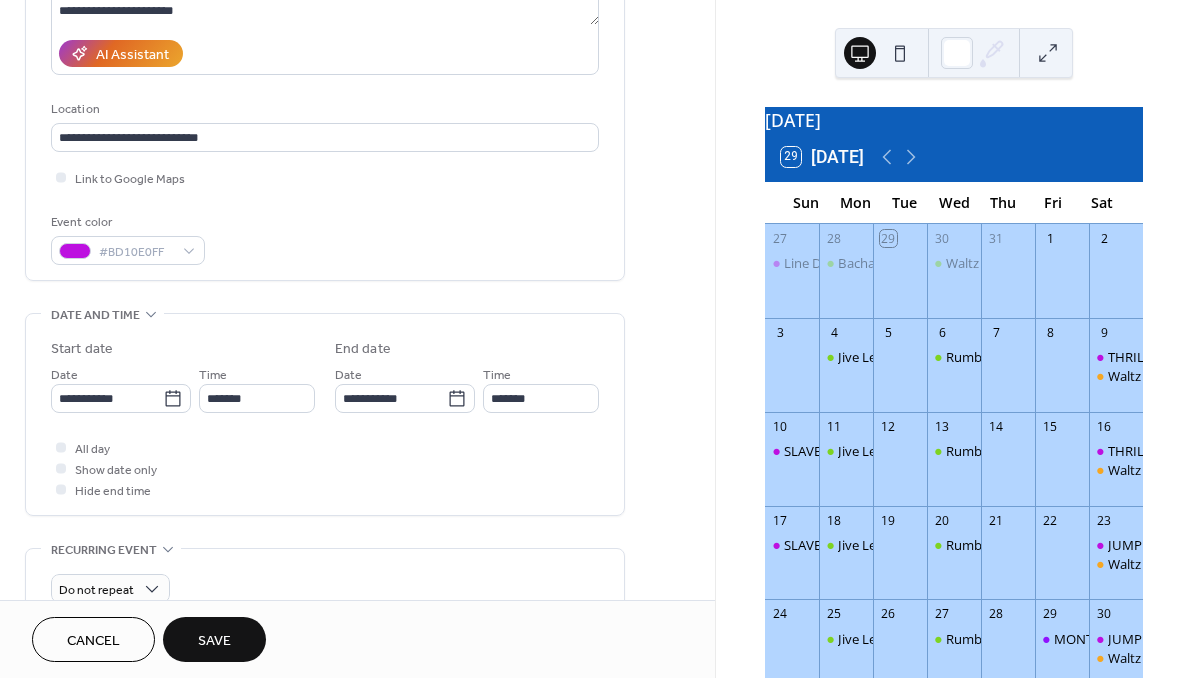 scroll, scrollTop: 431, scrollLeft: 0, axis: vertical 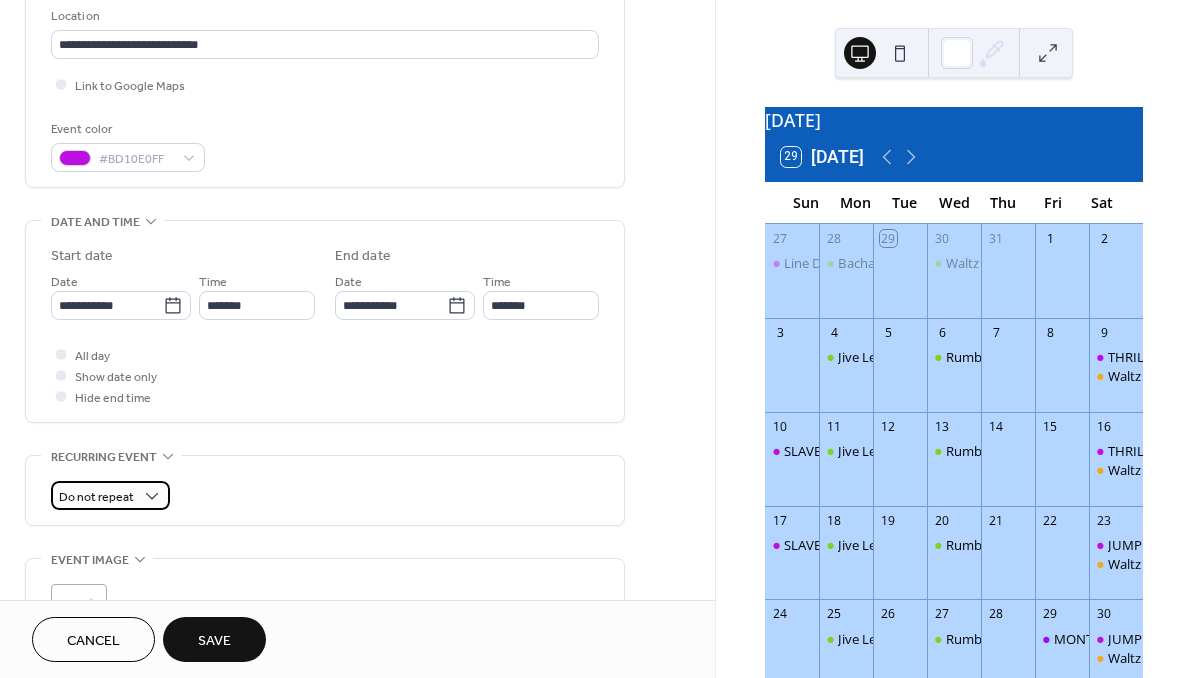 click on "Do not repeat" at bounding box center [96, 497] 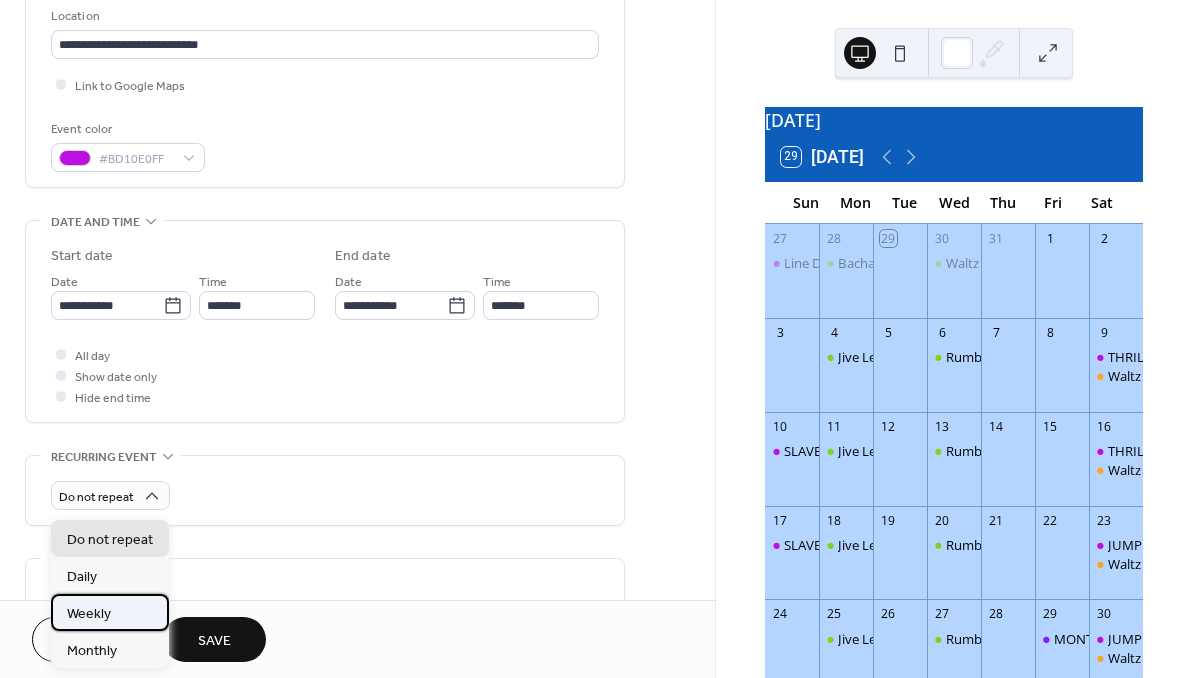 click on "Weekly" at bounding box center [89, 614] 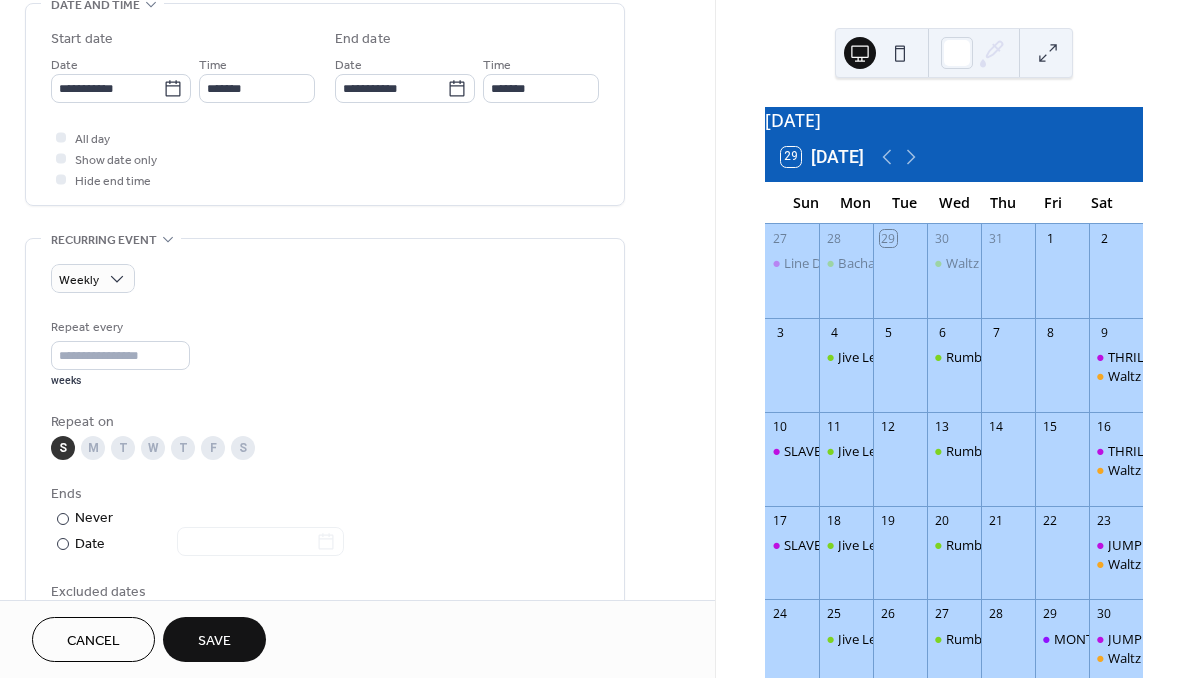 scroll, scrollTop: 653, scrollLeft: 0, axis: vertical 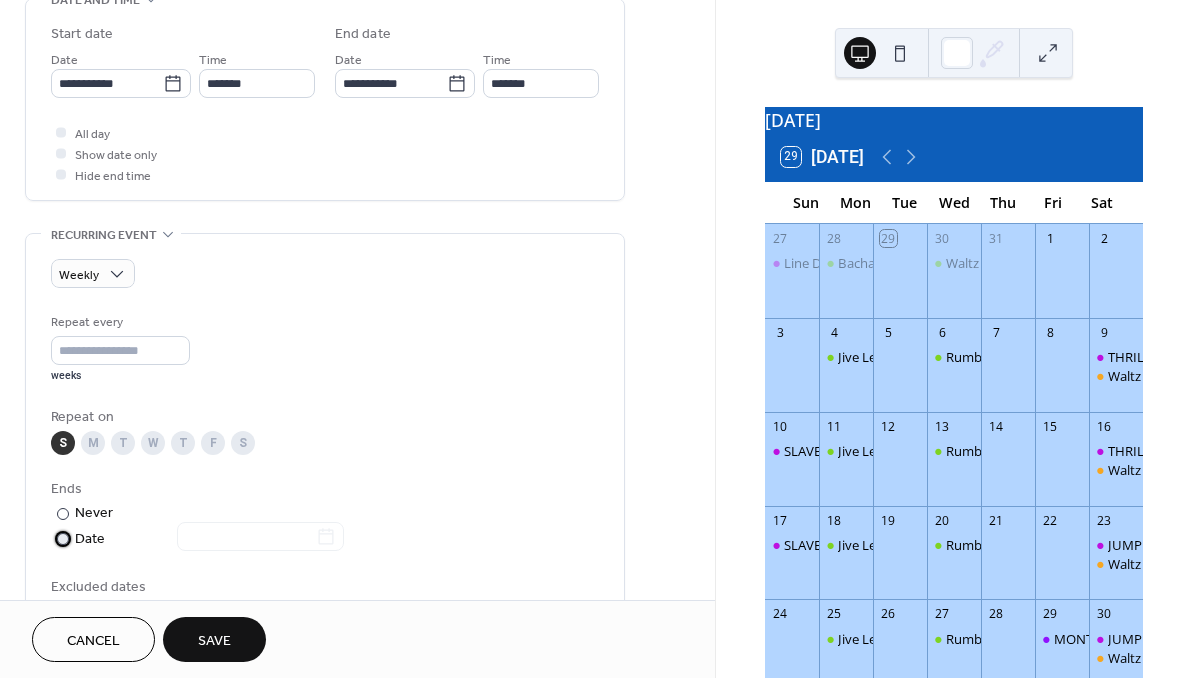 click on "Date" at bounding box center [209, 539] 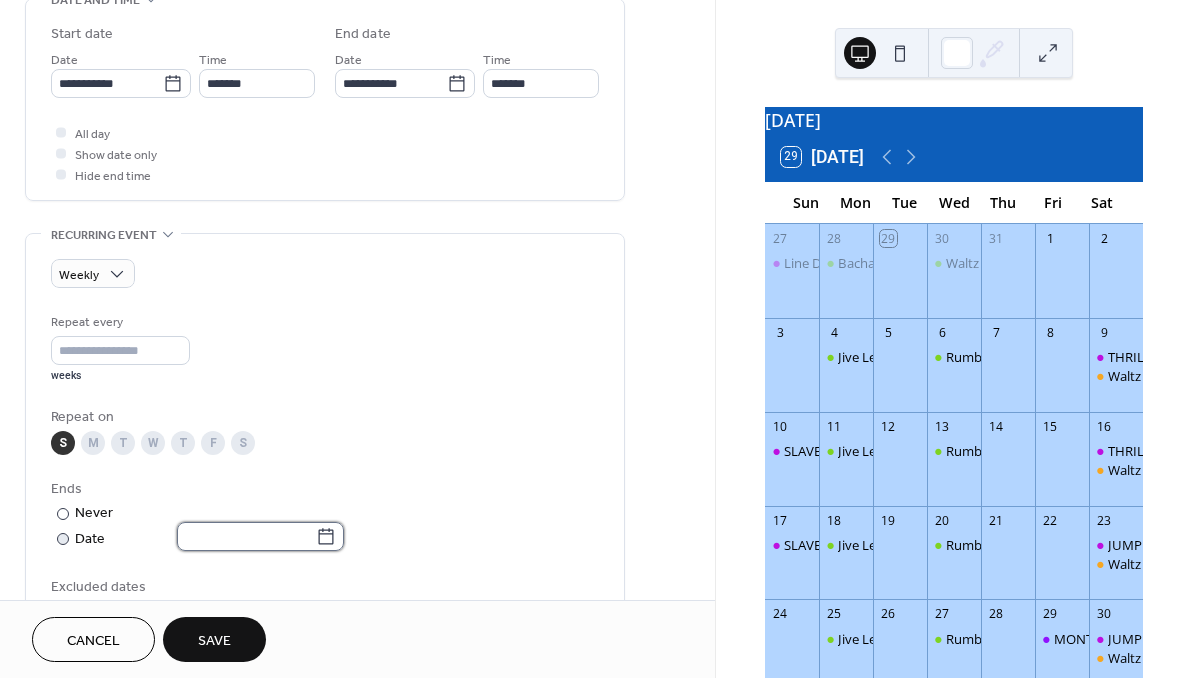 click at bounding box center [246, 536] 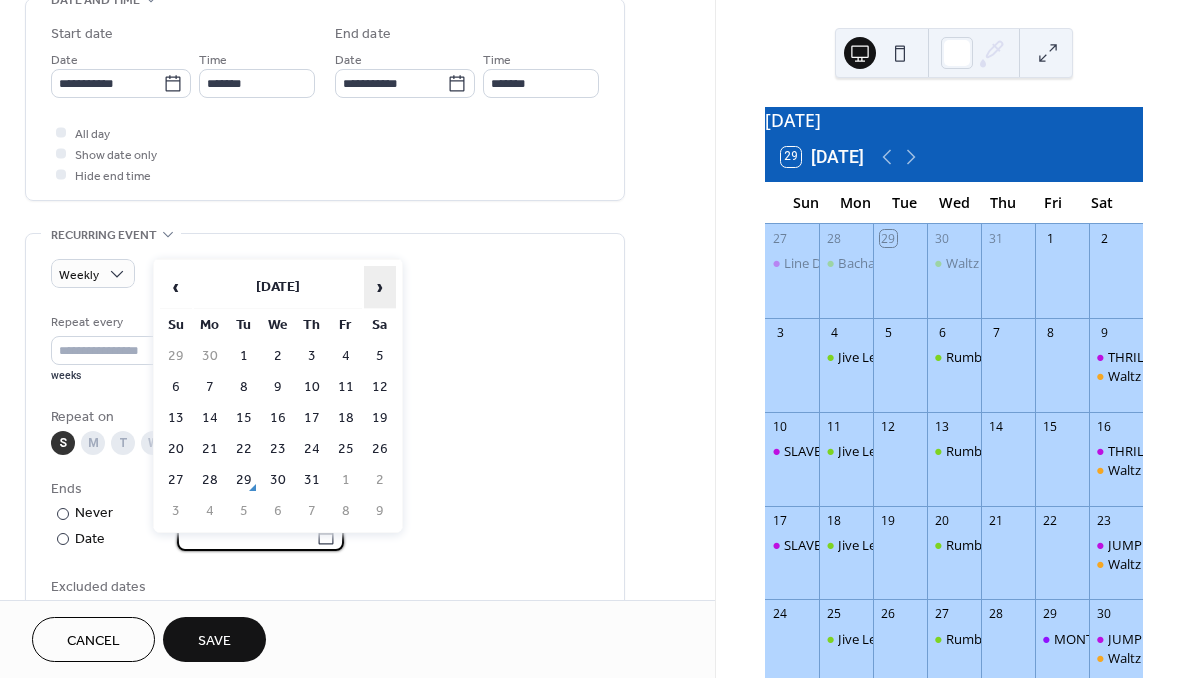 click on "›" at bounding box center (380, 287) 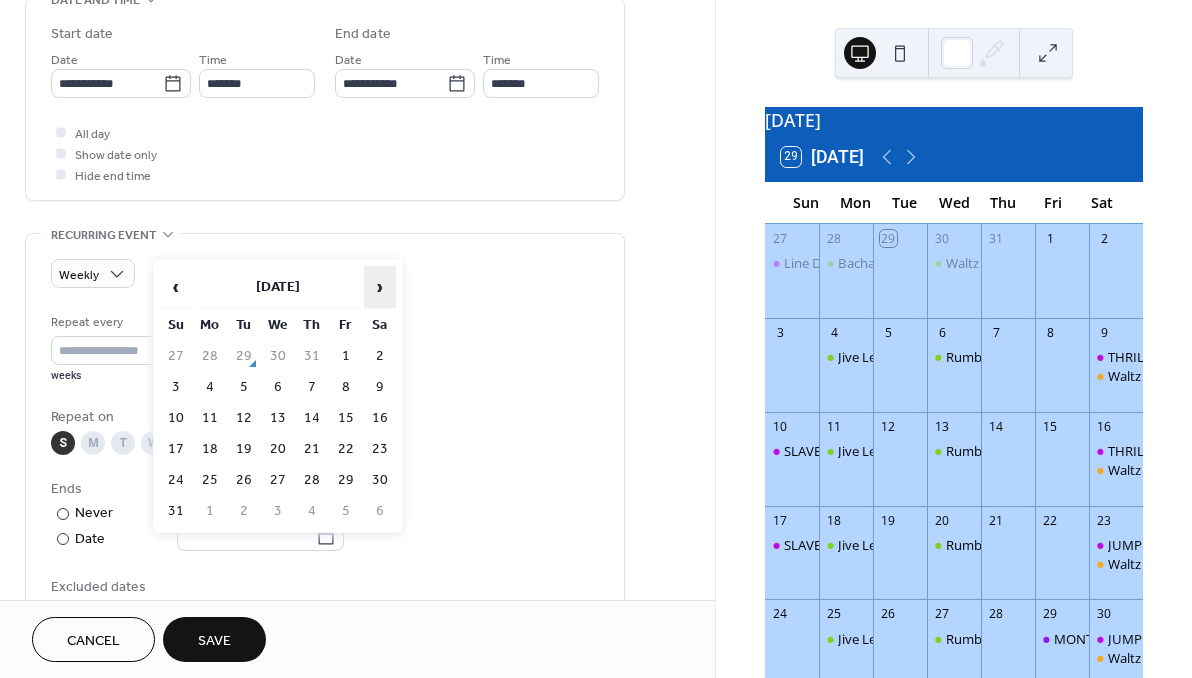 click on "›" at bounding box center [380, 287] 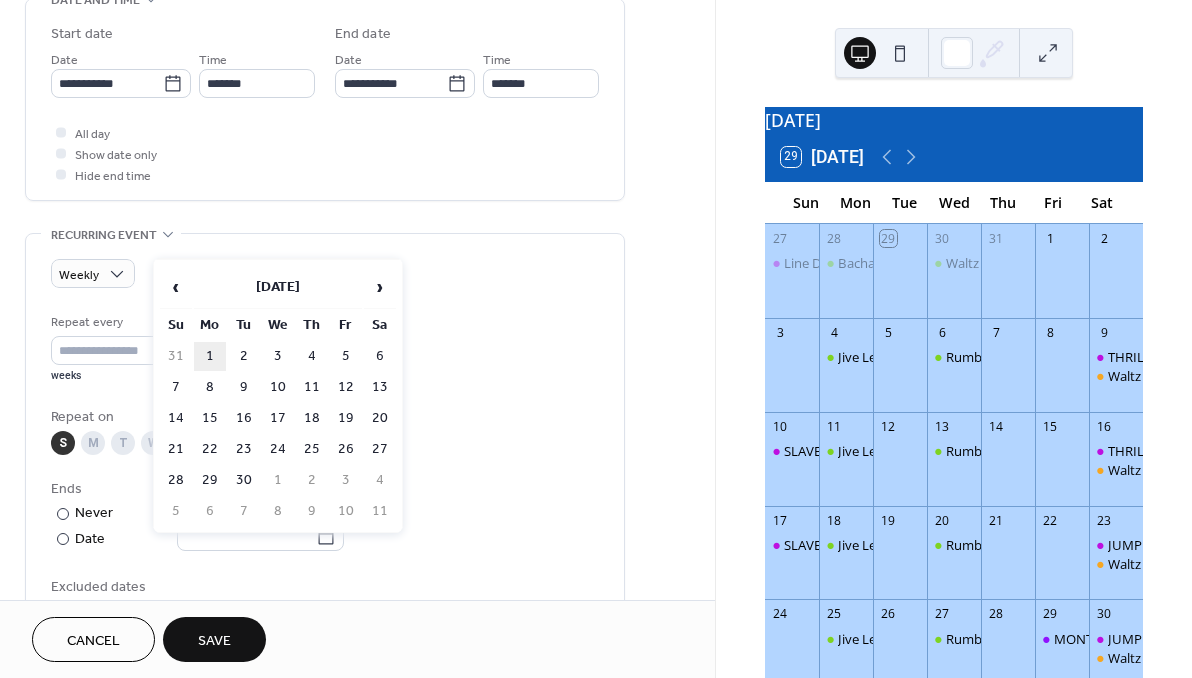 click on "1" at bounding box center (210, 356) 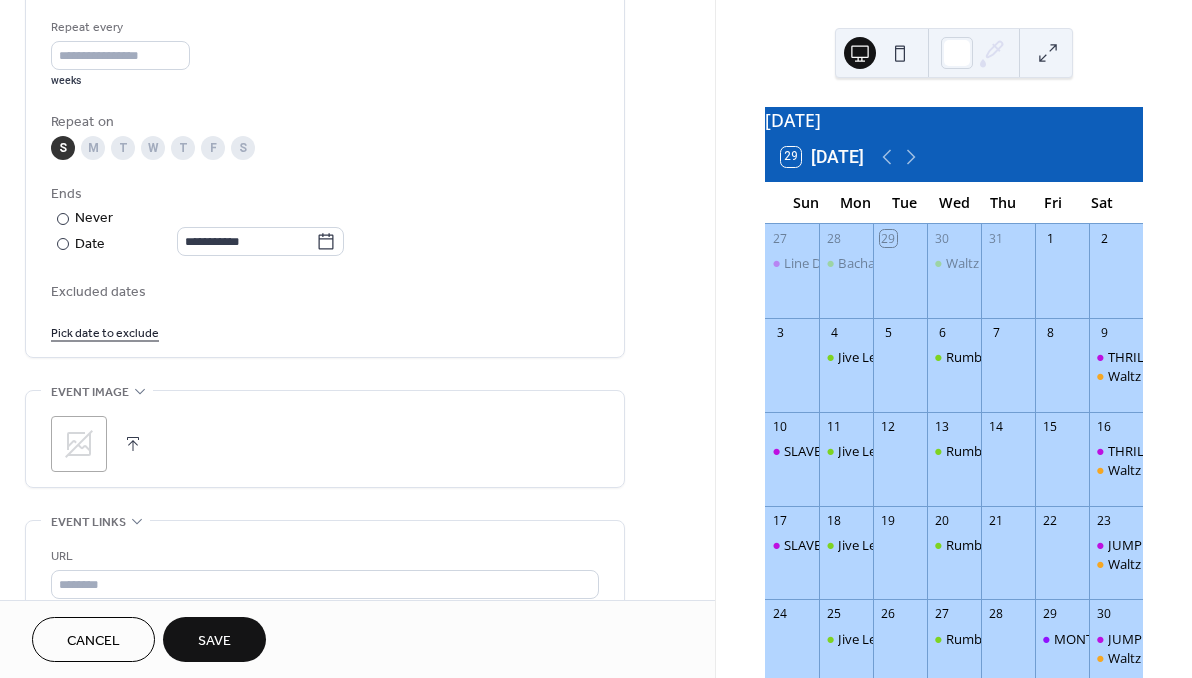 scroll, scrollTop: 983, scrollLeft: 0, axis: vertical 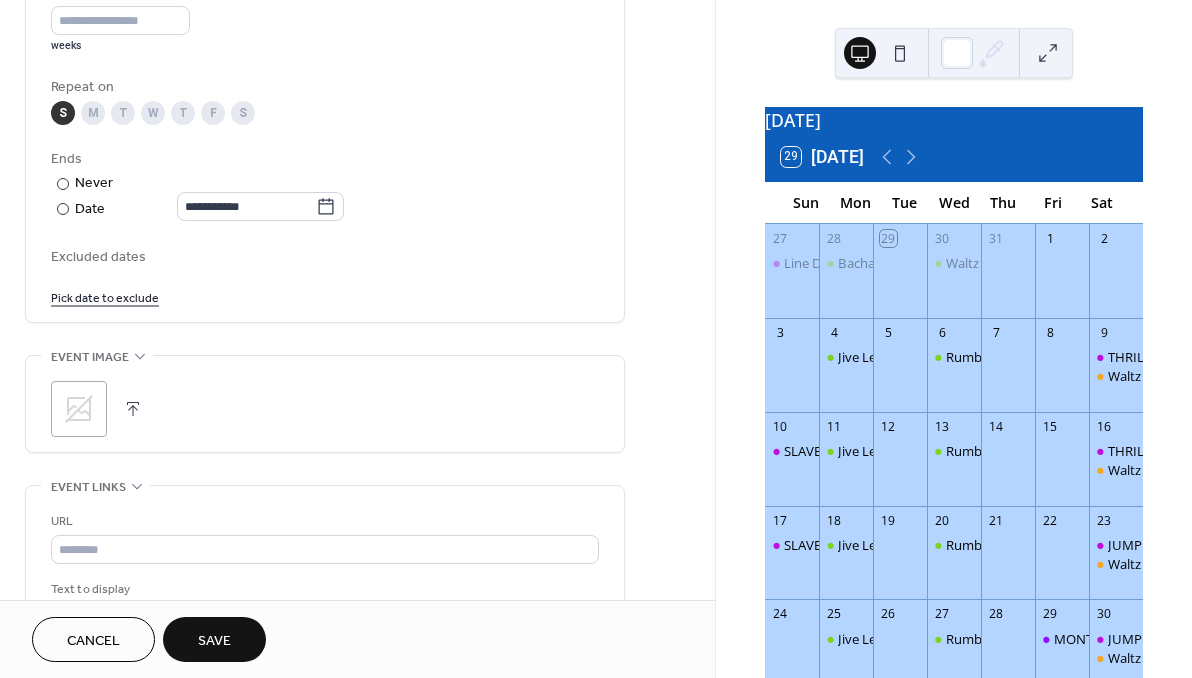 click 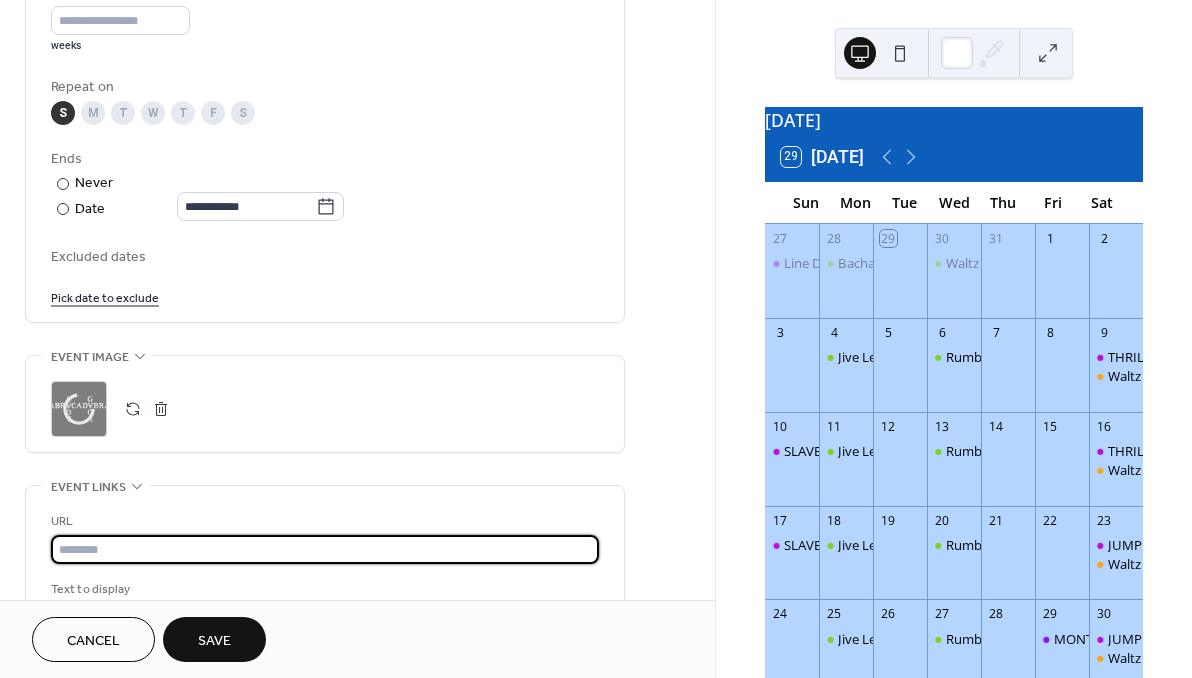 click at bounding box center (325, 549) 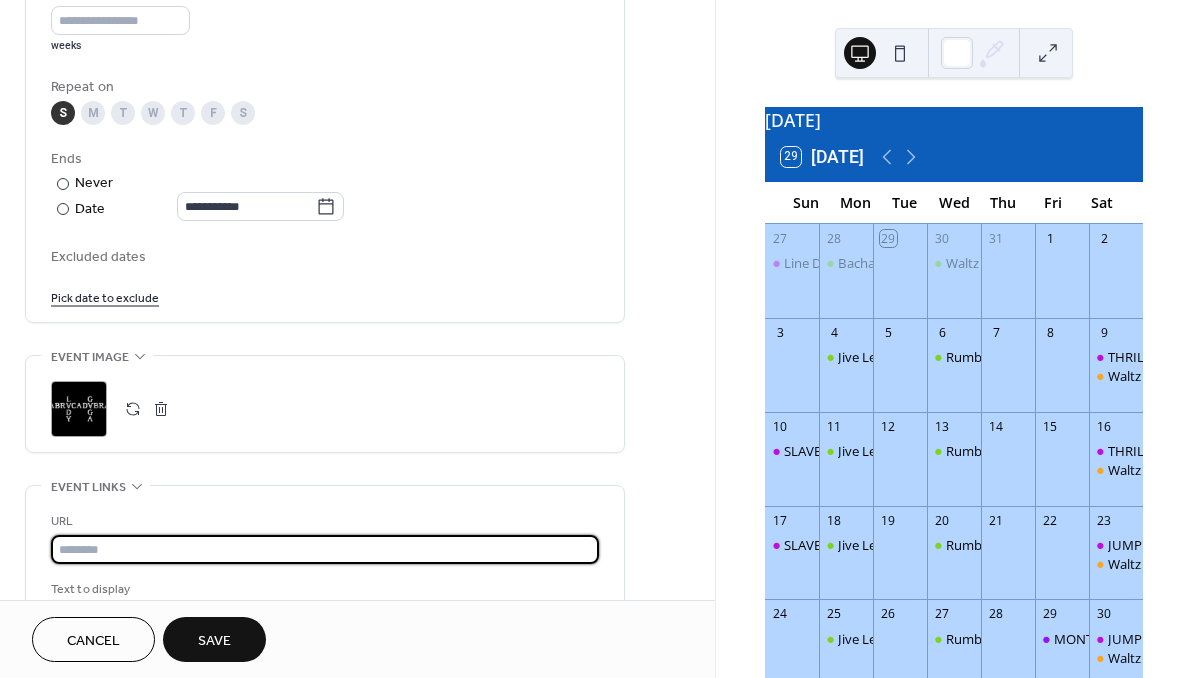 paste on "**********" 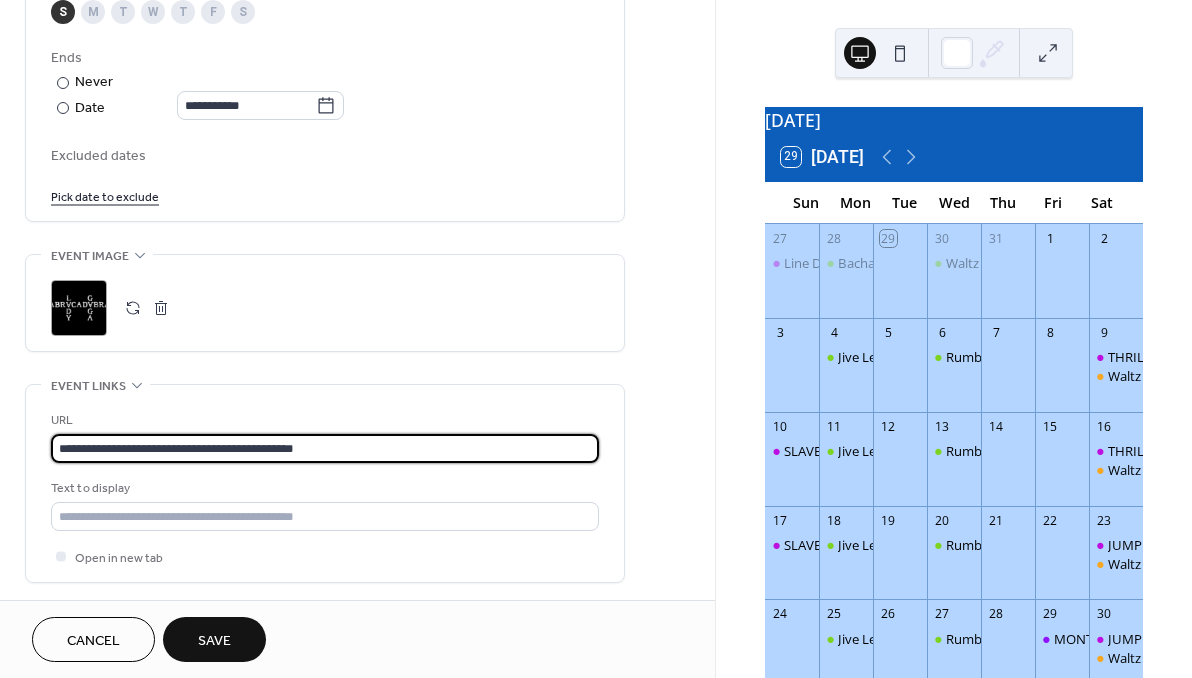 scroll, scrollTop: 1188, scrollLeft: 0, axis: vertical 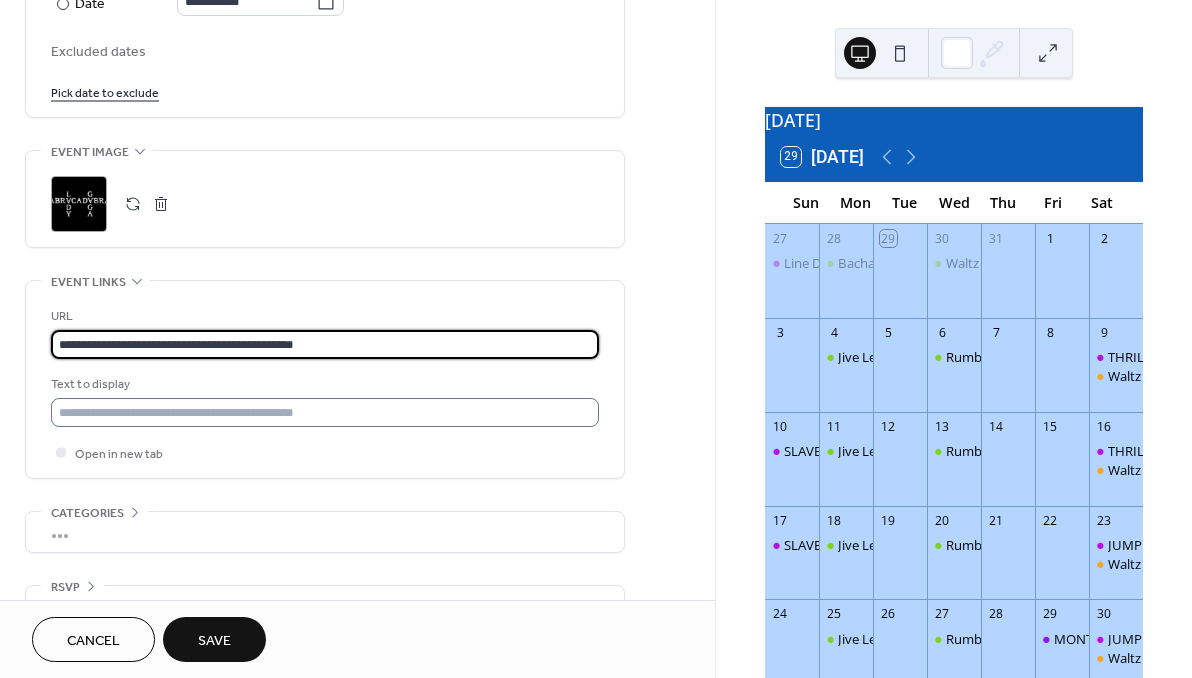 type on "**********" 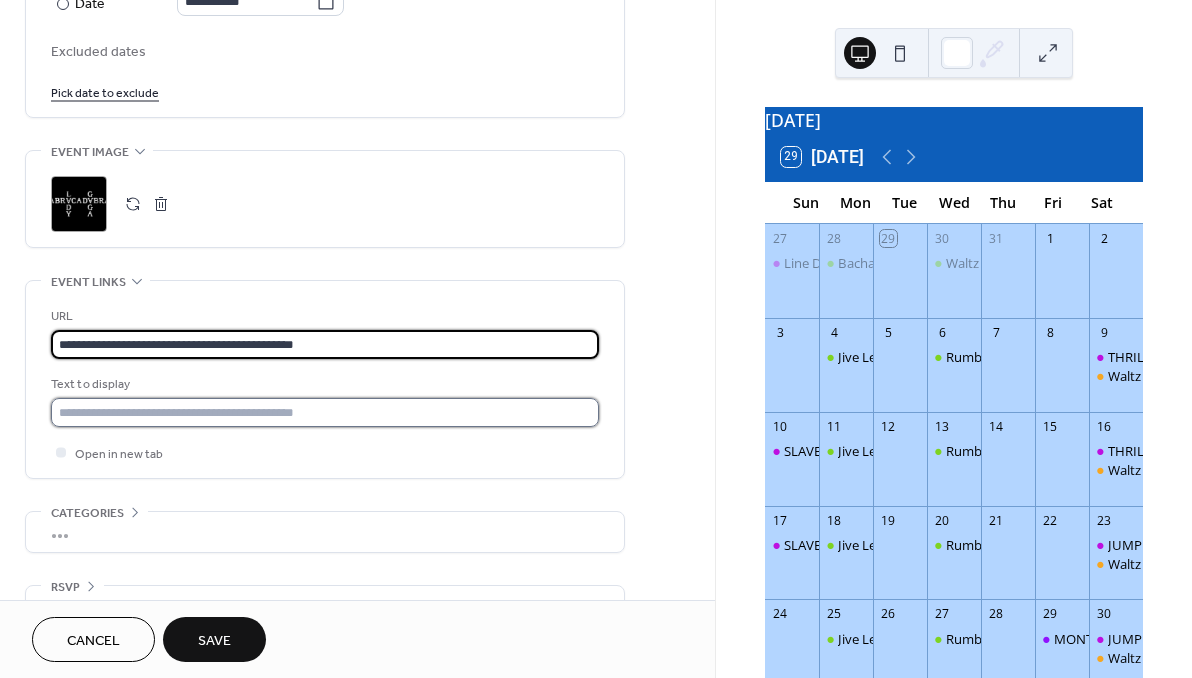 click at bounding box center (325, 412) 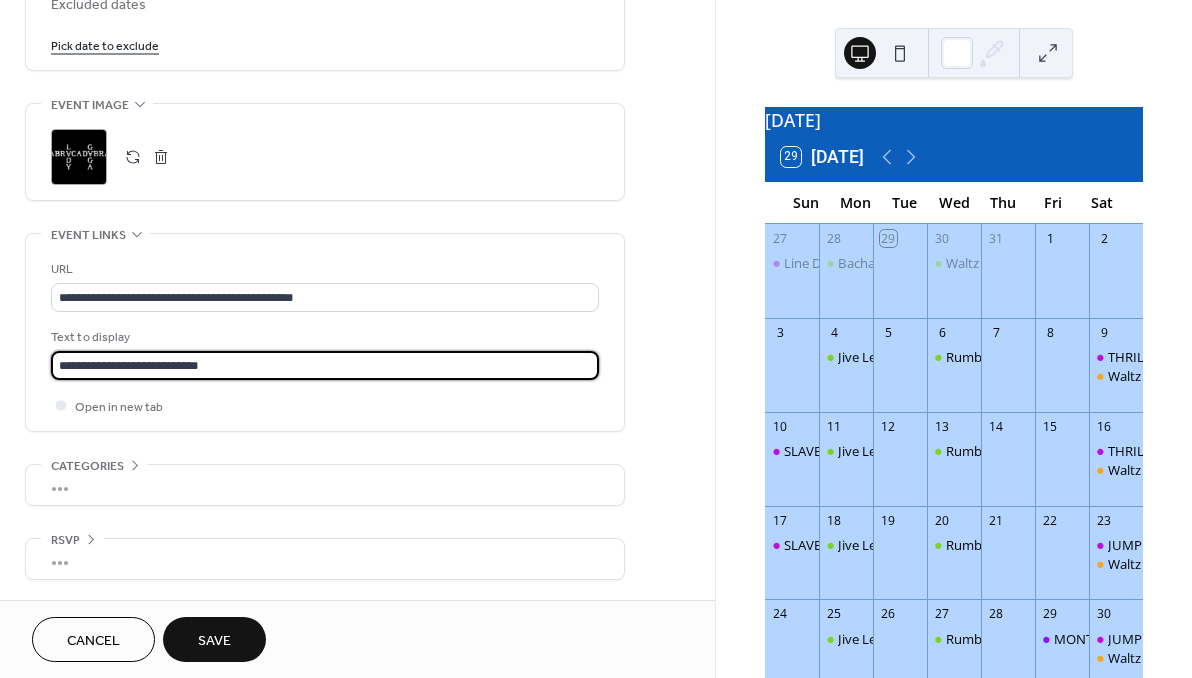 scroll, scrollTop: 1249, scrollLeft: 0, axis: vertical 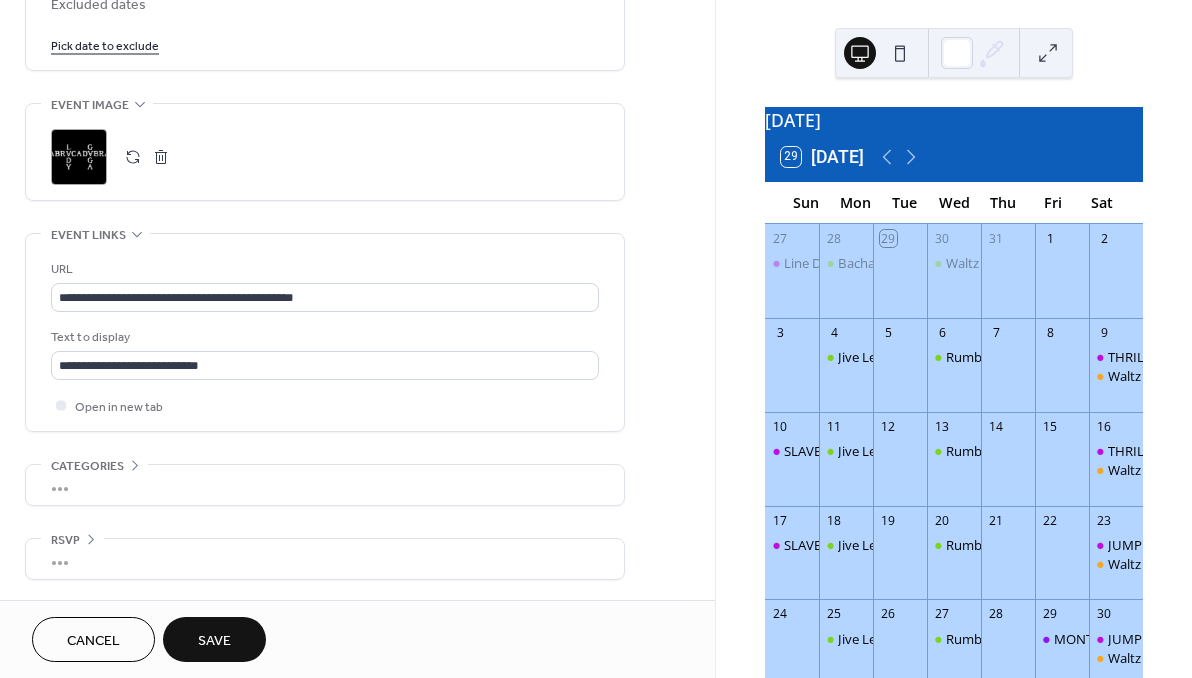 click on "Save" at bounding box center [214, 639] 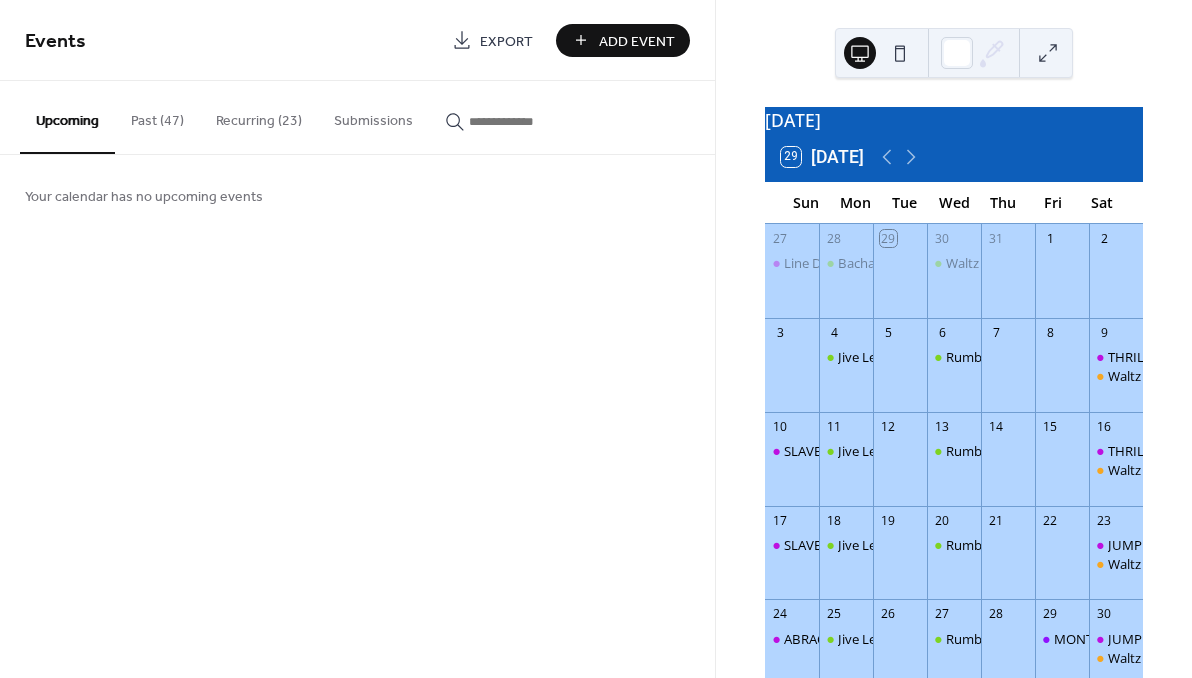 scroll, scrollTop: 0, scrollLeft: 0, axis: both 